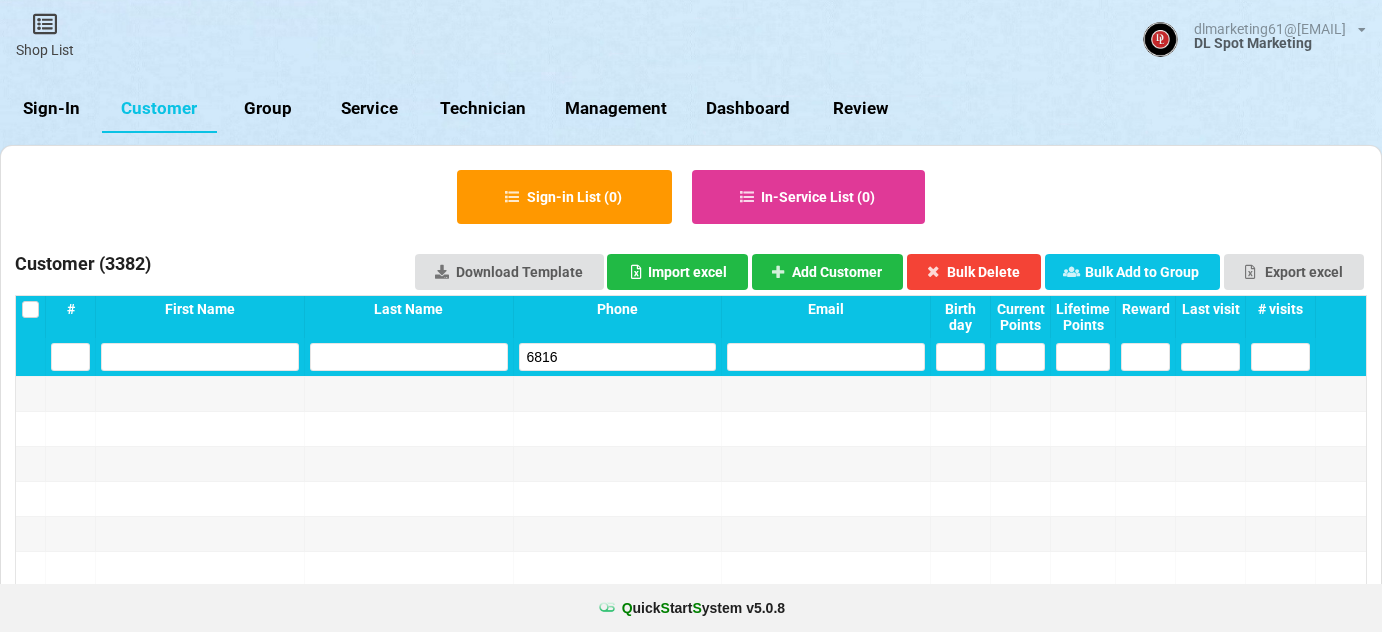 select on "25" 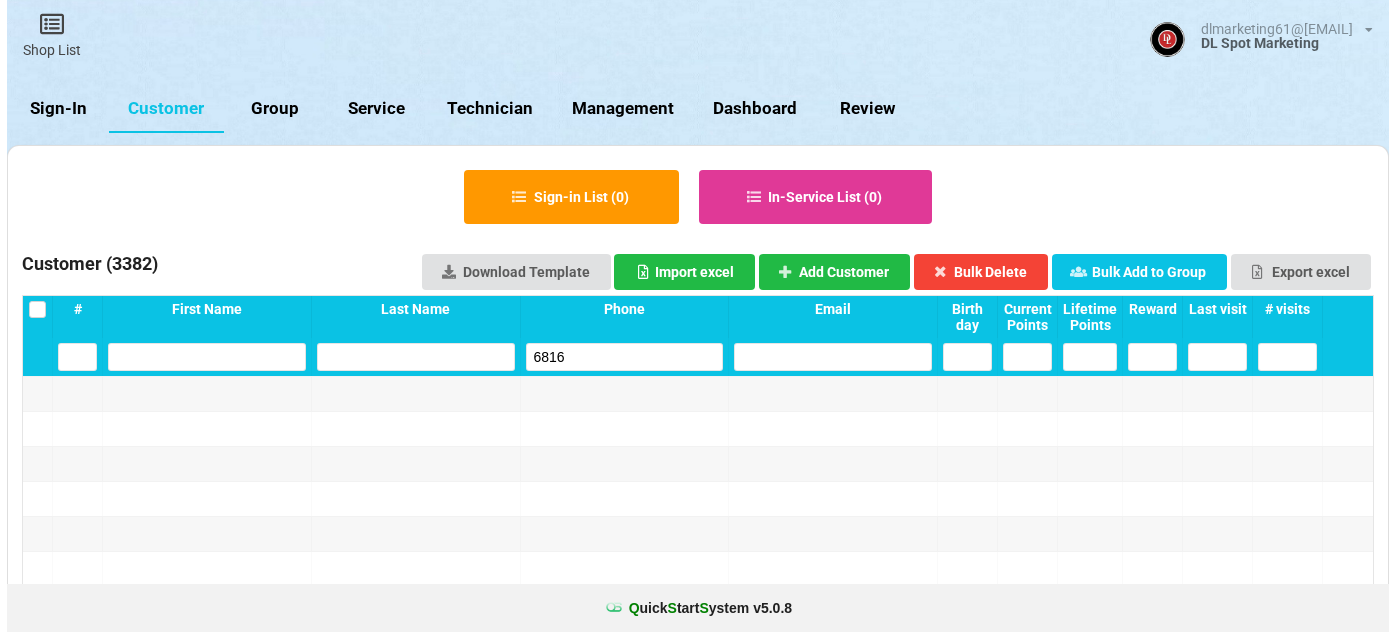 scroll, scrollTop: 0, scrollLeft: 0, axis: both 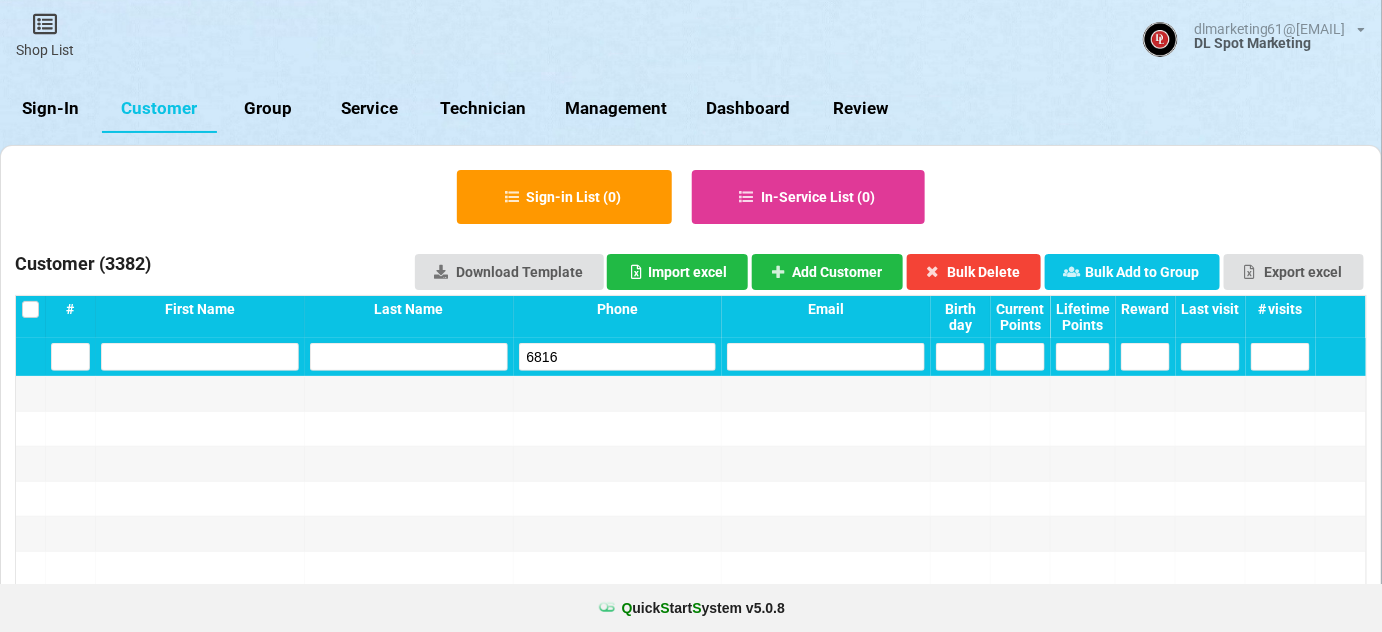 click on "Sign-In" at bounding box center (51, 109) 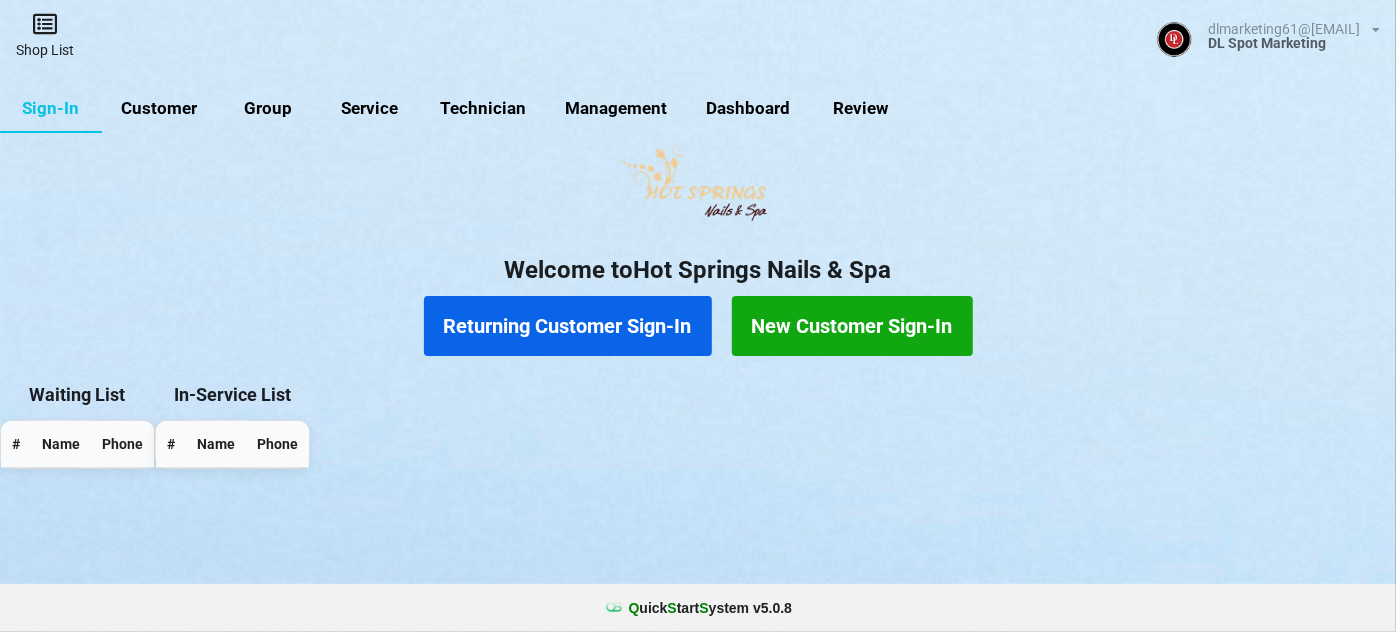 click on "Shop List" at bounding box center (45, 35) 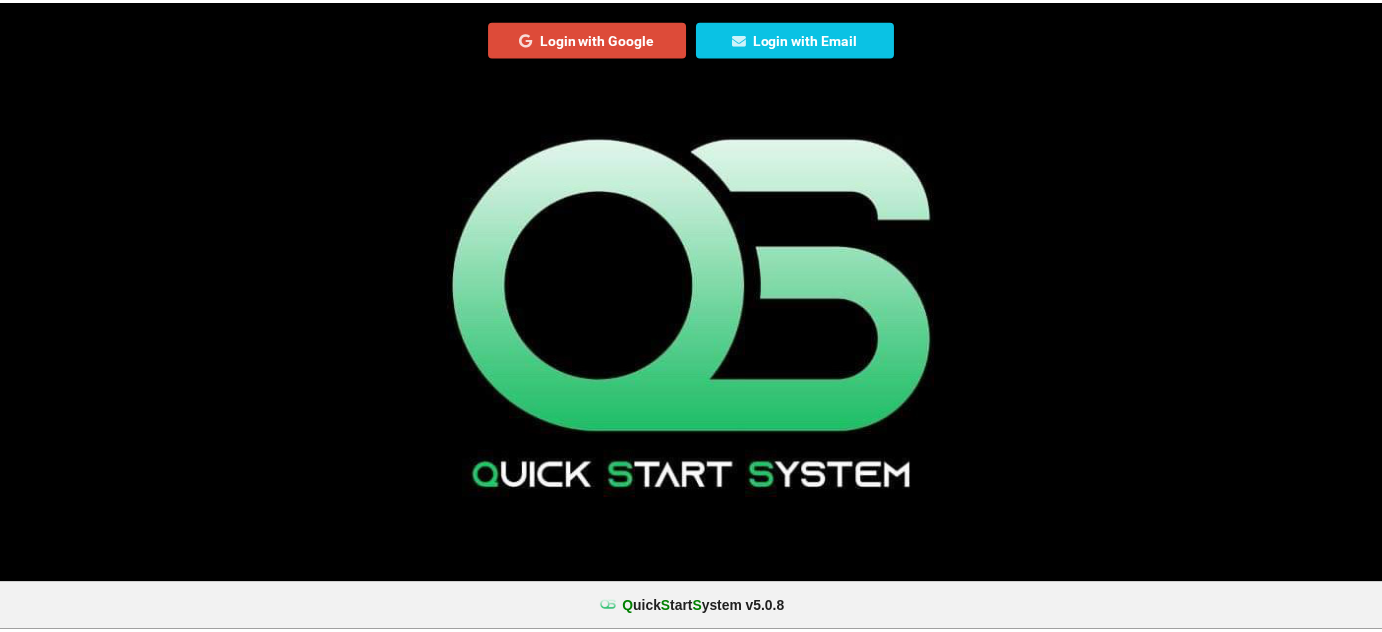scroll, scrollTop: 0, scrollLeft: 0, axis: both 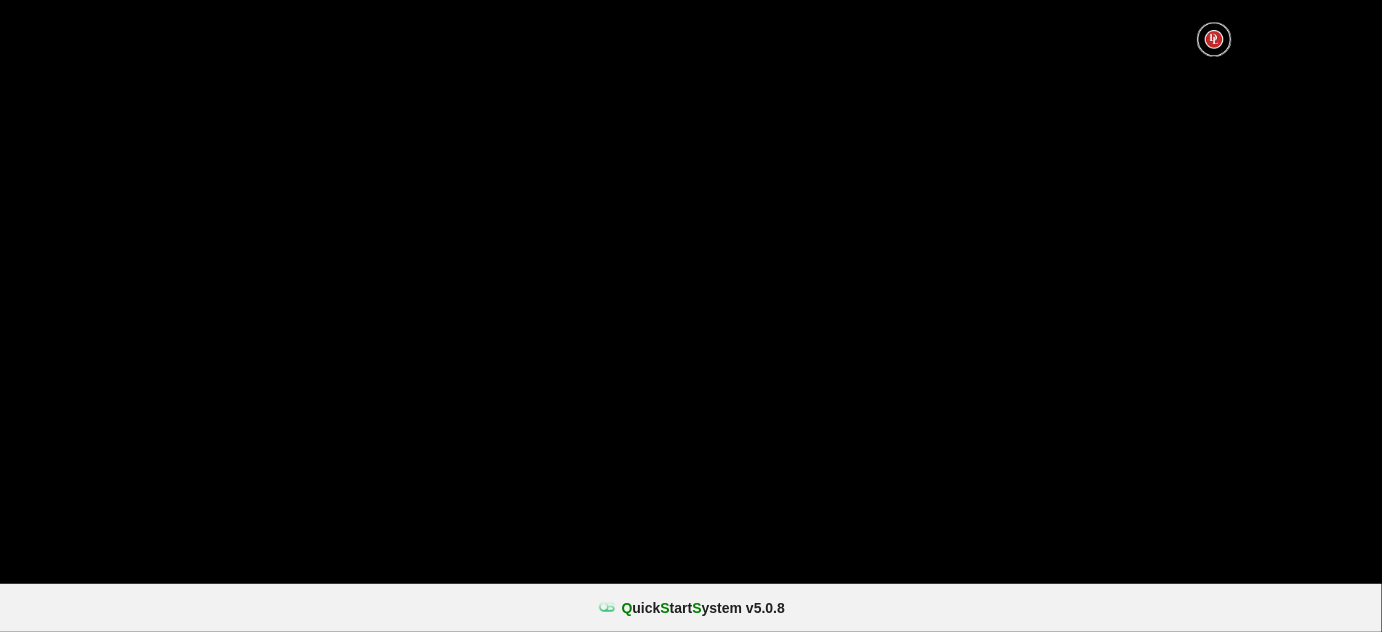 select on "25" 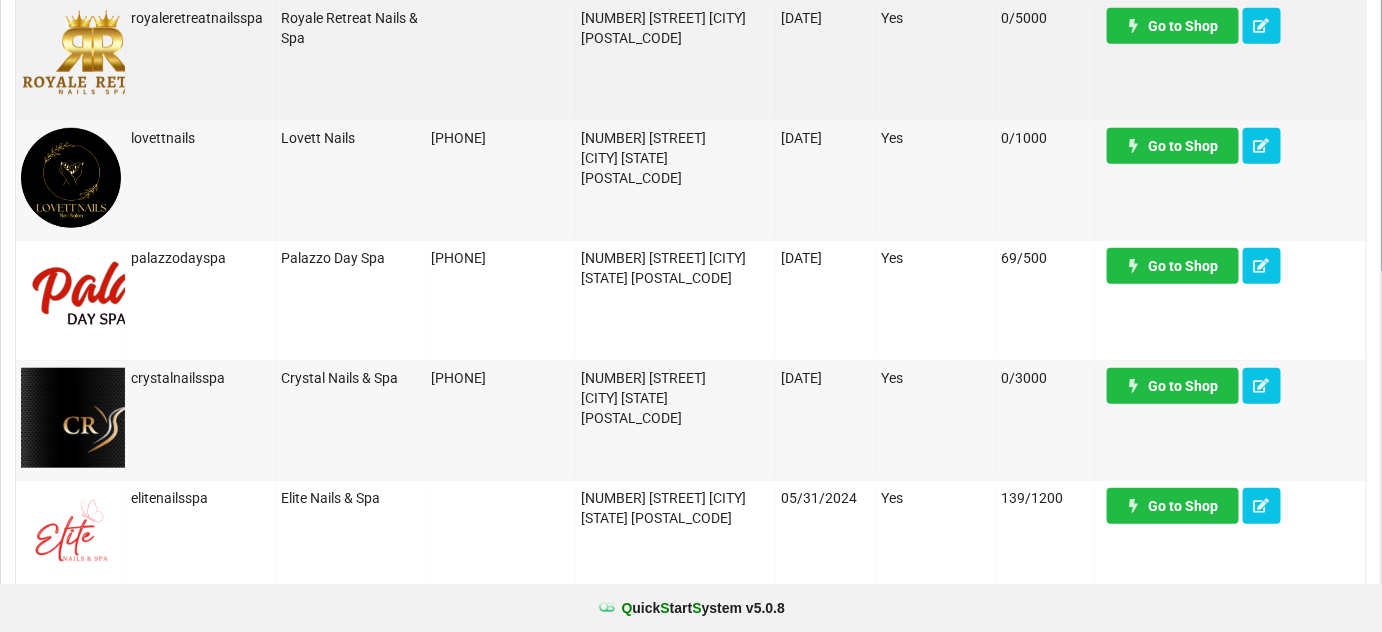 scroll, scrollTop: 363, scrollLeft: 0, axis: vertical 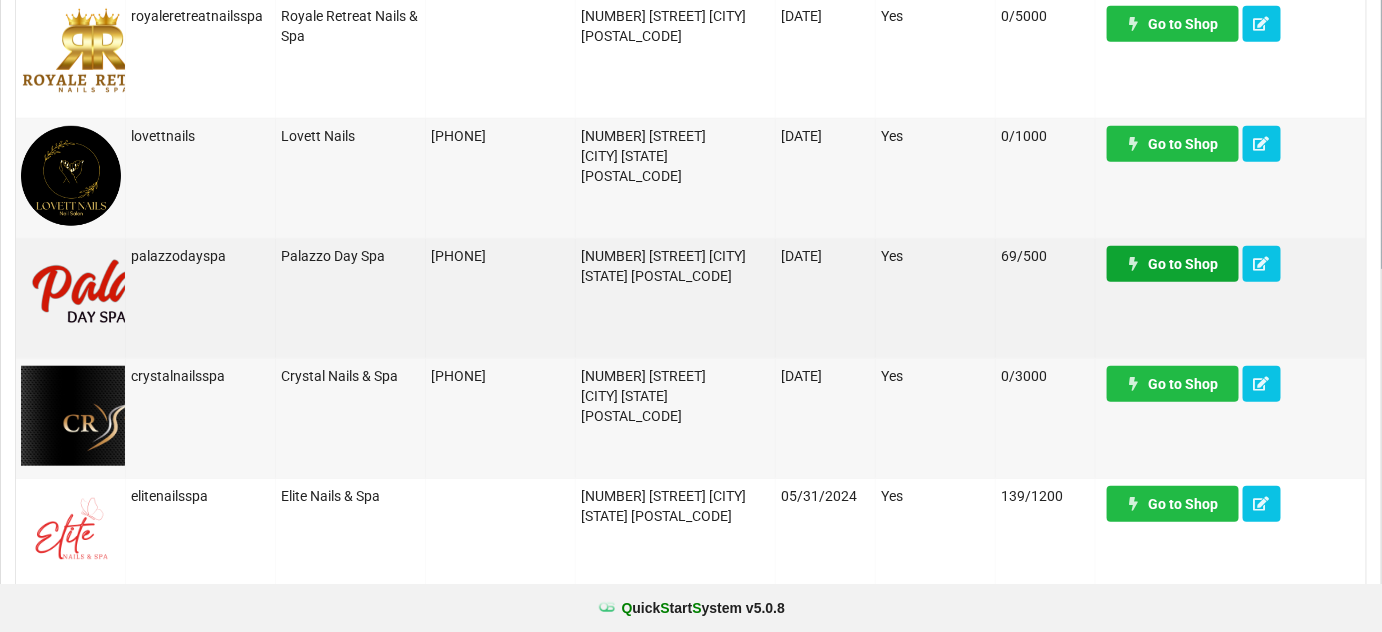 click on "Go to Shop" at bounding box center [1173, 264] 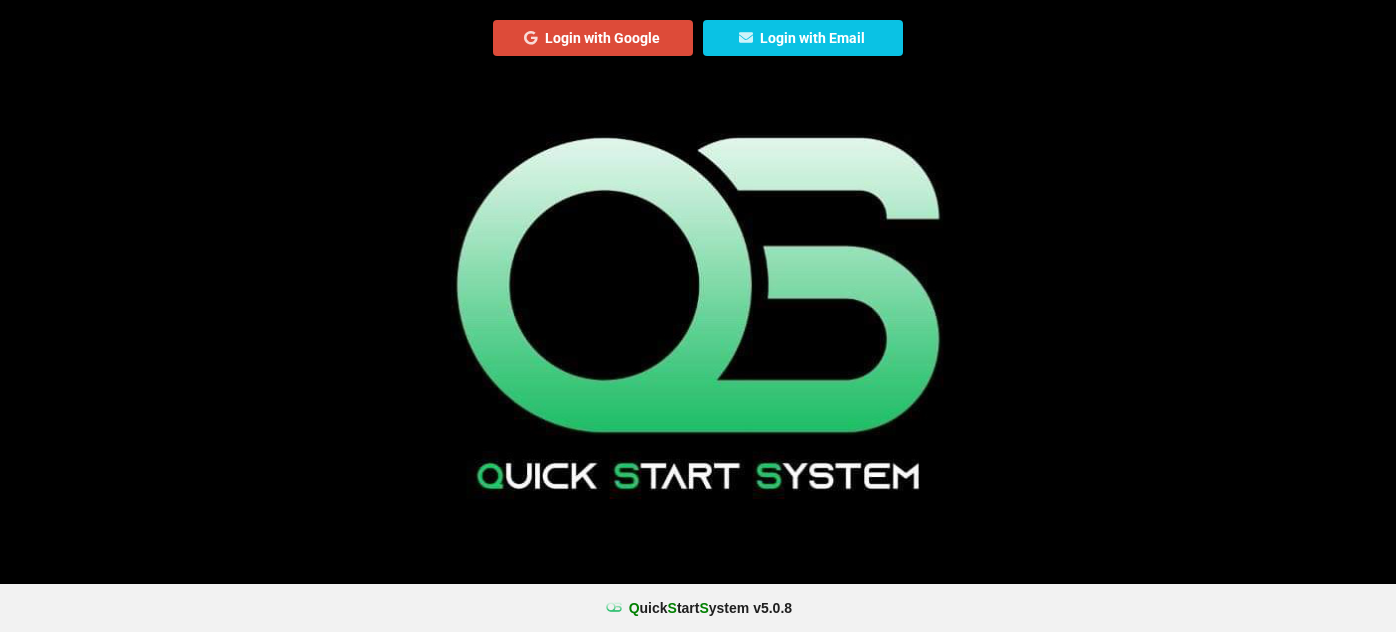 scroll, scrollTop: 0, scrollLeft: 0, axis: both 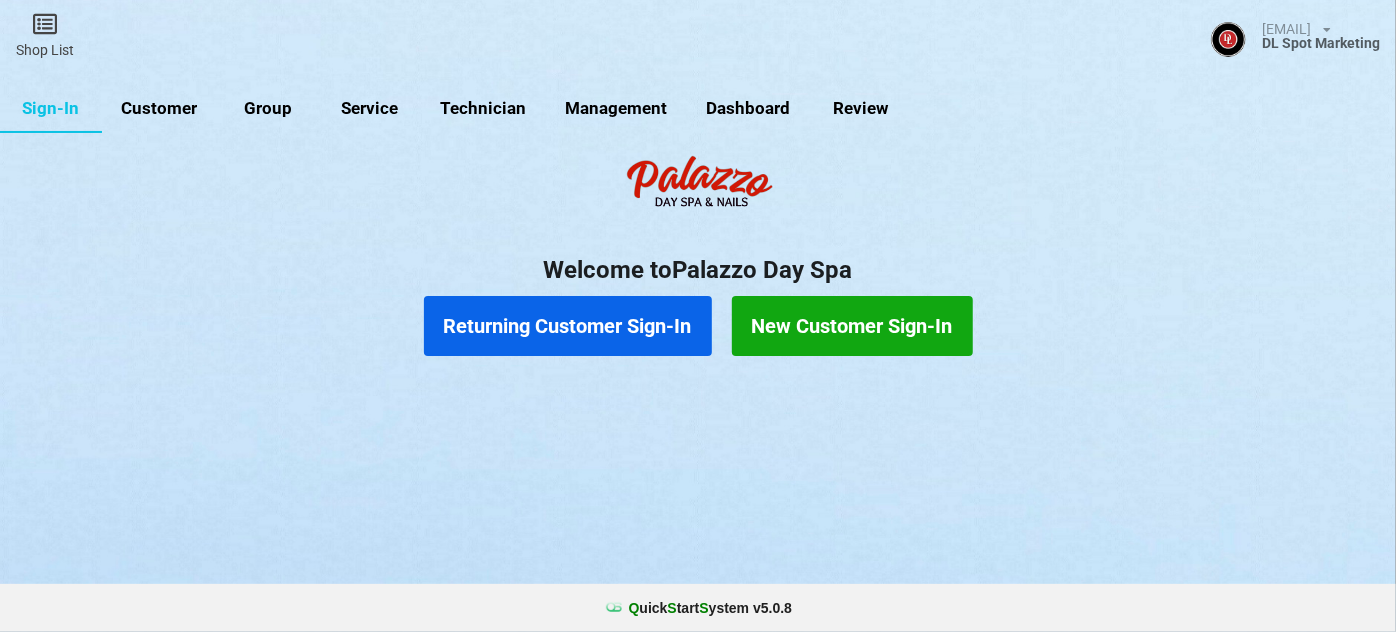 click on "Customer" at bounding box center (159, 109) 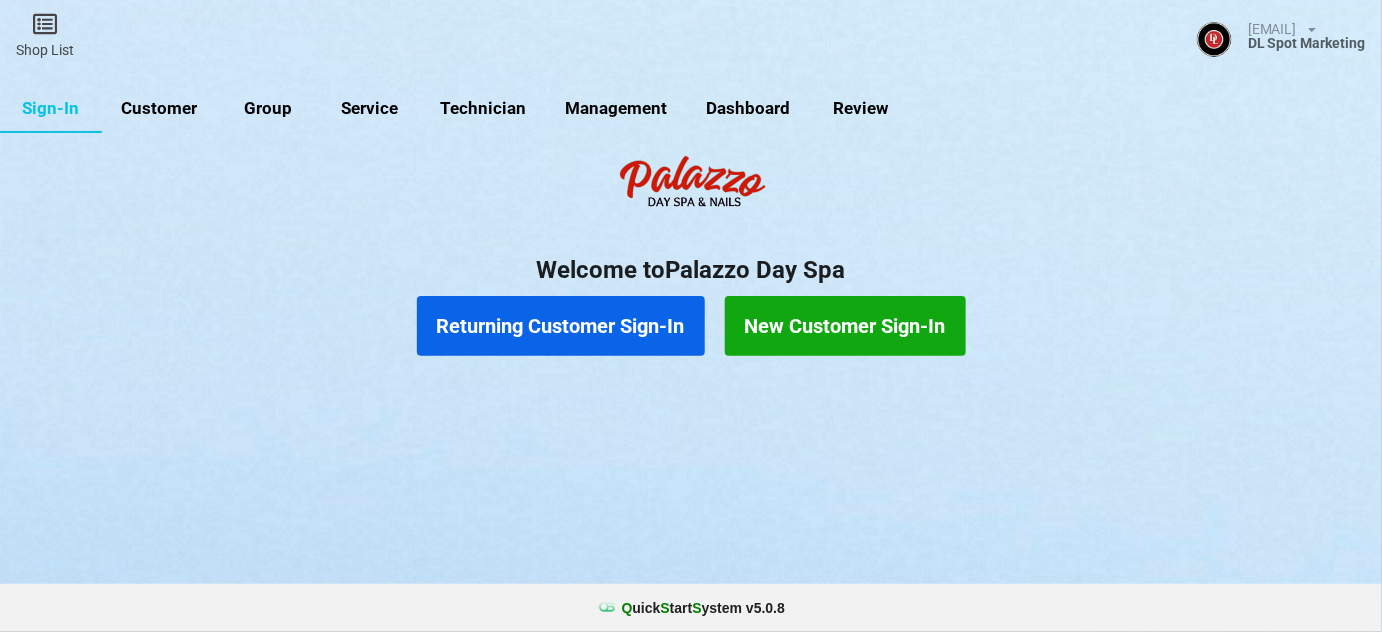 select on "25" 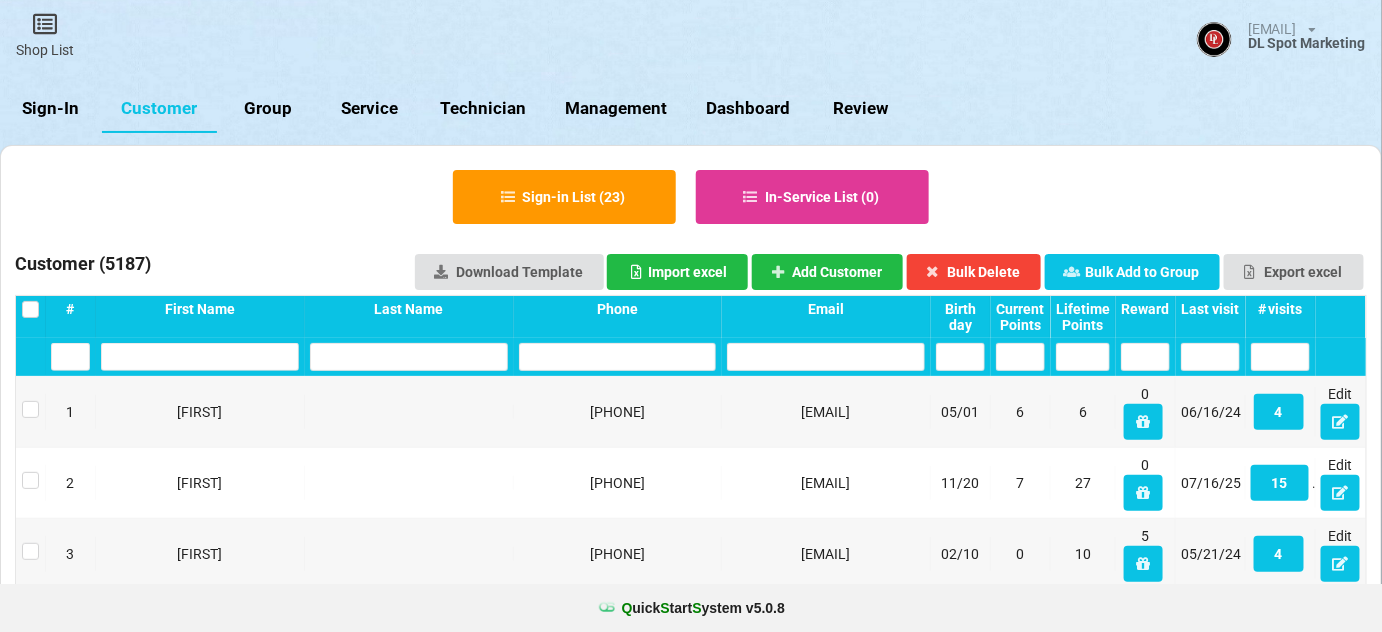 click on "Last visit" at bounding box center (1210, 309) 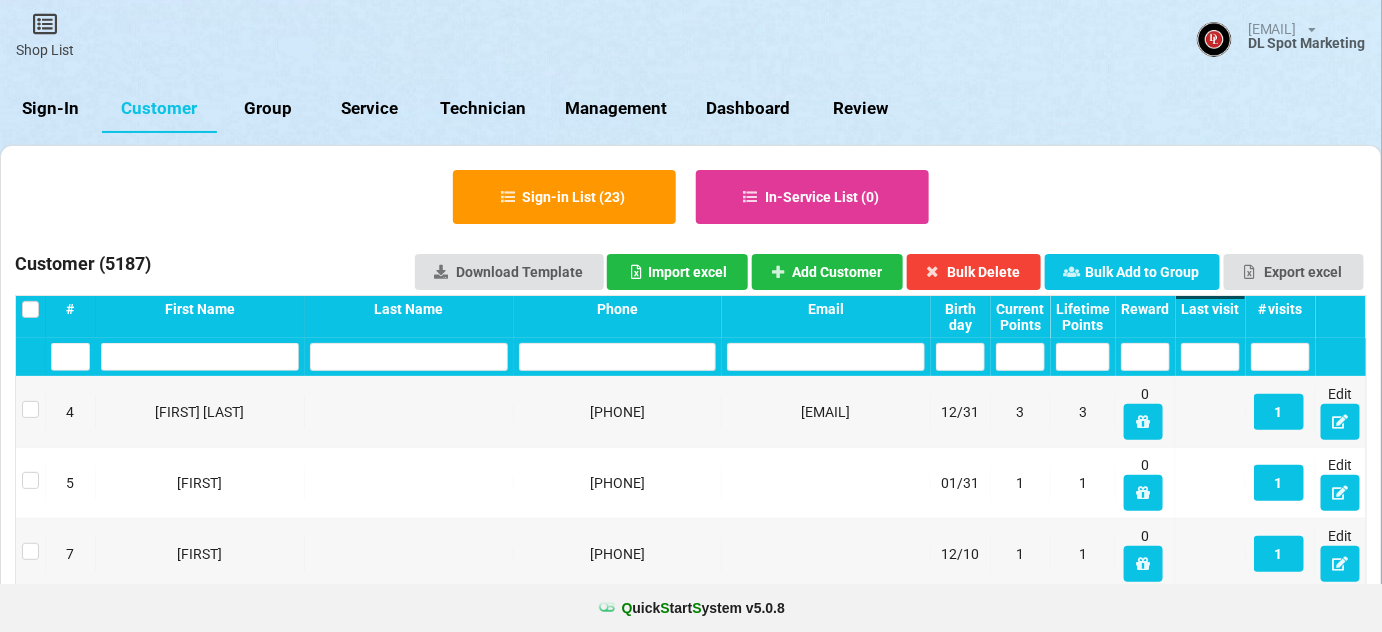 click on "Last visit" at bounding box center [1210, 309] 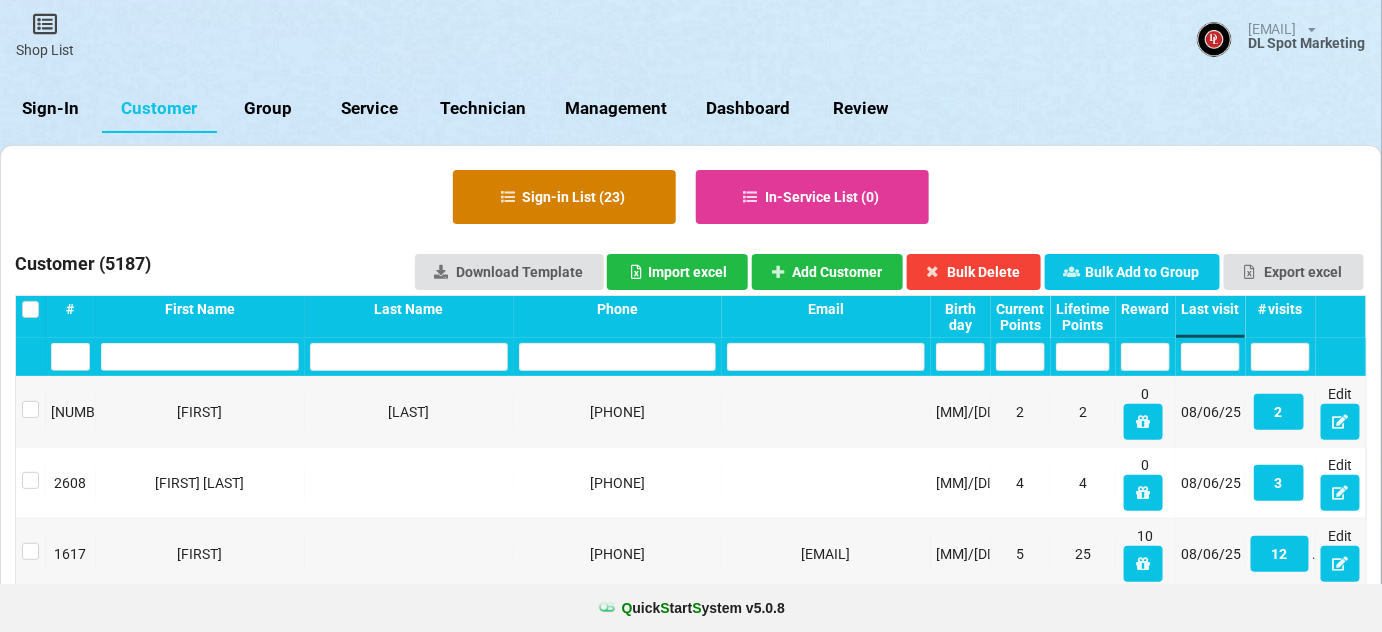 click on "Sign-in List ( [NUMBER] )" at bounding box center (564, 197) 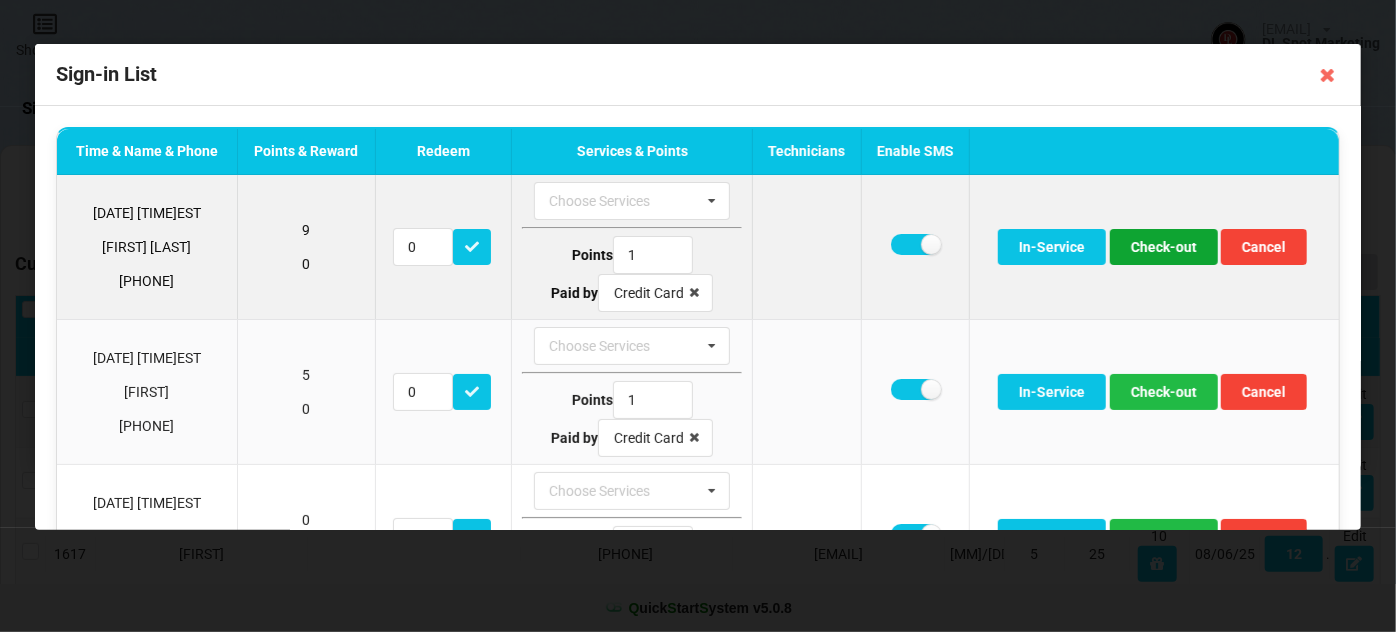 click on "Check-out" at bounding box center (1164, 247) 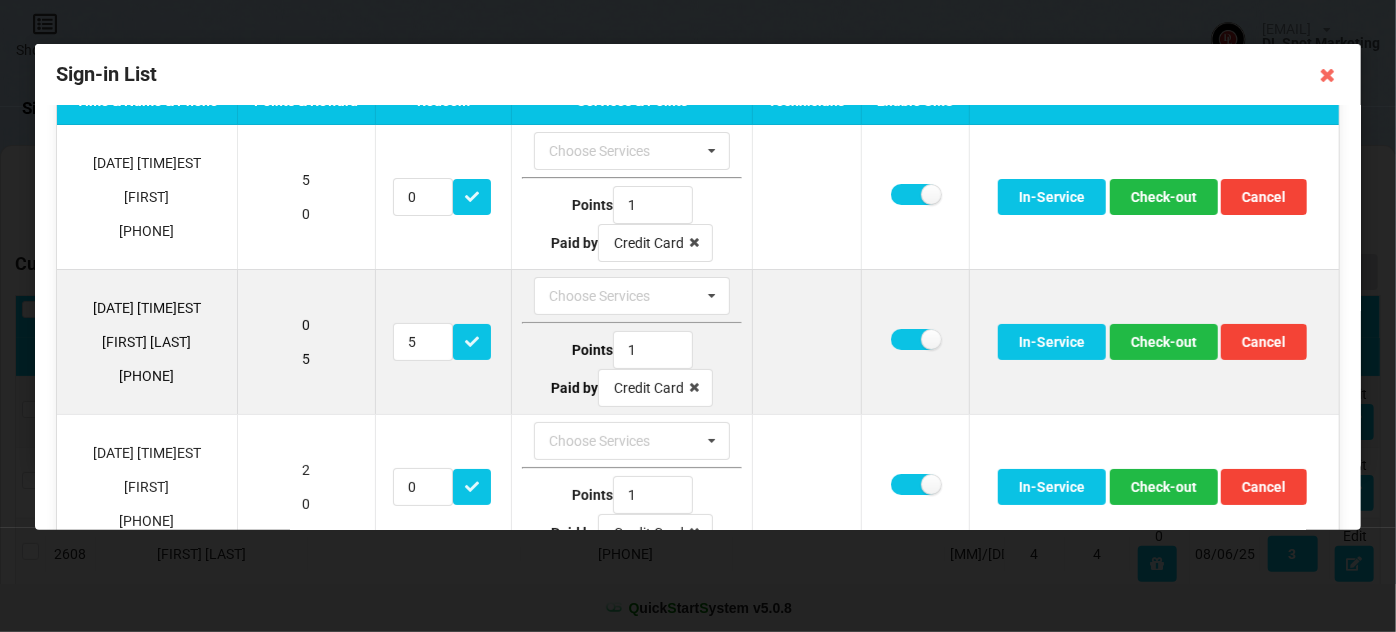 scroll, scrollTop: 121, scrollLeft: 0, axis: vertical 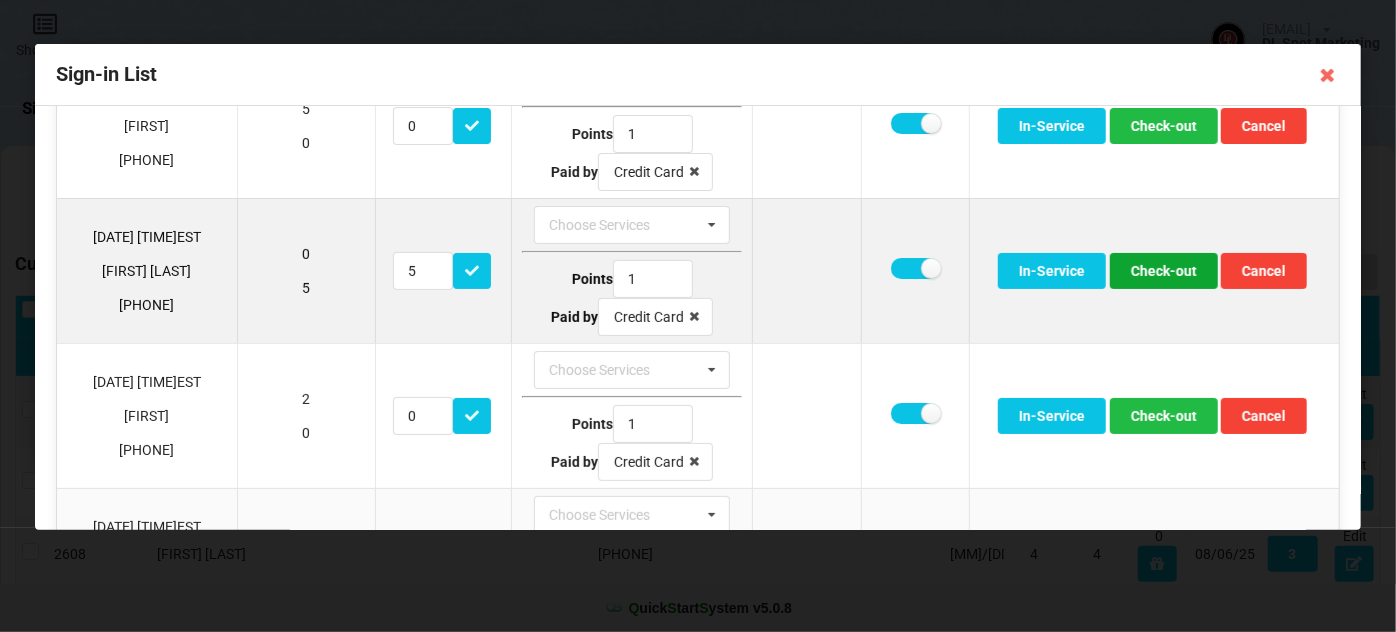 click on "Check-out" at bounding box center [1164, 271] 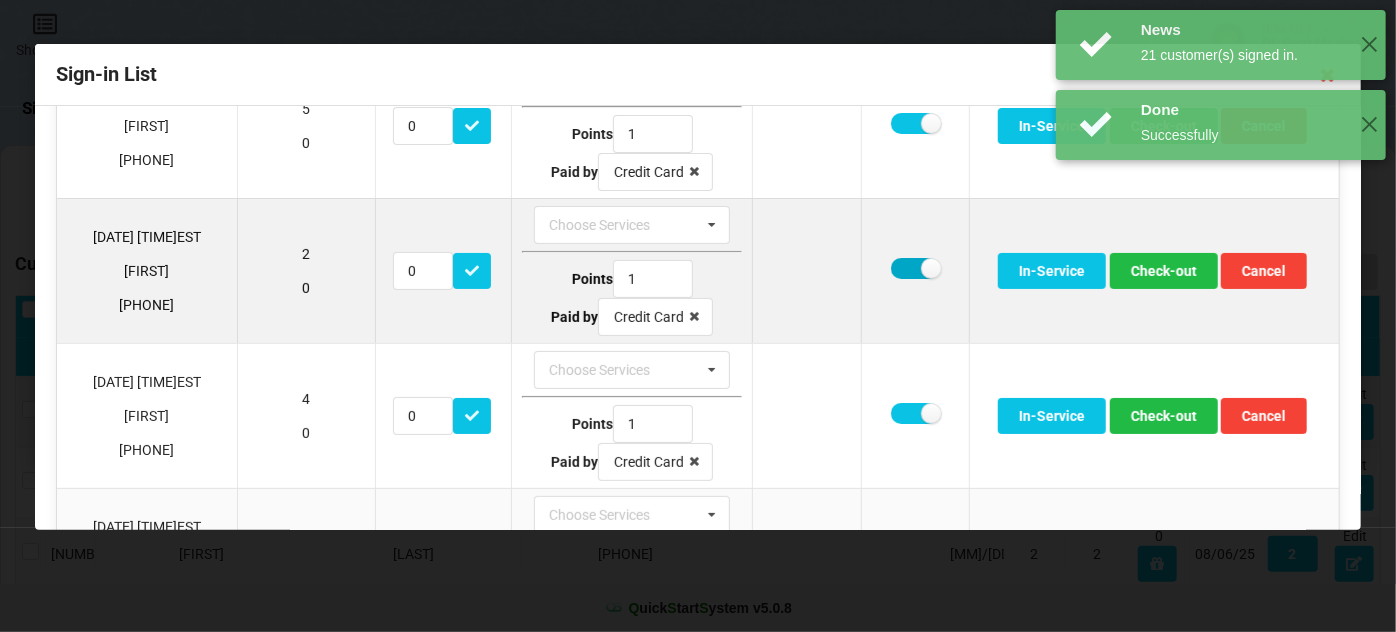 click at bounding box center [915, 268] 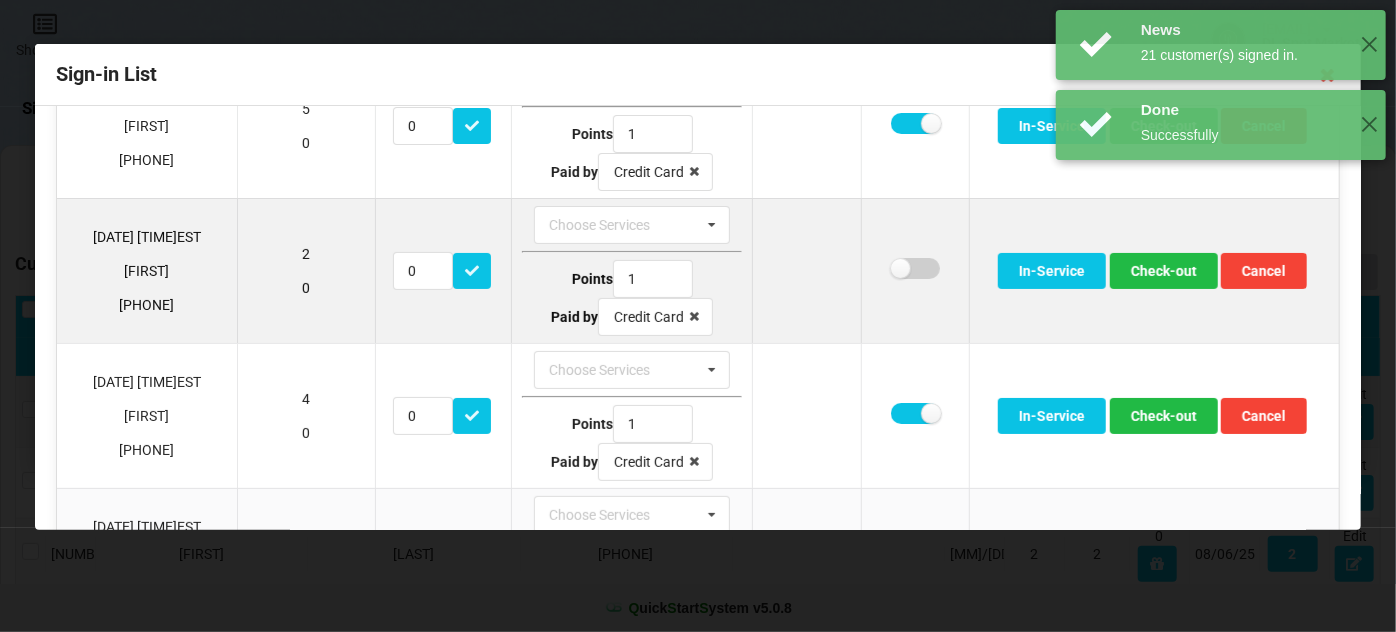 checkbox on "false" 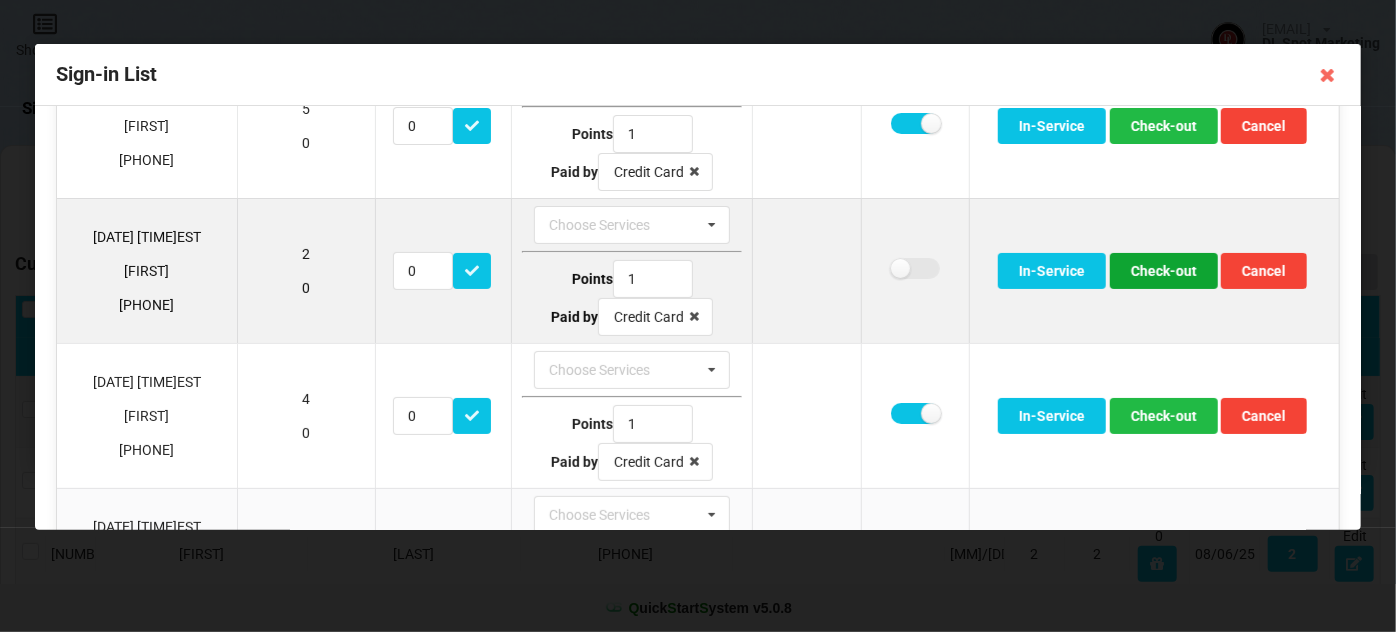 click on "Check-out" at bounding box center (1164, 271) 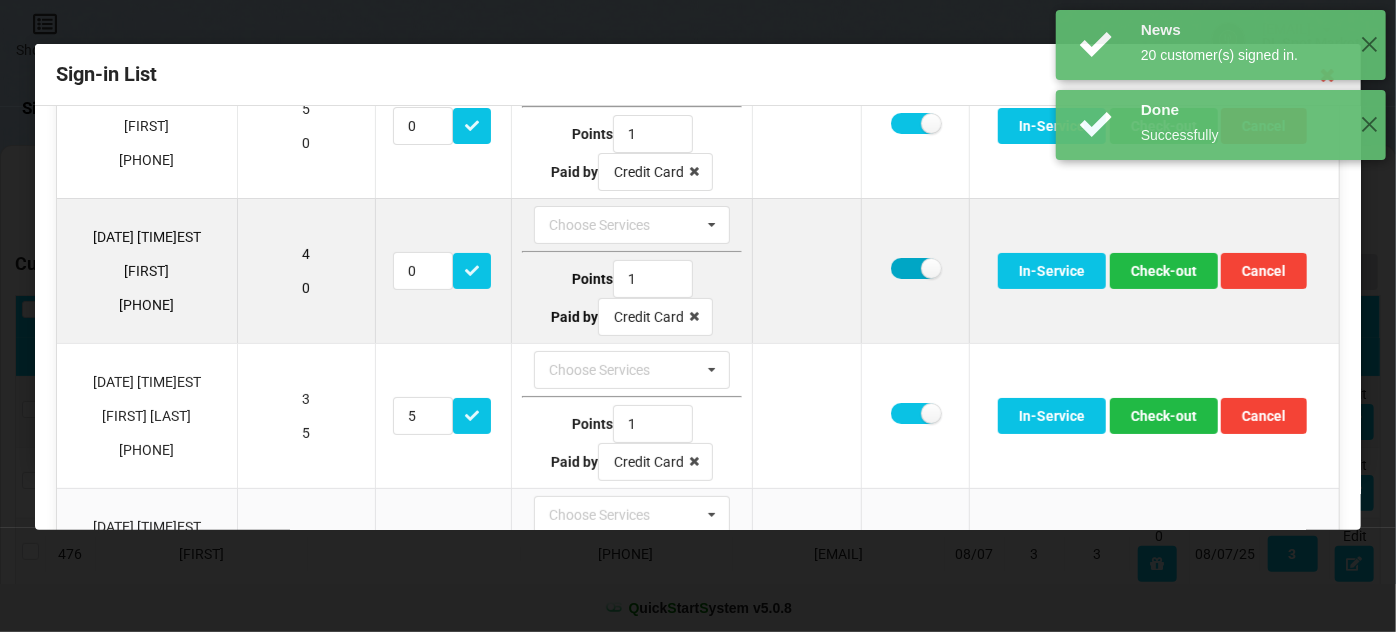 click at bounding box center [915, 268] 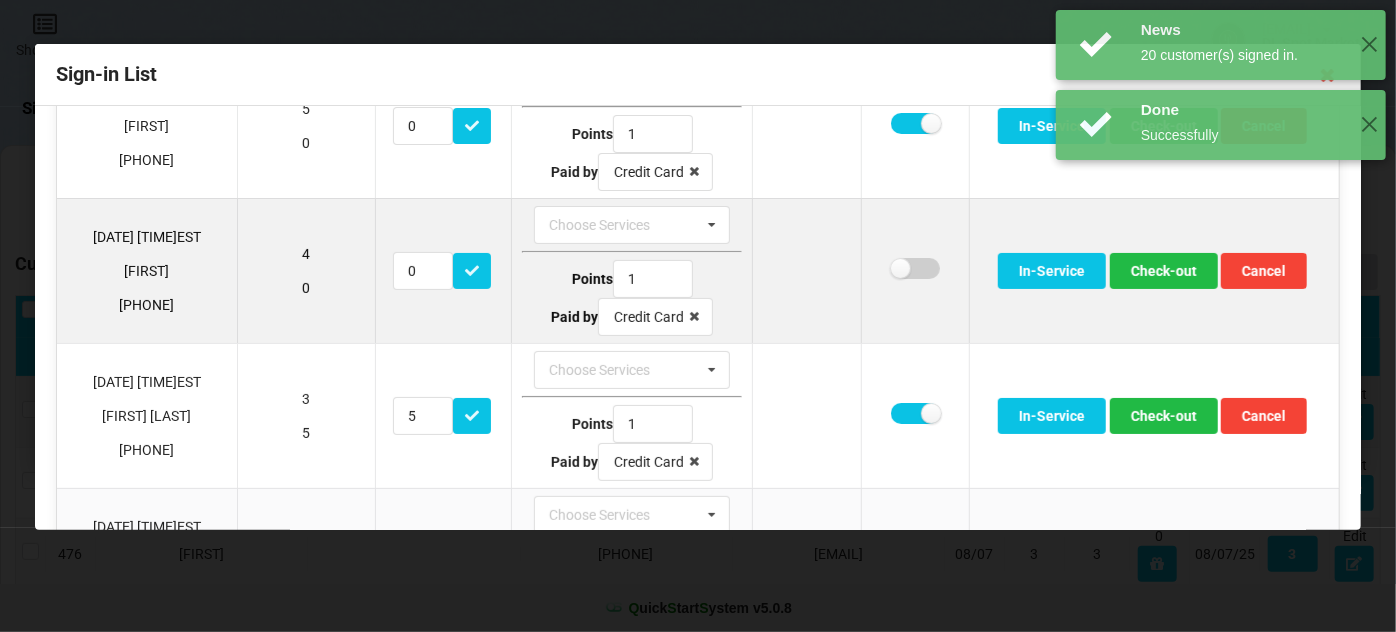 checkbox on "false" 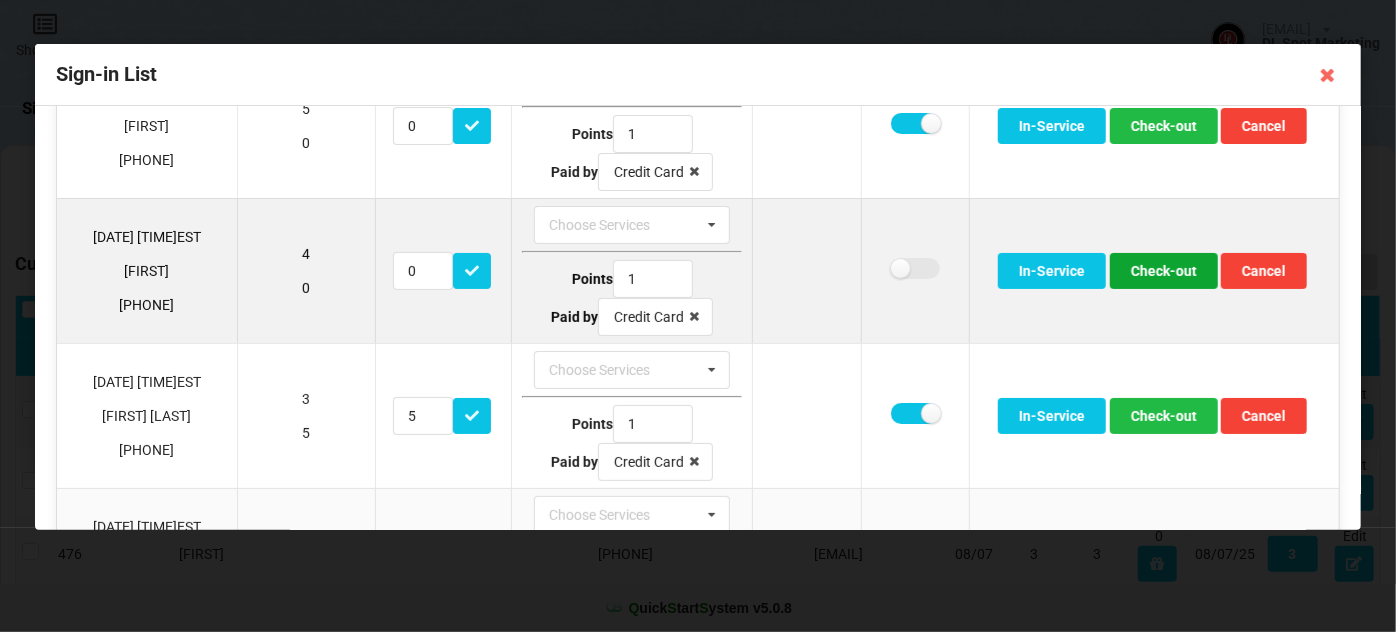 click on "Check-out" at bounding box center (1164, 271) 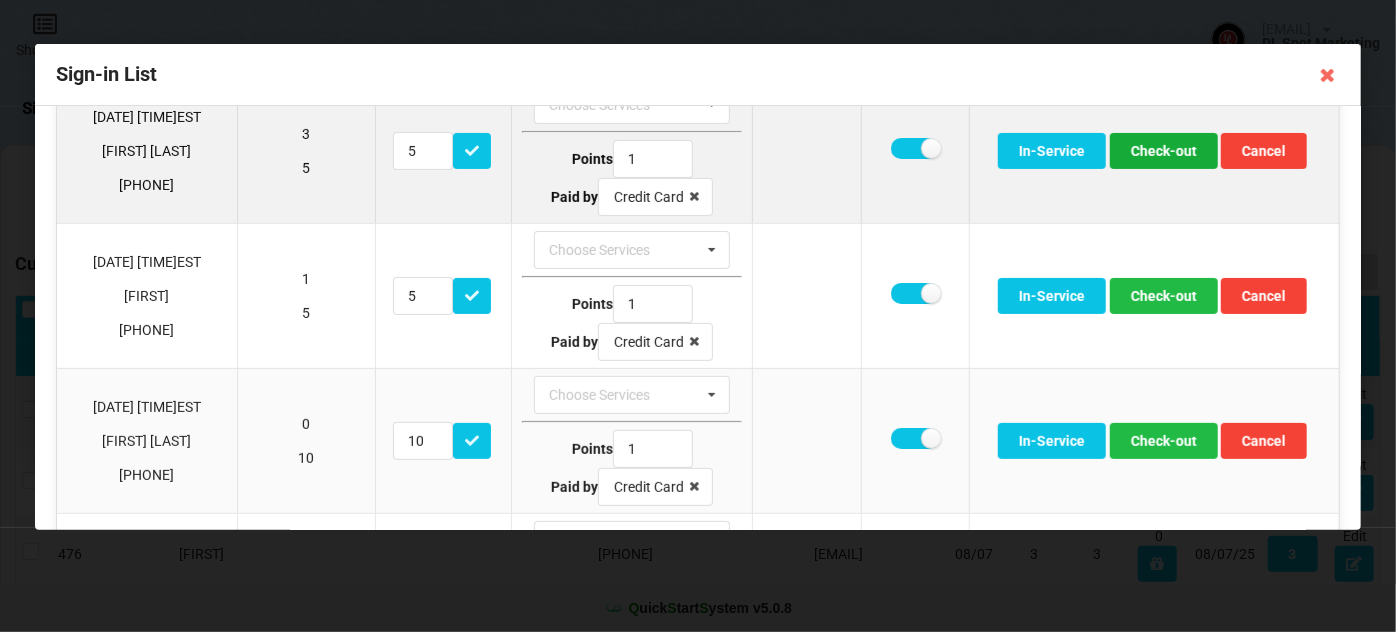 scroll, scrollTop: 242, scrollLeft: 0, axis: vertical 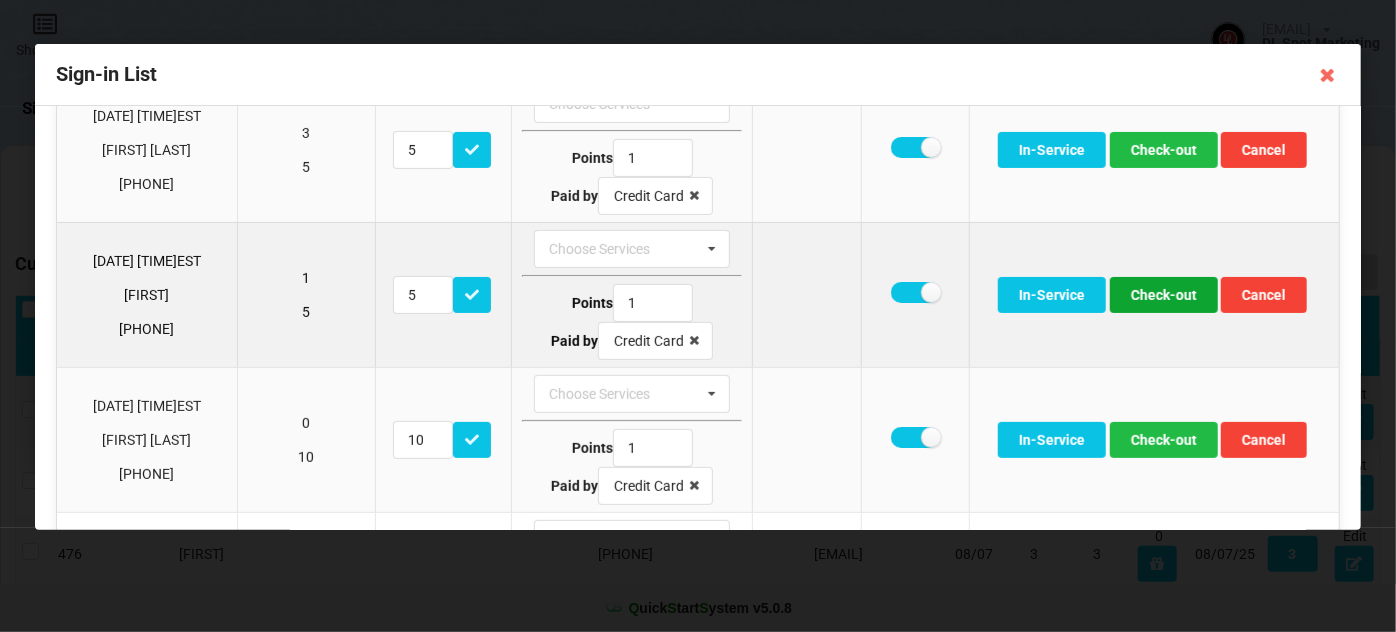 click on "Check-out" at bounding box center (1164, 295) 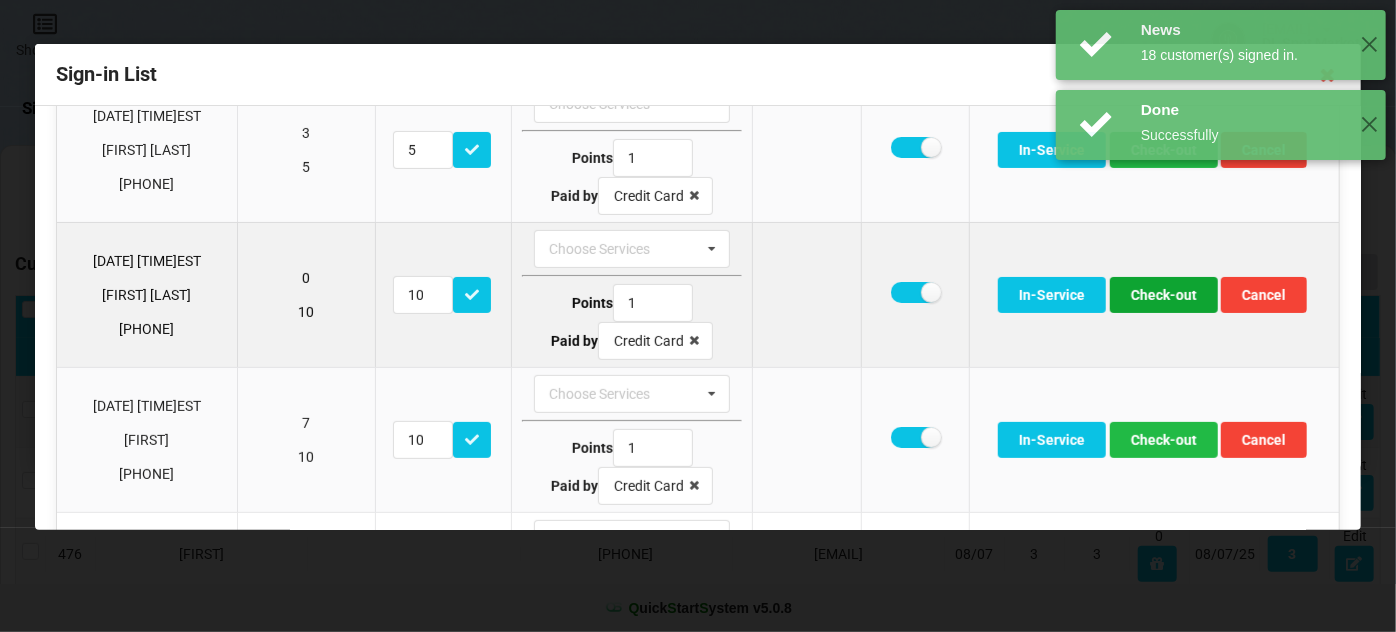 click on "Check-out" at bounding box center [1164, 295] 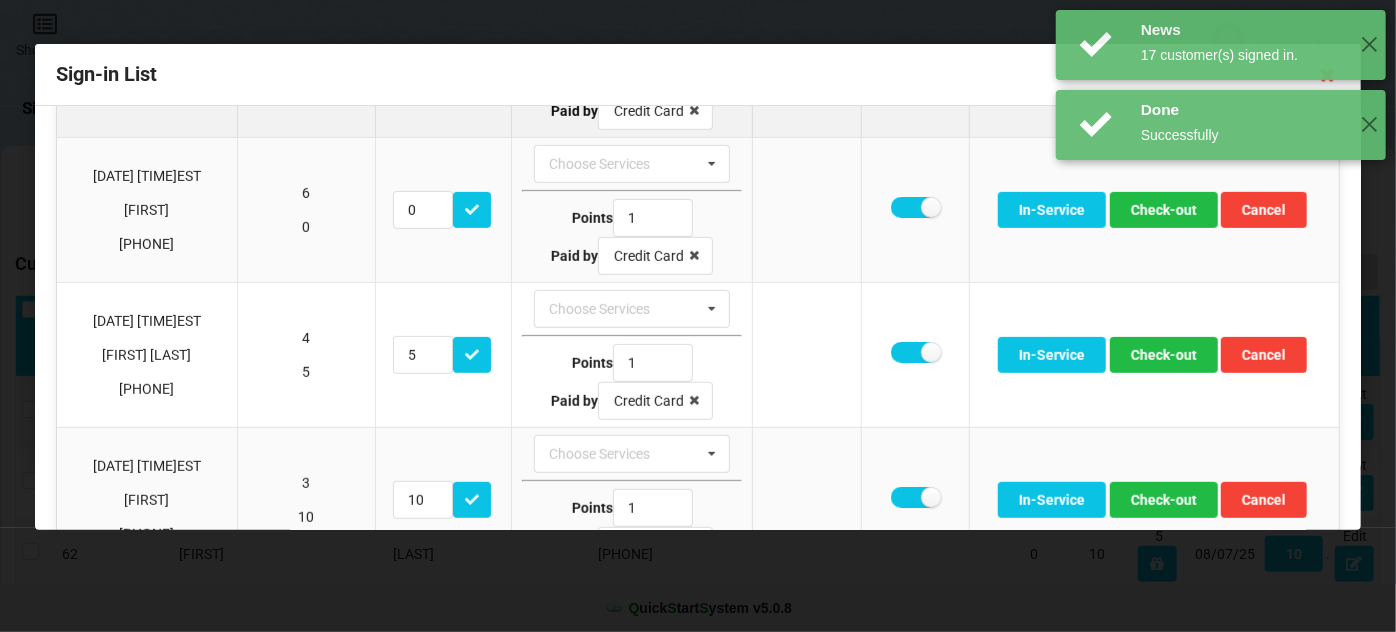 scroll, scrollTop: 485, scrollLeft: 0, axis: vertical 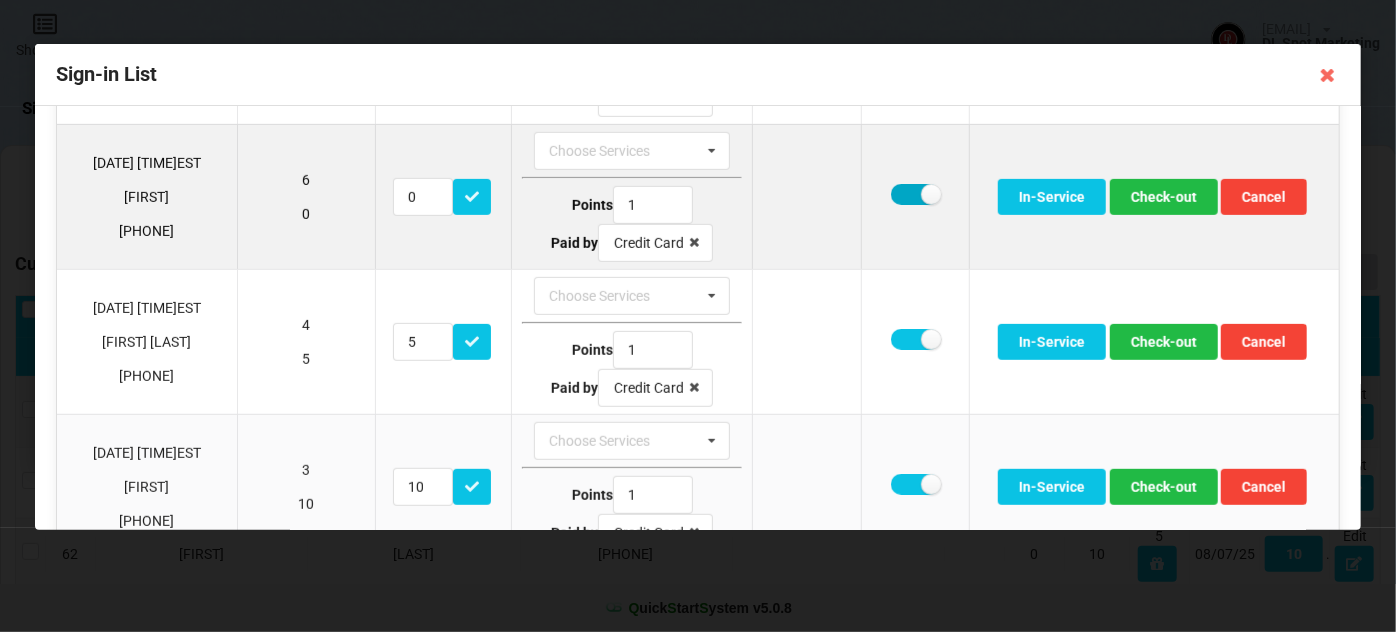 click at bounding box center [915, 194] 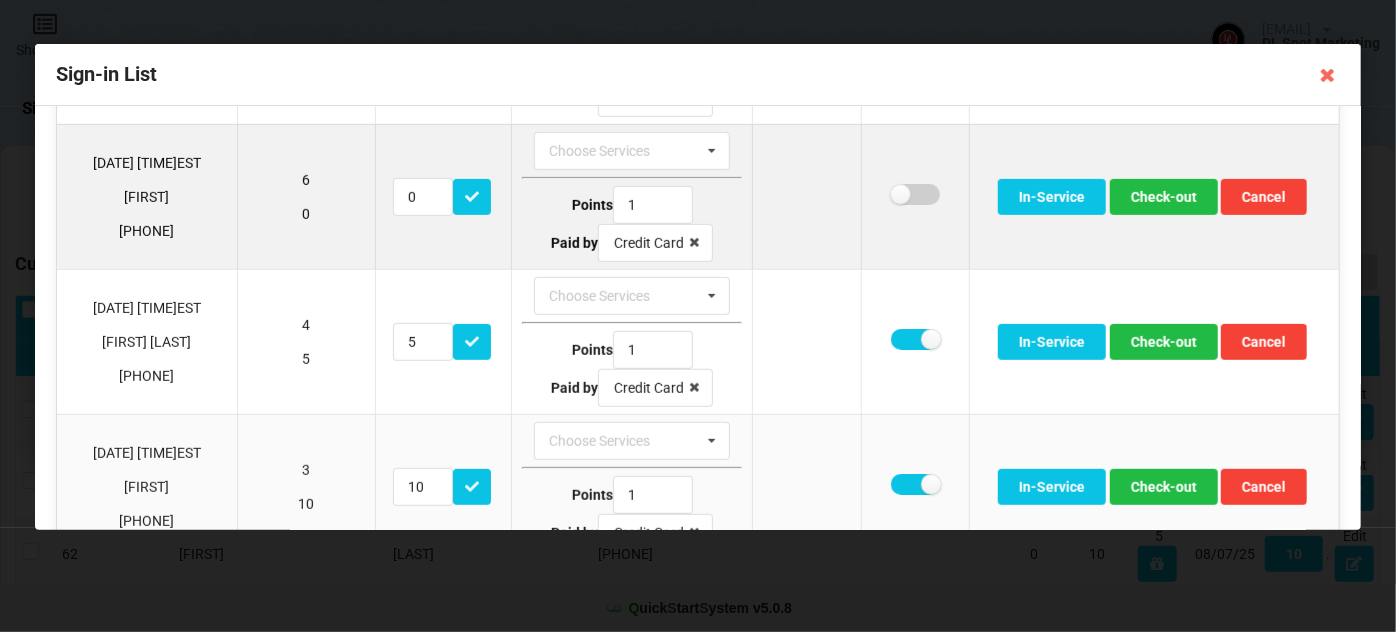 checkbox on "false" 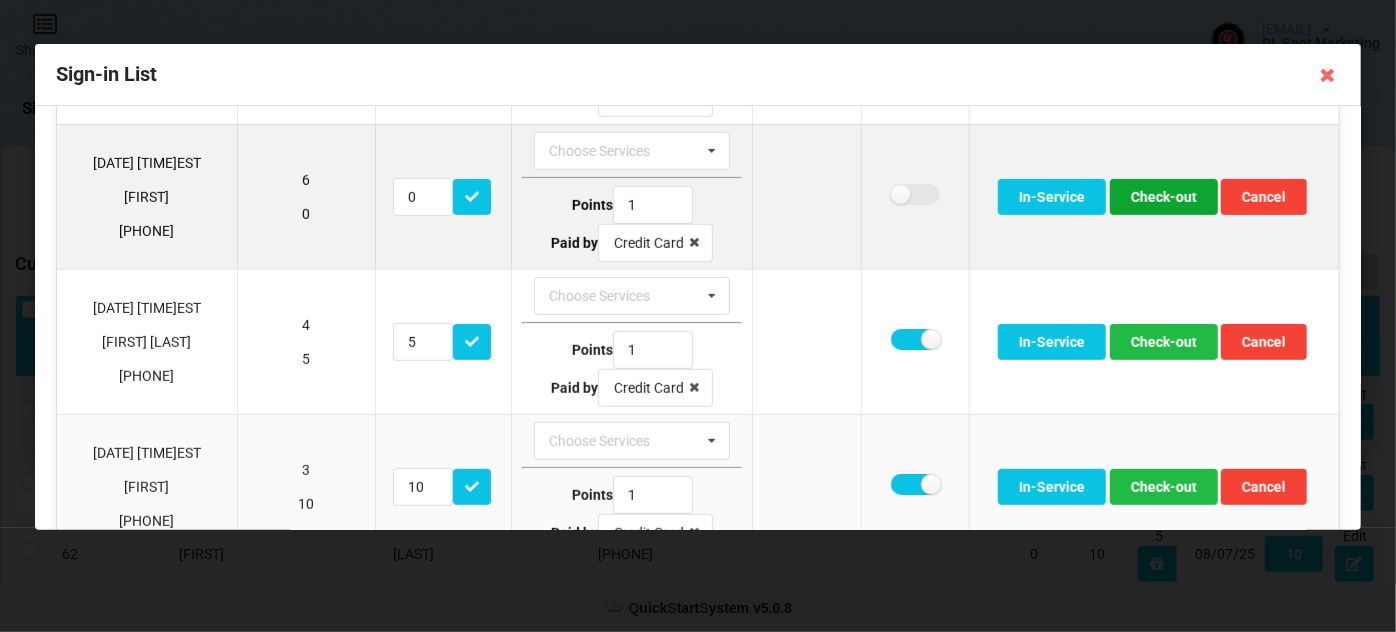 click on "Check-out" at bounding box center (1164, 197) 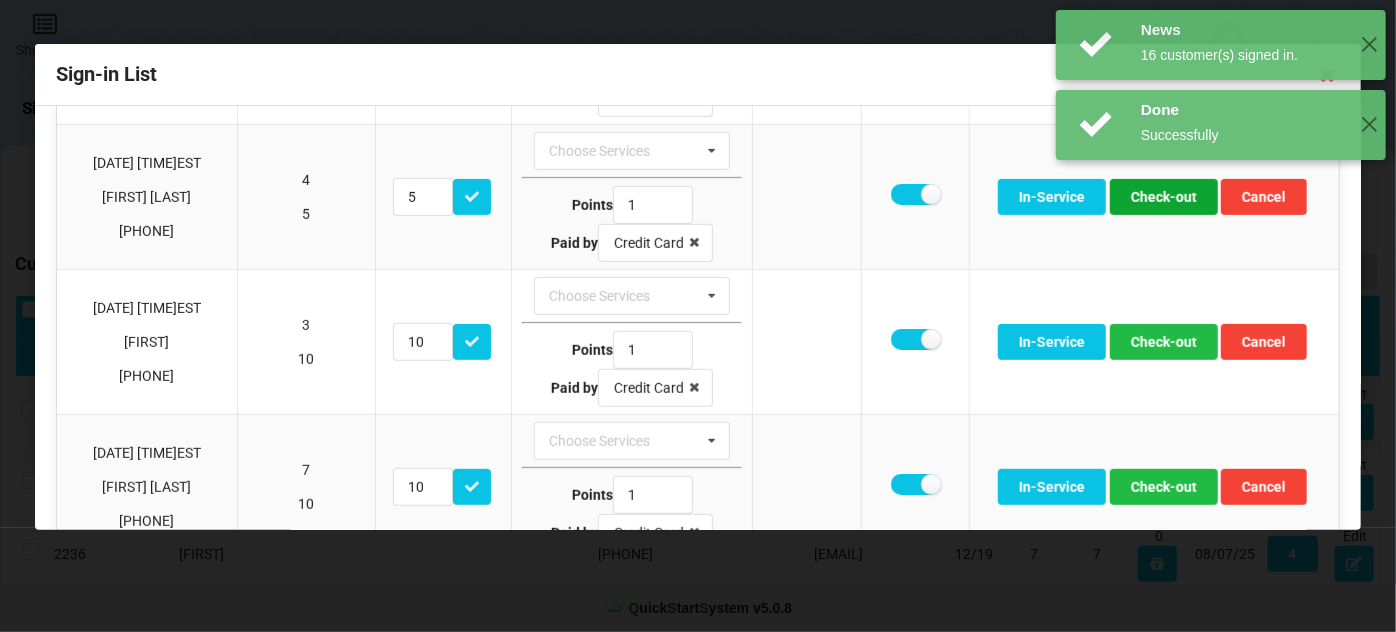 click on "Check-out" at bounding box center [1164, 197] 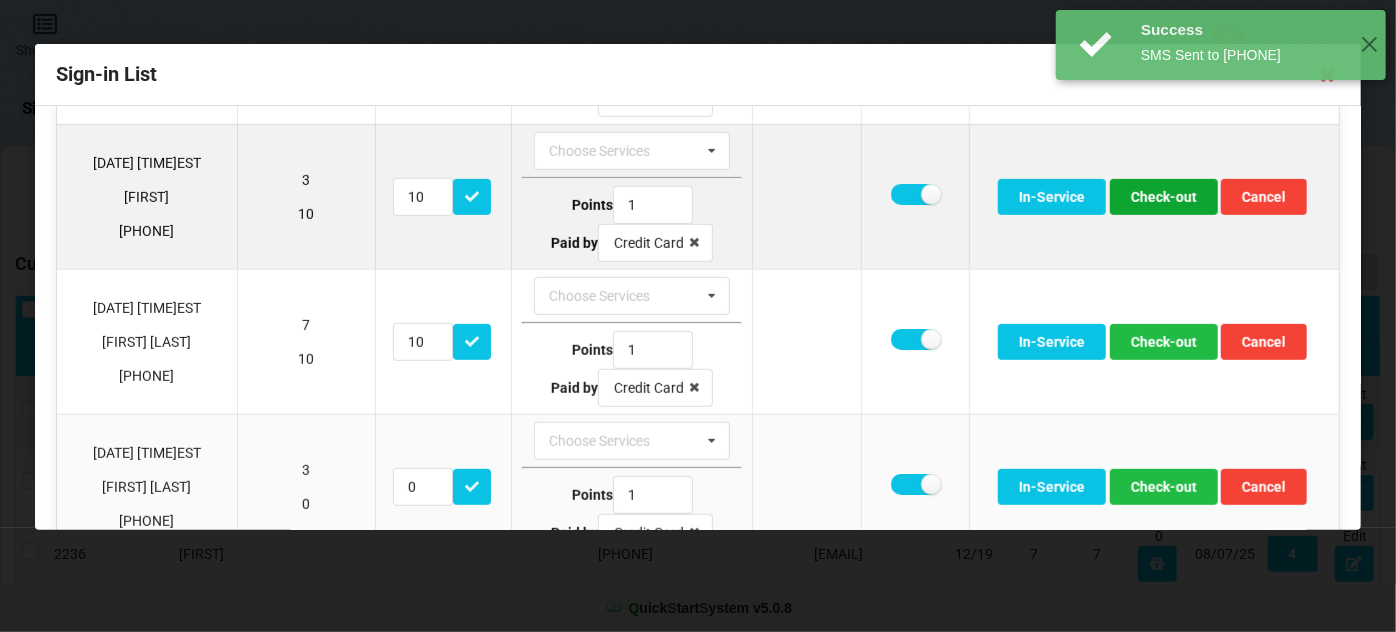 click on "Check-out" at bounding box center (1164, 197) 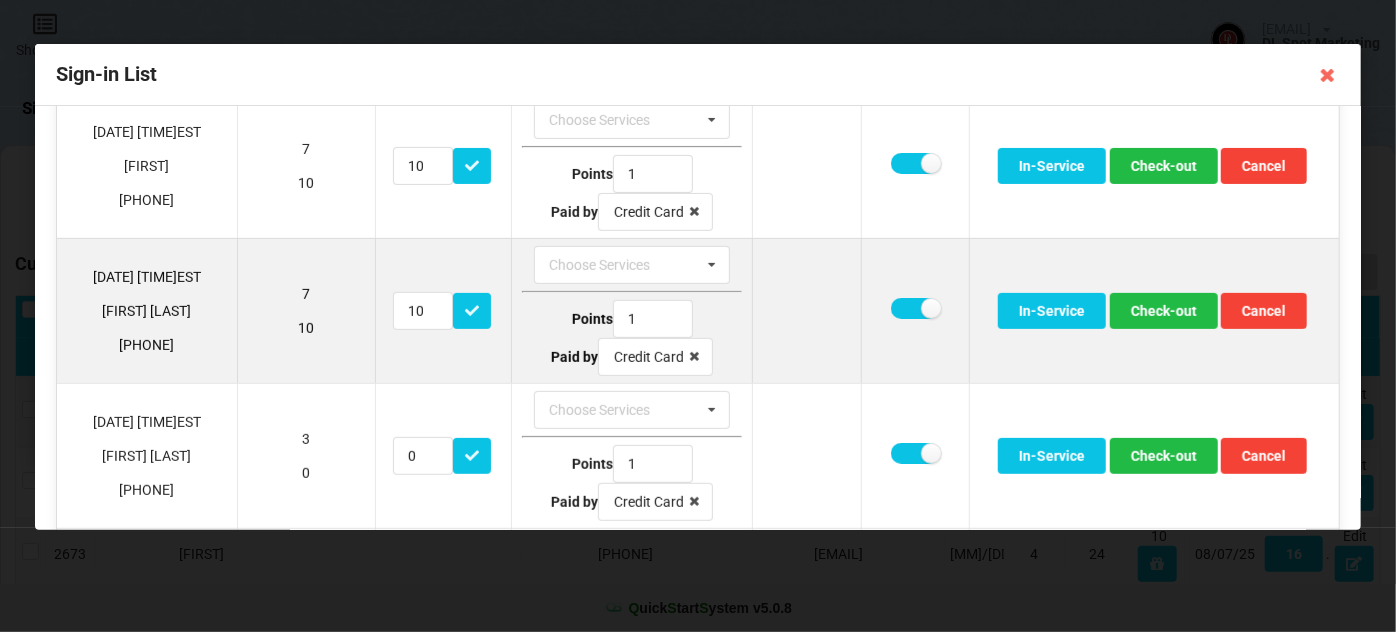 scroll, scrollTop: 363, scrollLeft: 0, axis: vertical 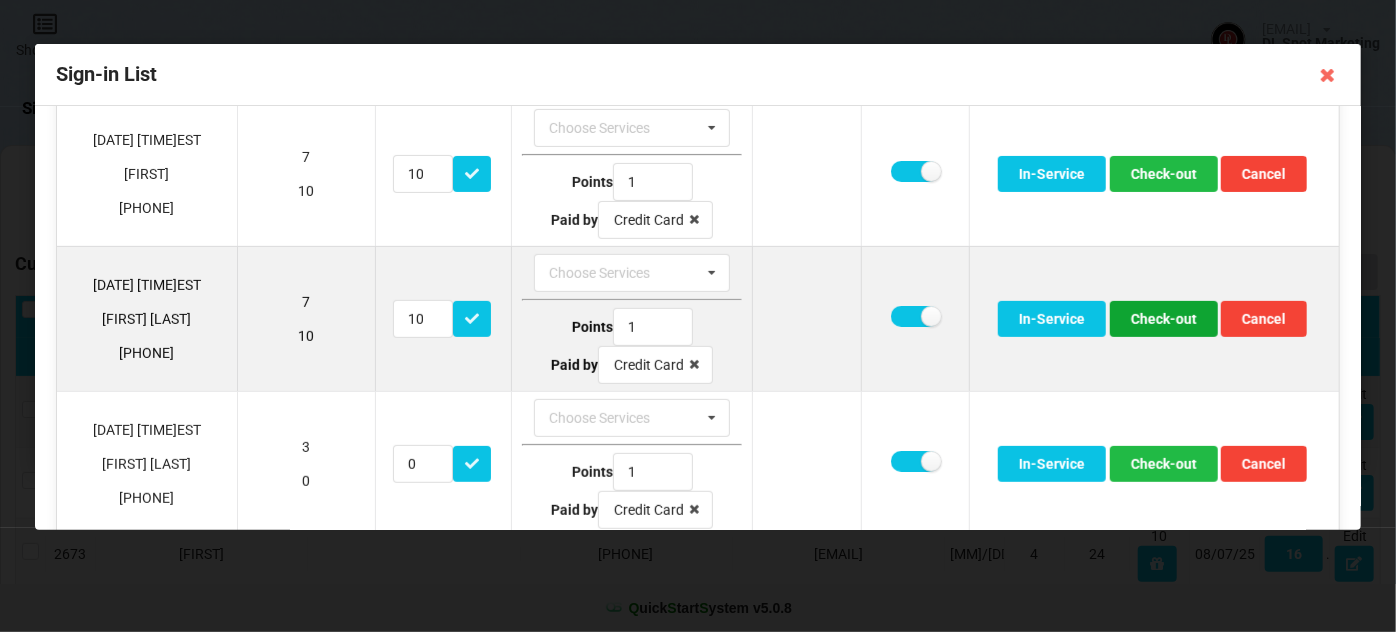 click on "Check-out" at bounding box center [1164, 319] 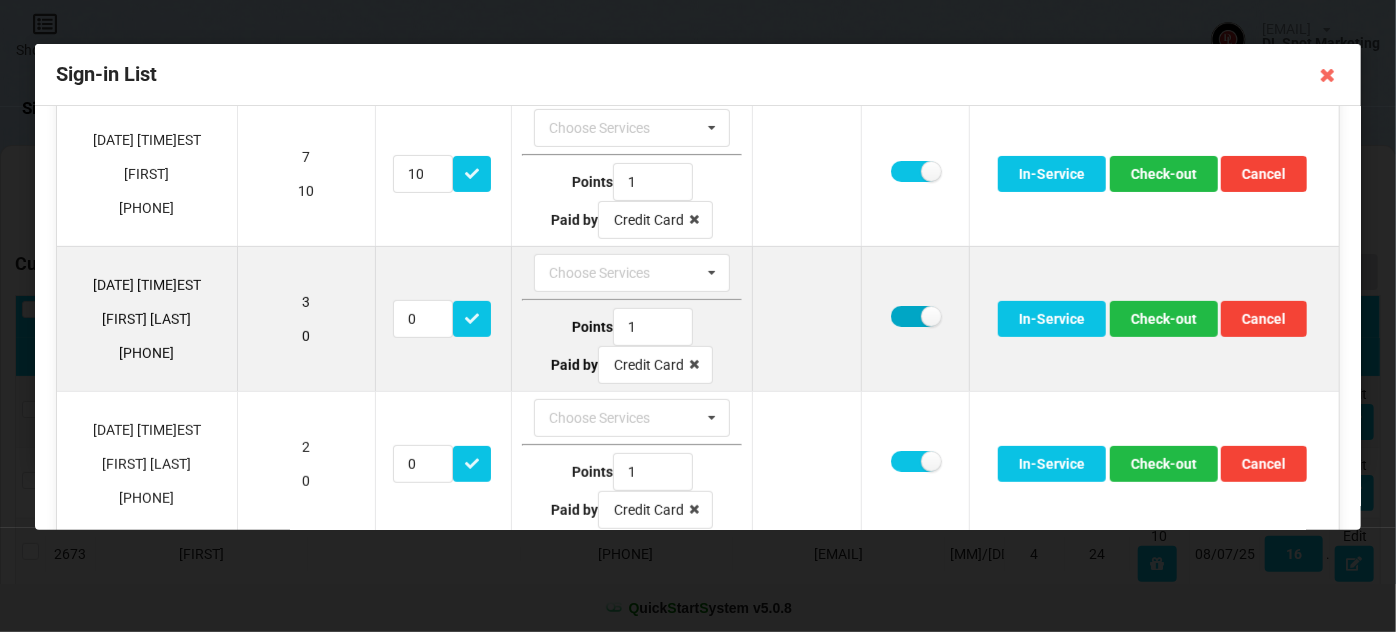 click at bounding box center [915, 316] 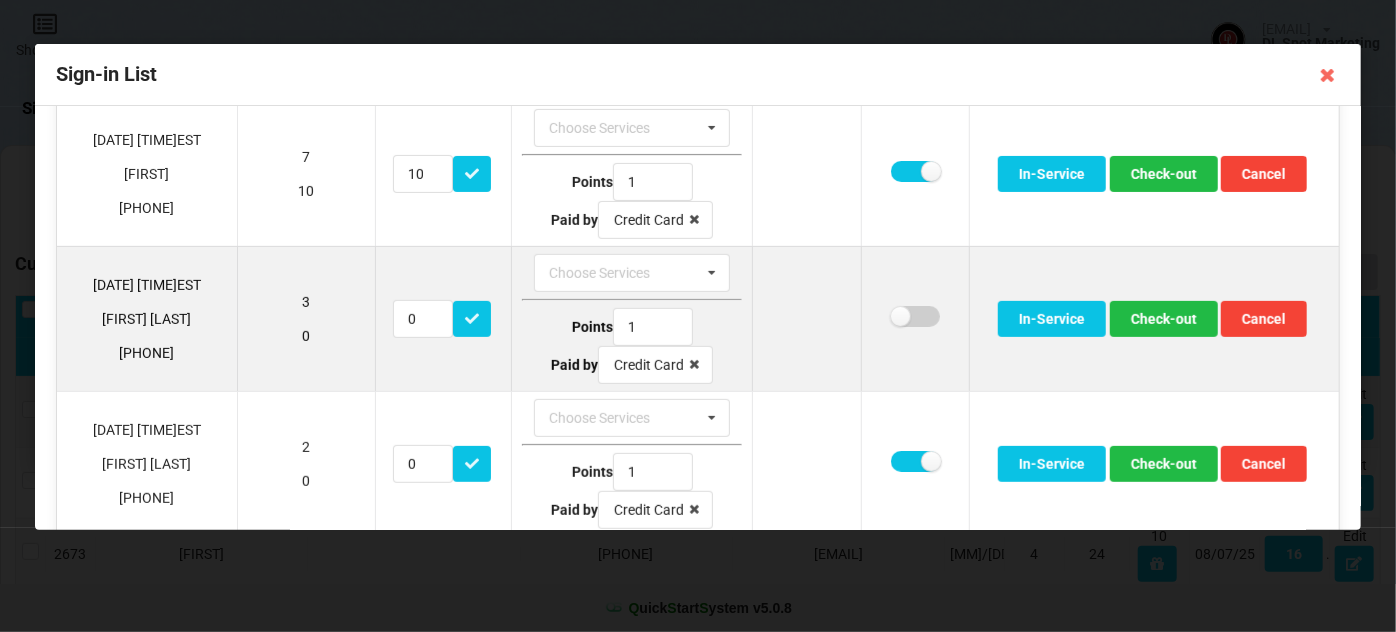 checkbox on "false" 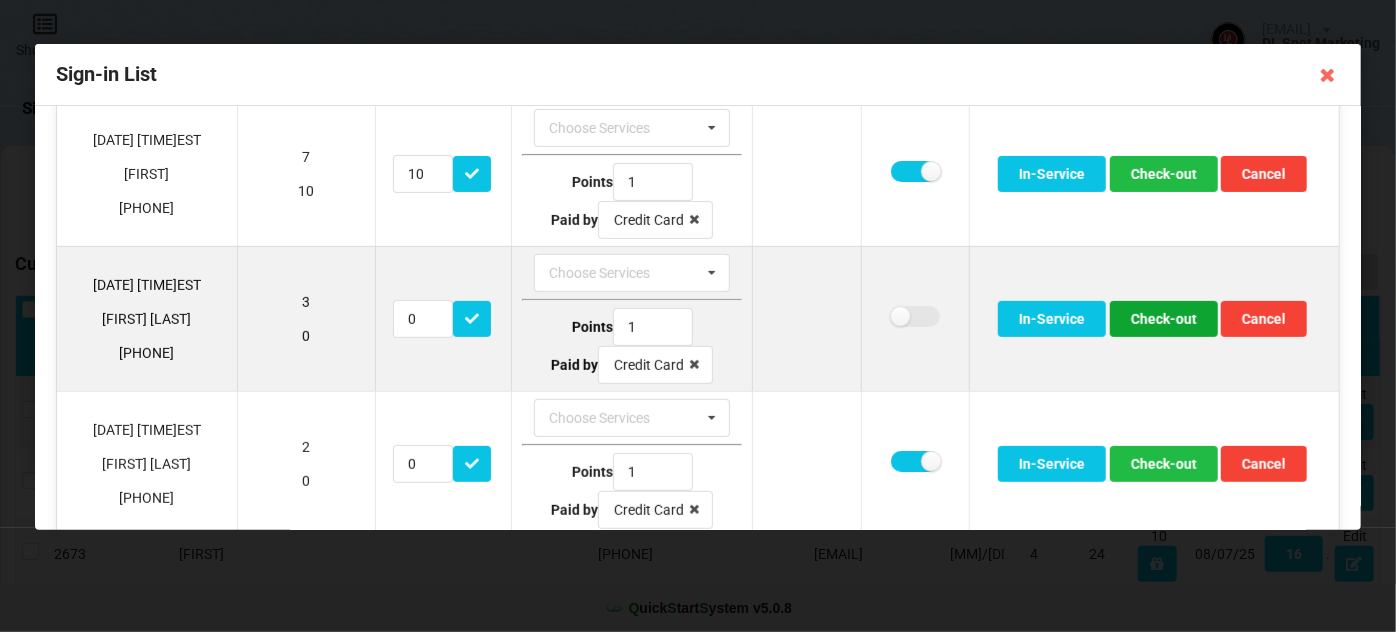 click on "Check-out" at bounding box center (1164, 319) 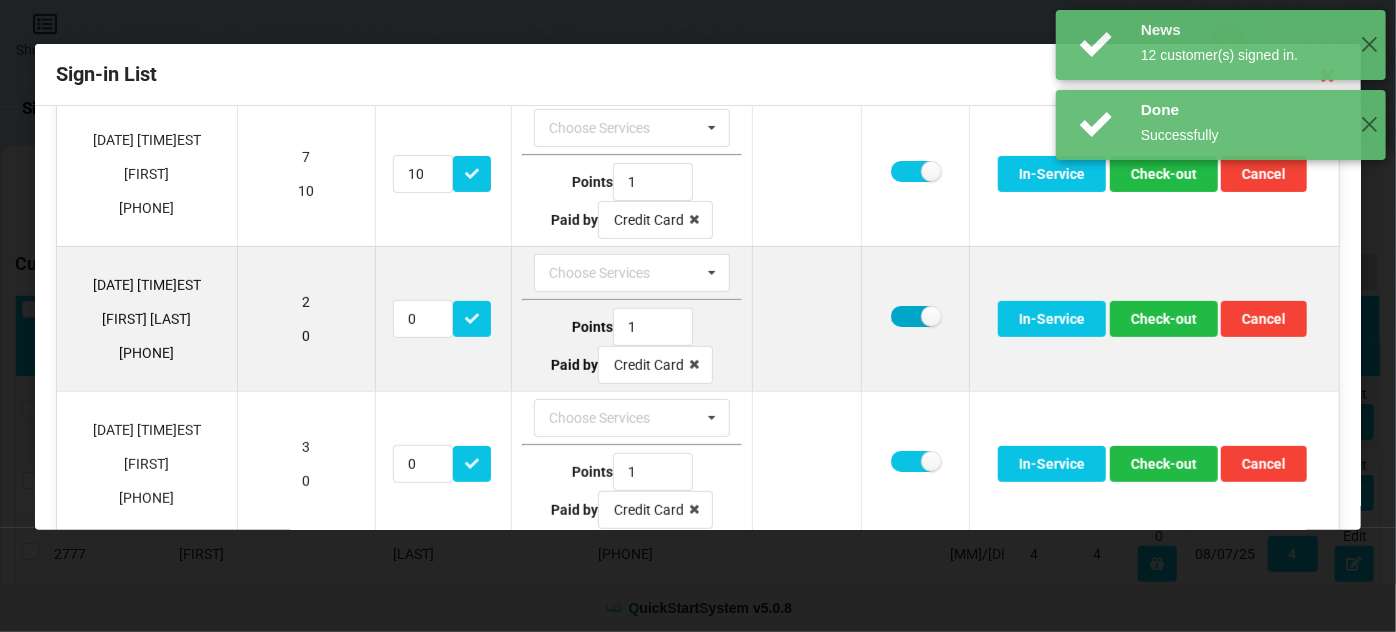 click at bounding box center (915, 316) 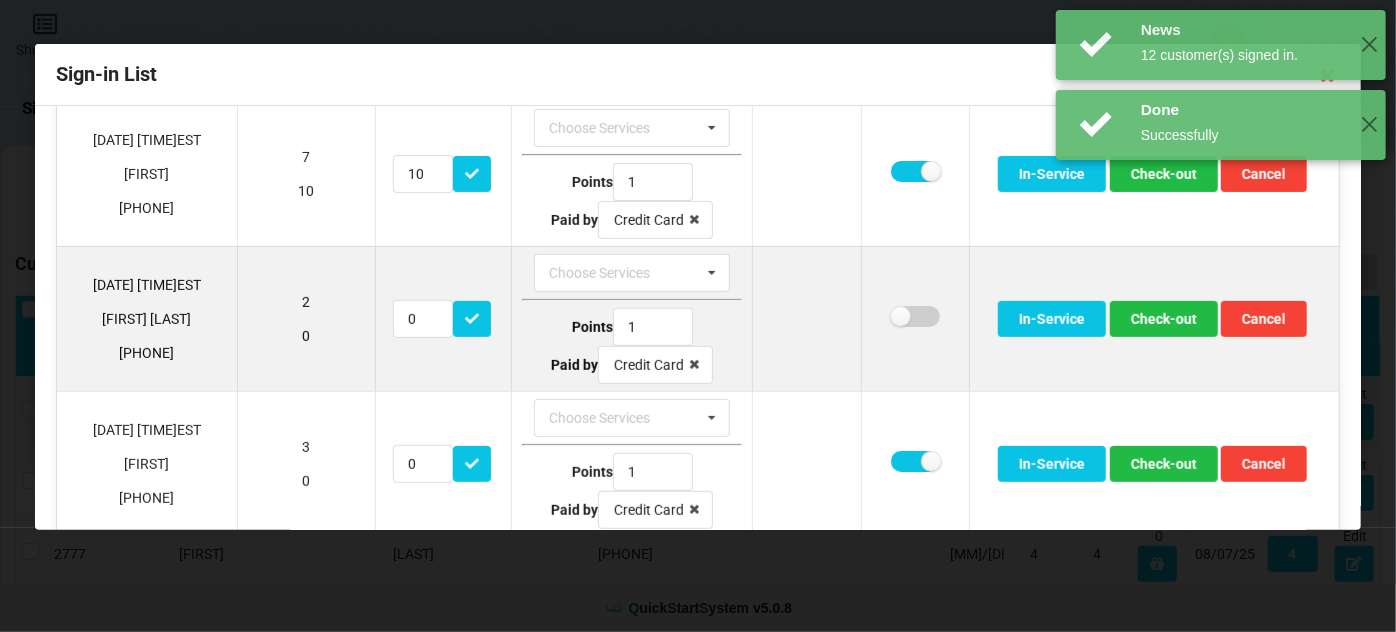 checkbox on "false" 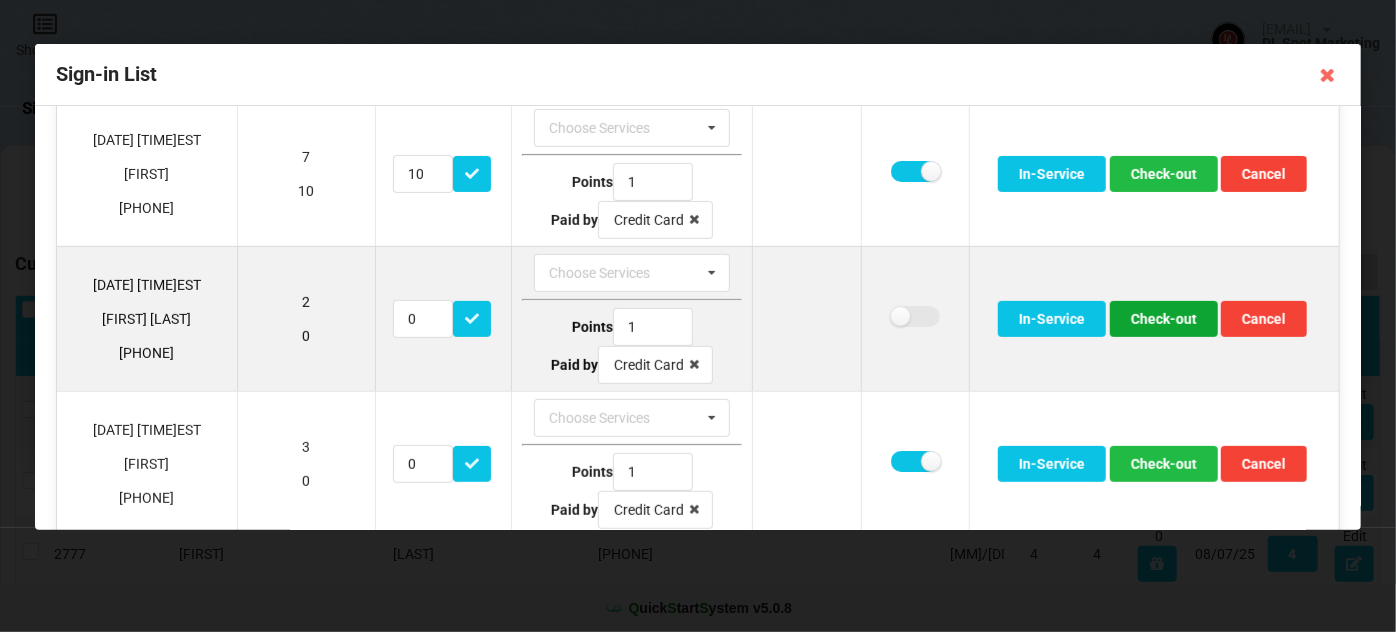 click on "Check-out" at bounding box center (1164, 319) 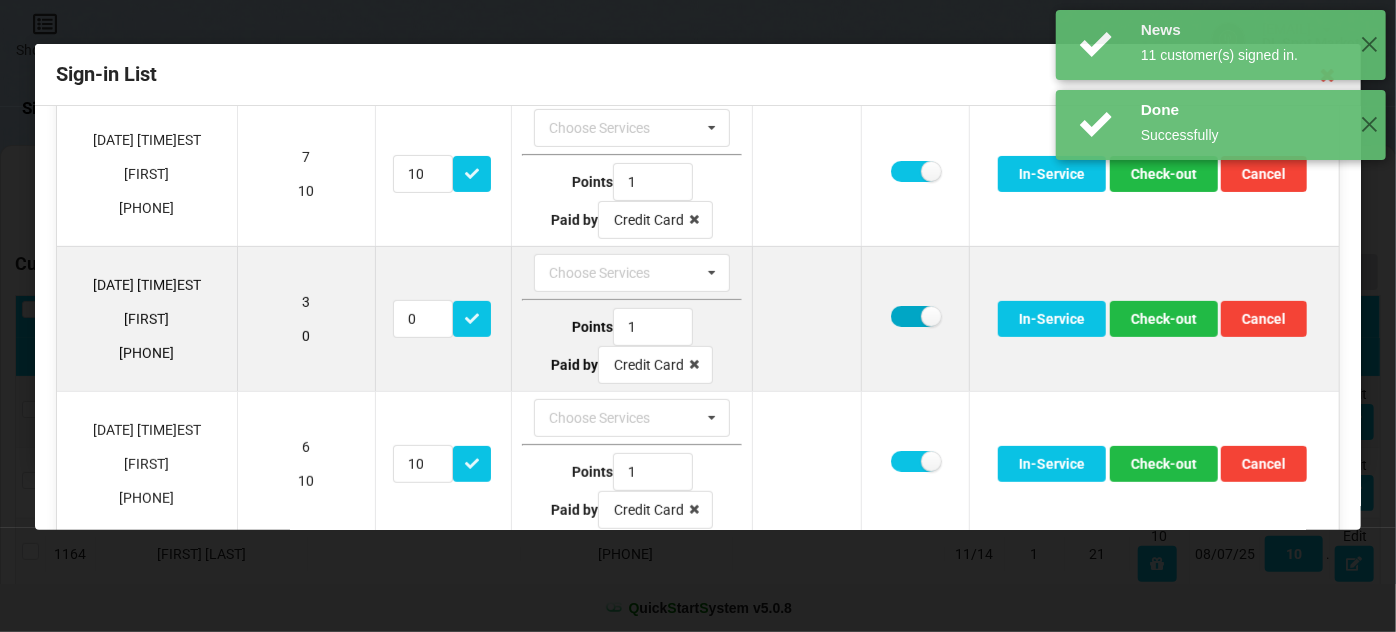 click at bounding box center [915, 316] 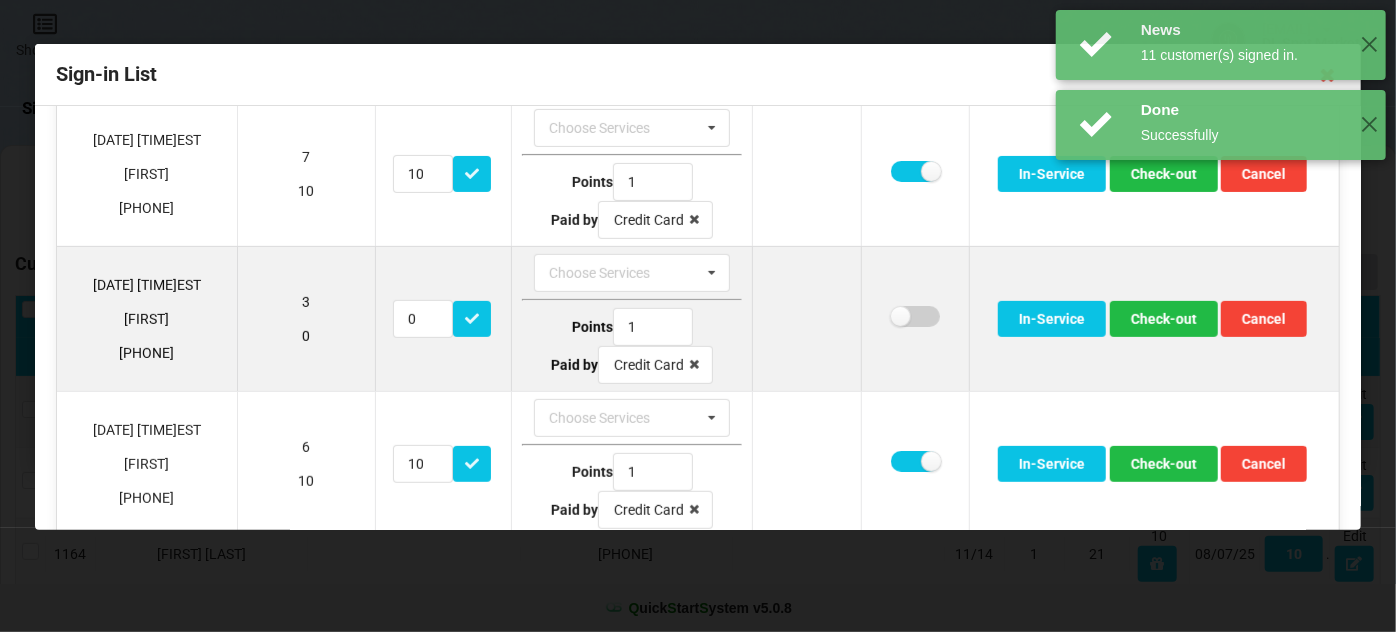 checkbox on "false" 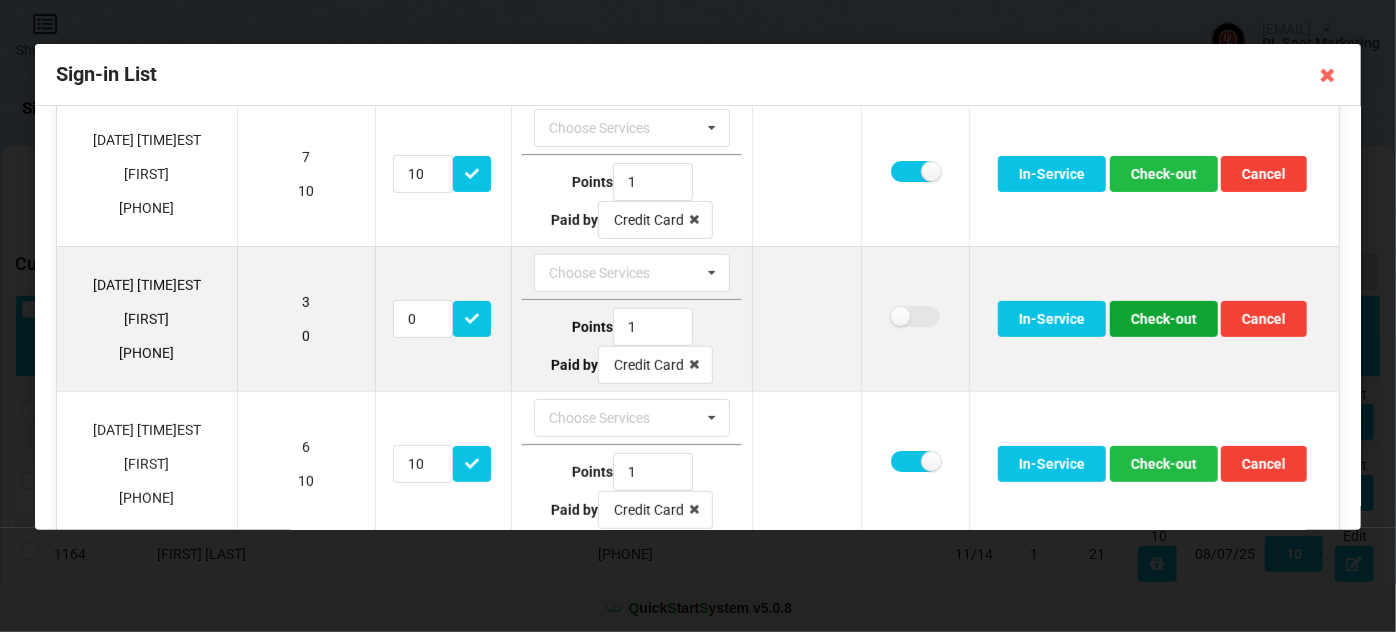 click on "Check-out" at bounding box center (1164, 319) 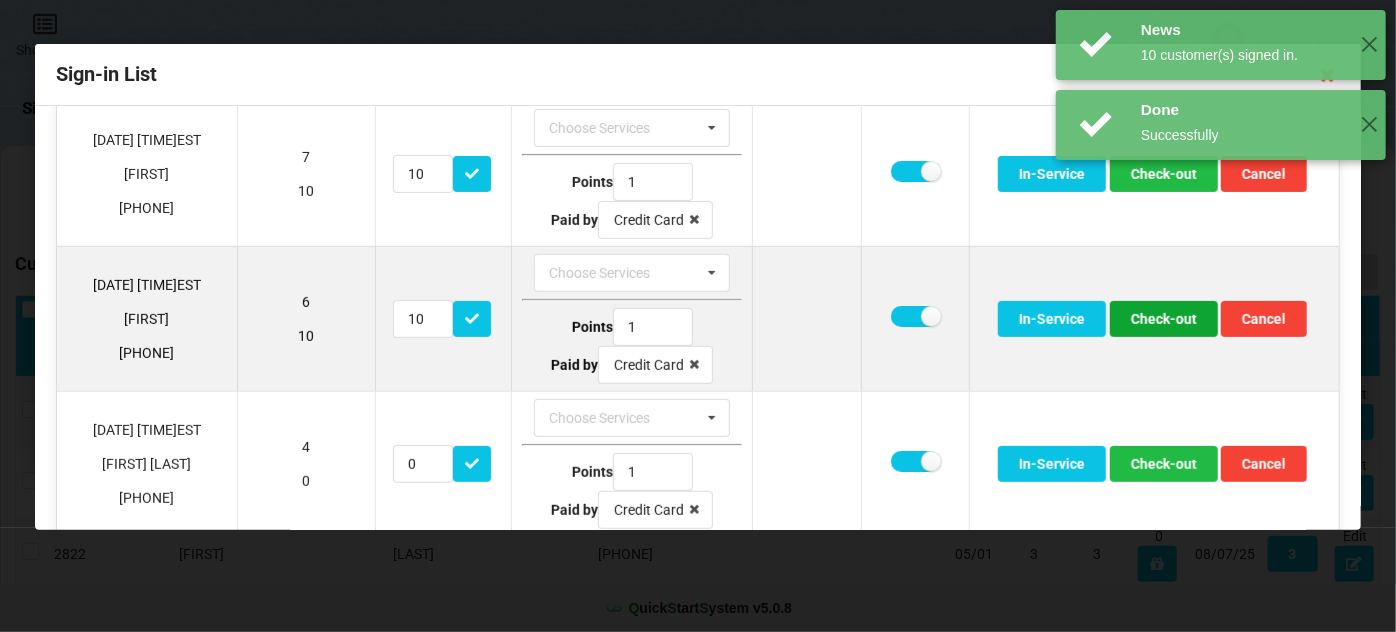 click on "Check-out" at bounding box center [1164, 319] 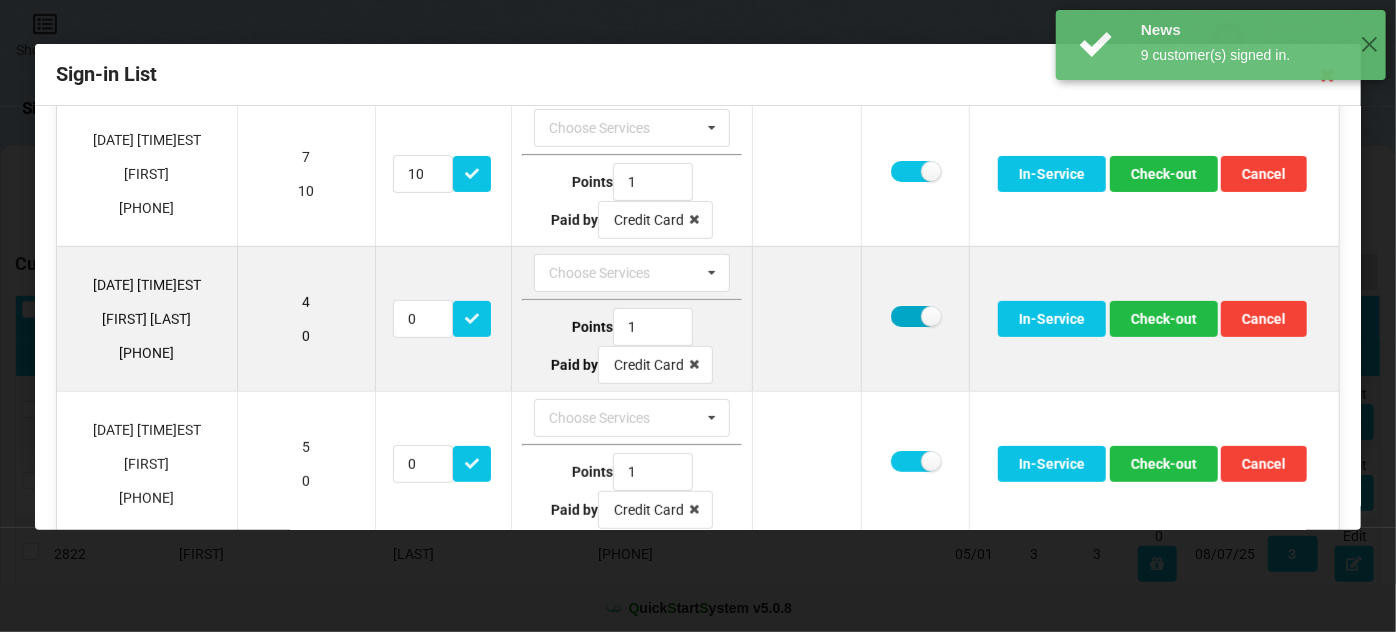 click at bounding box center (915, 316) 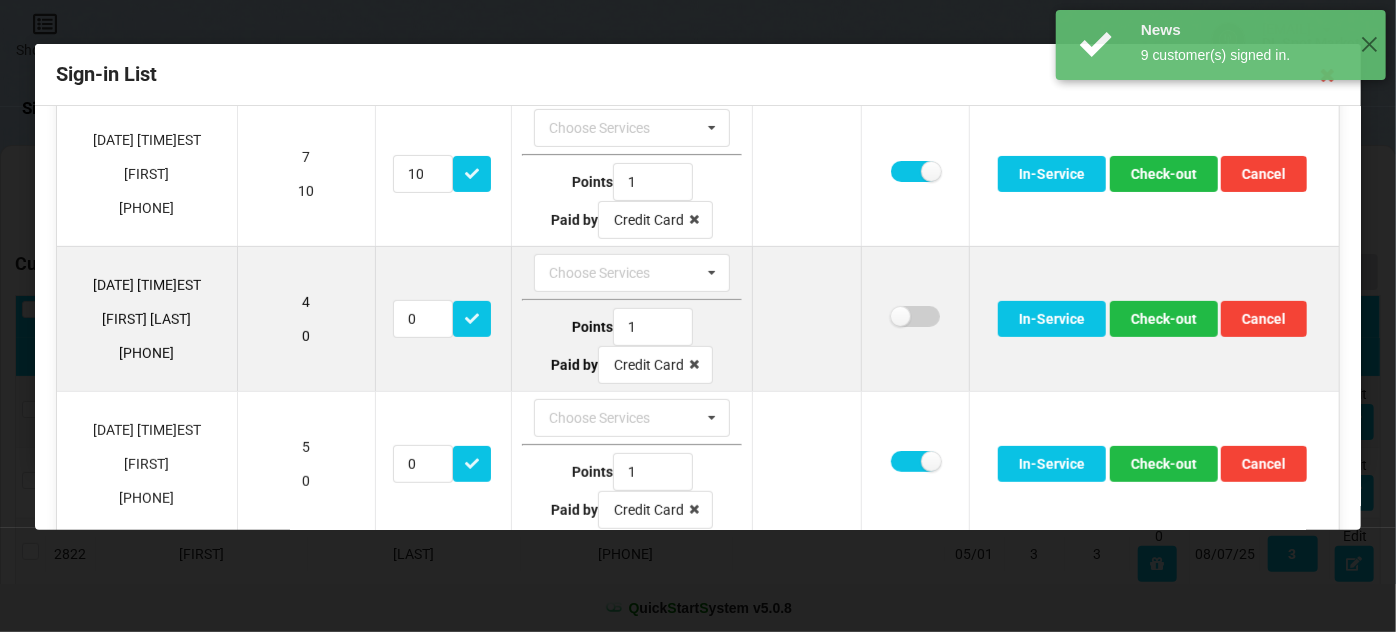 checkbox on "false" 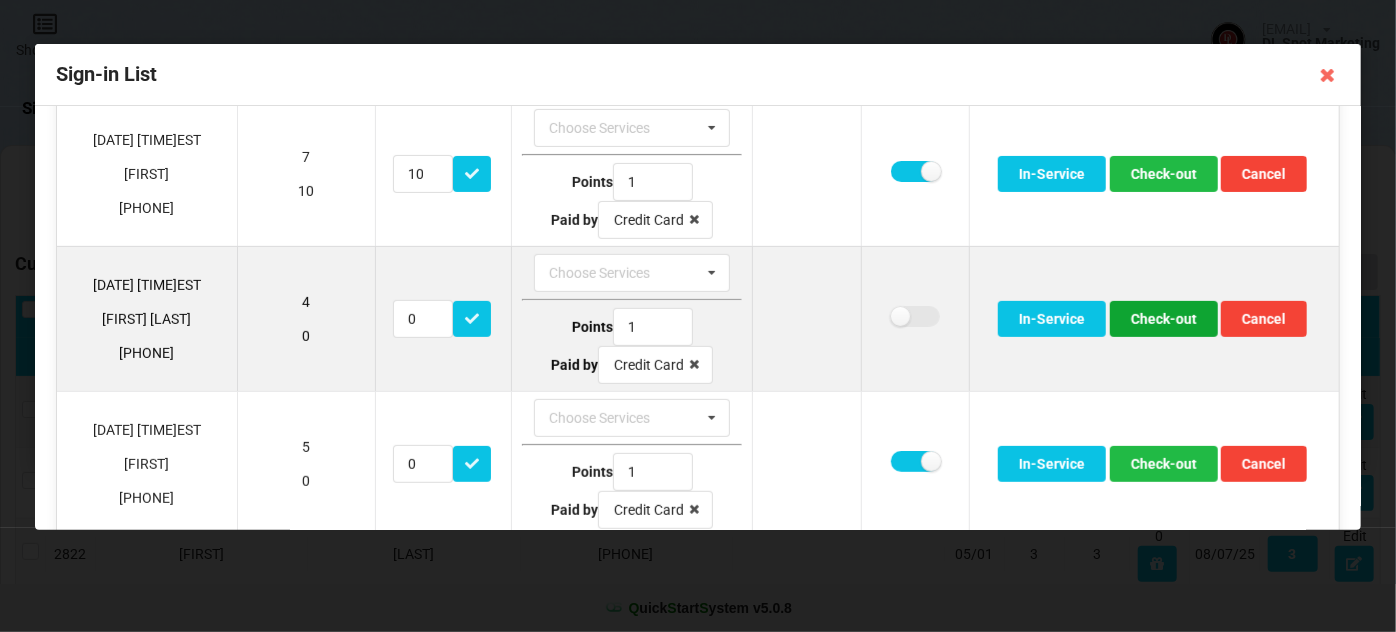 click on "Check-out" at bounding box center [1164, 319] 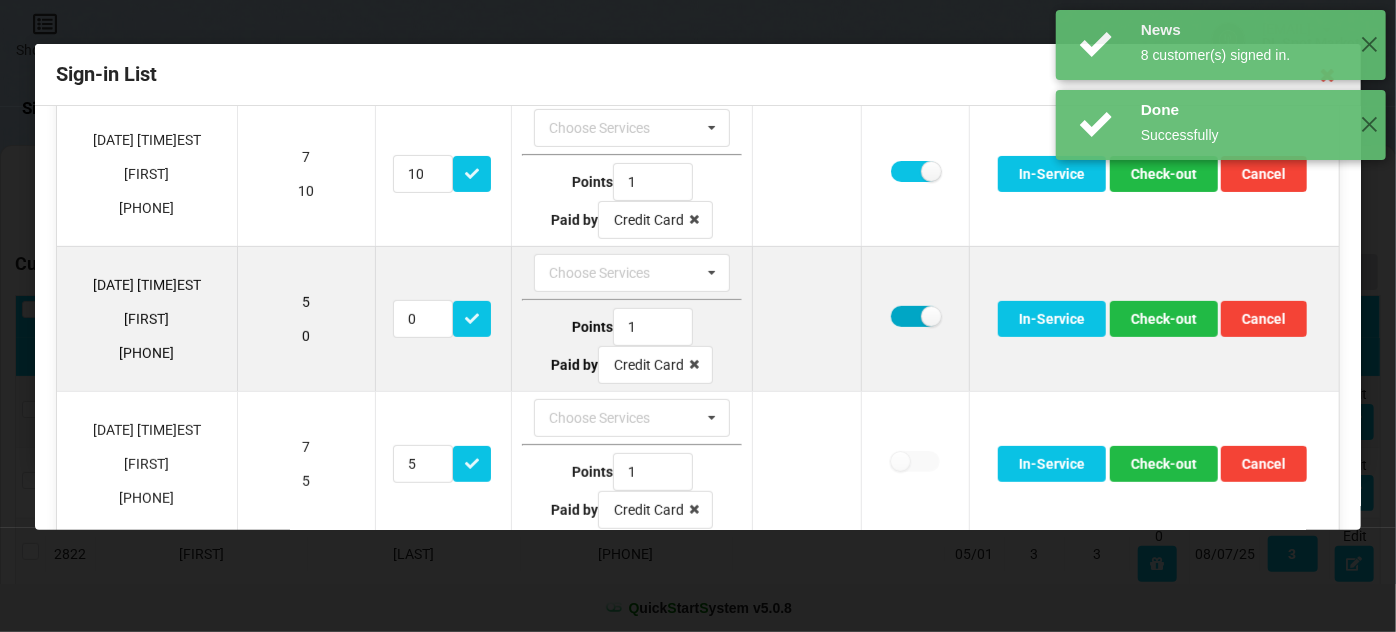 click at bounding box center [915, 316] 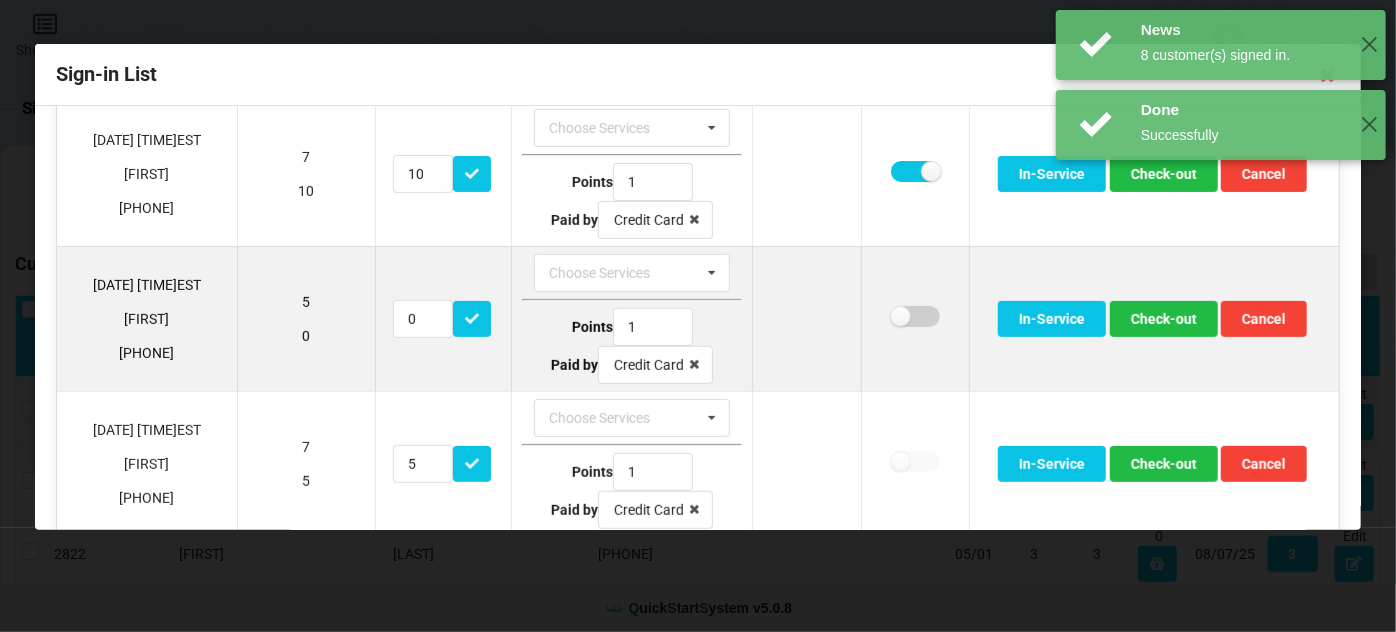 checkbox on "false" 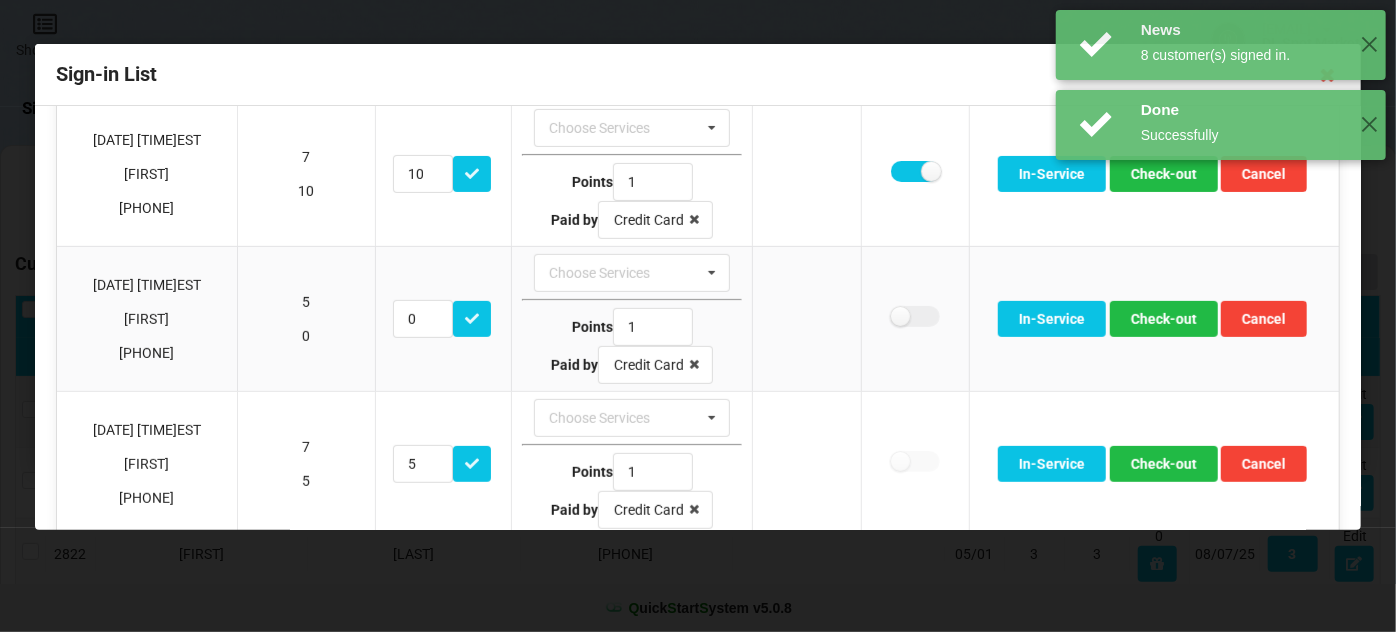 click on "Done Successfully ✕" at bounding box center (1221, 285) 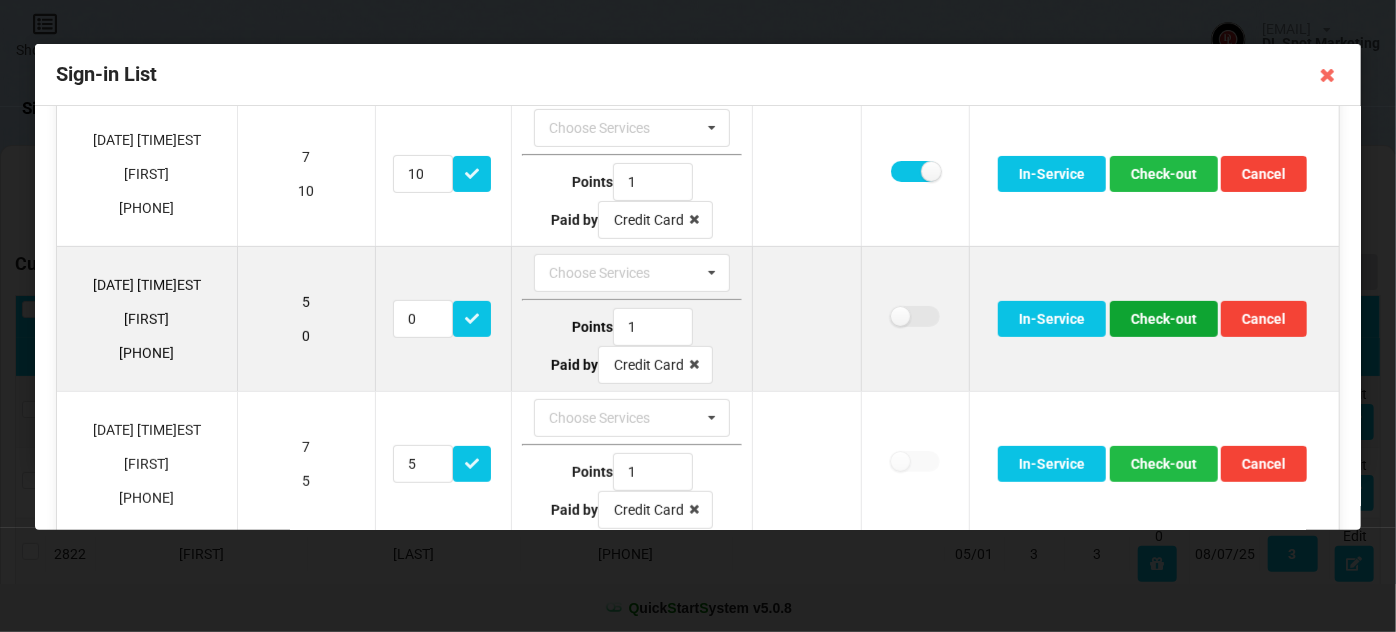 click on "Check-out" at bounding box center (1164, 319) 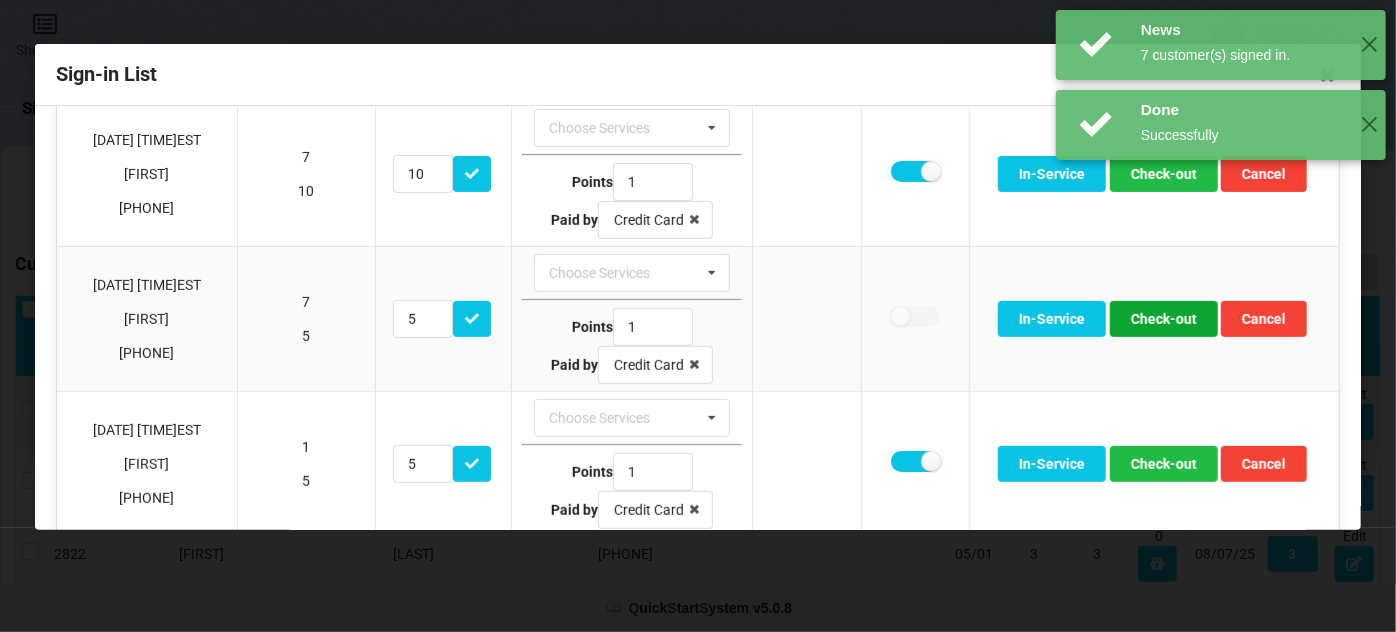 click on "Check-out" at bounding box center (1164, 319) 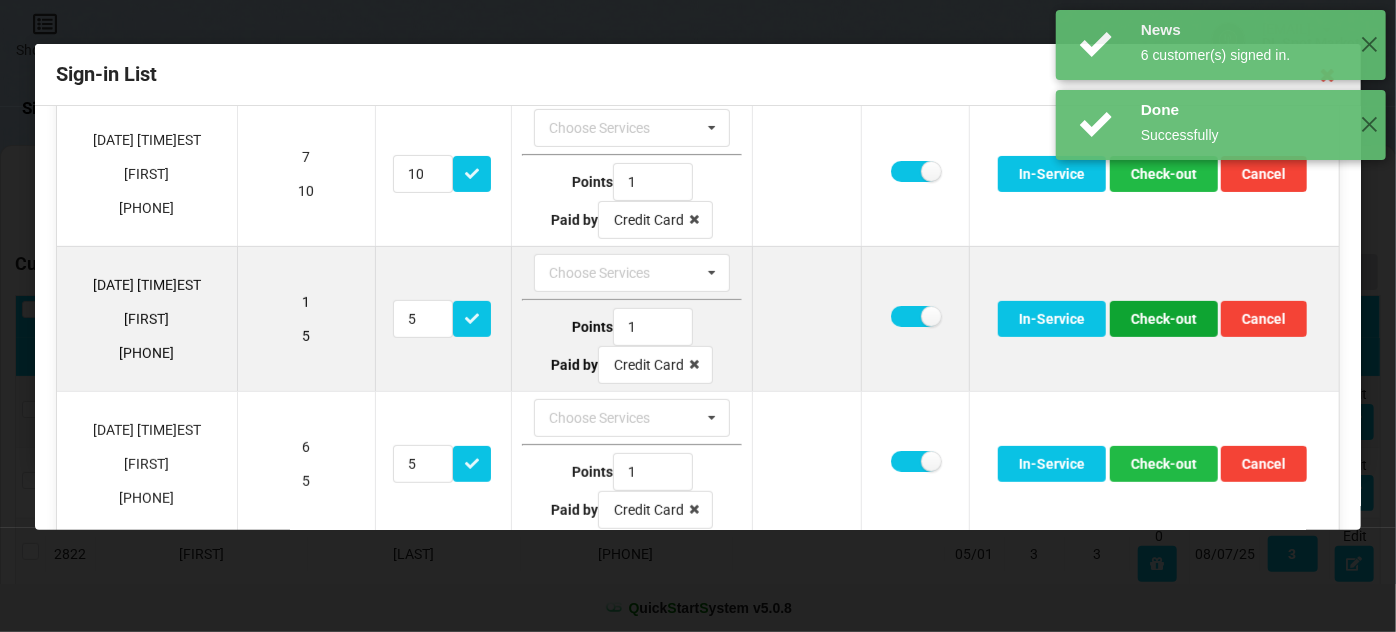 click on "Check-out" at bounding box center (1164, 319) 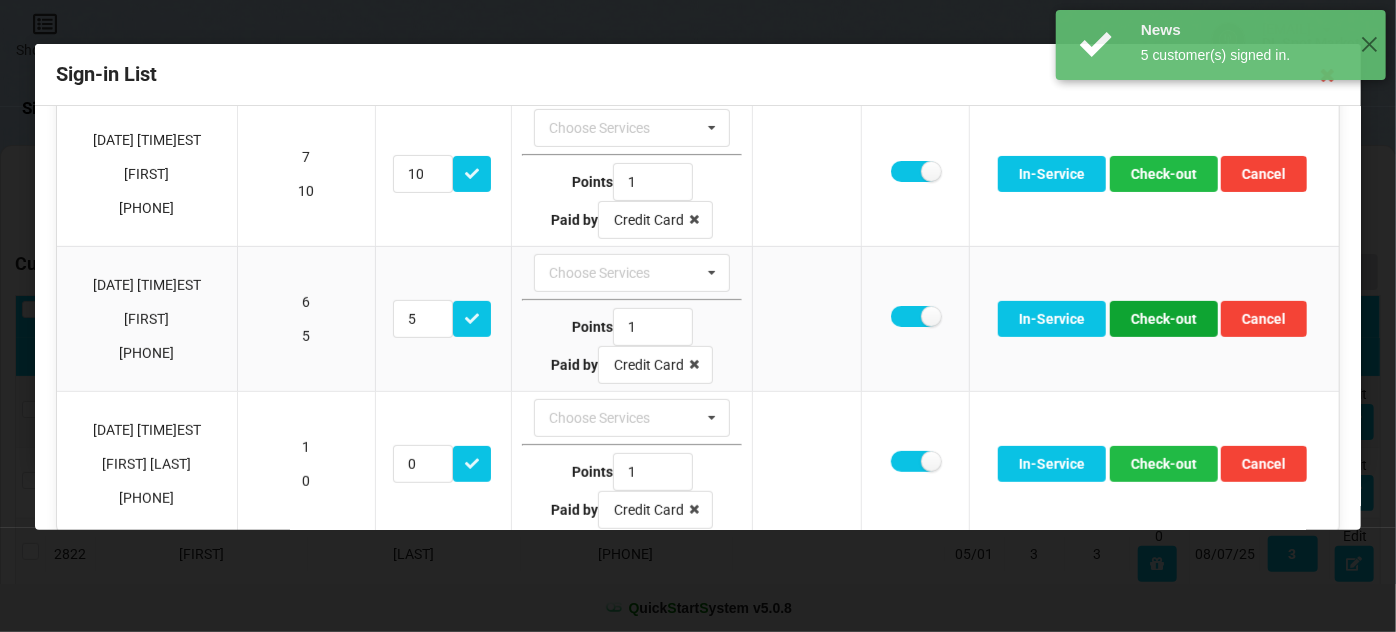 click on "Check-out" at bounding box center (1164, 319) 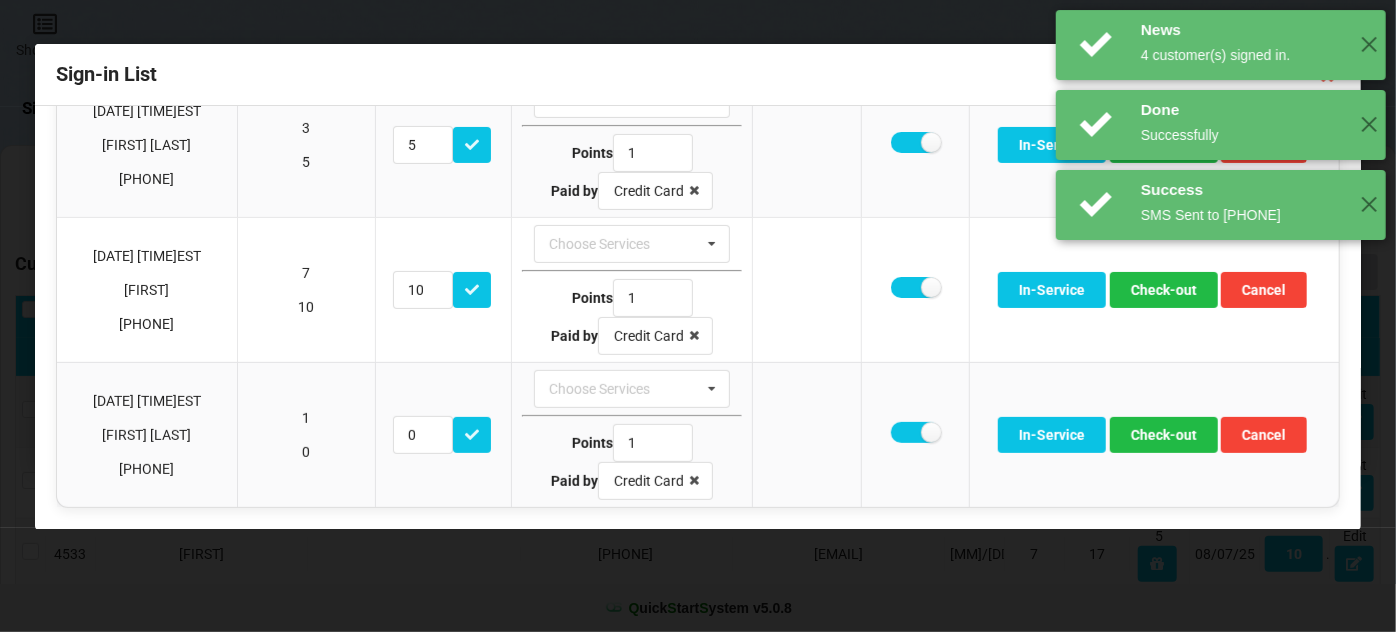 scroll, scrollTop: 240, scrollLeft: 0, axis: vertical 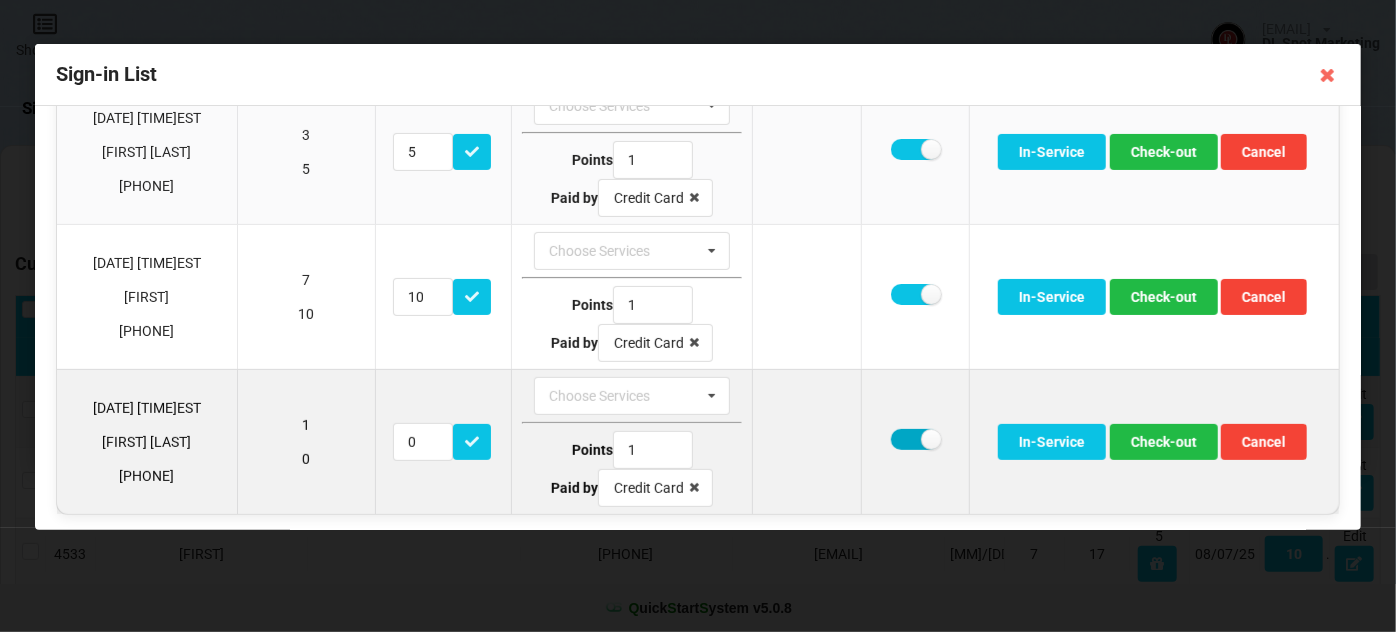 click at bounding box center [915, 439] 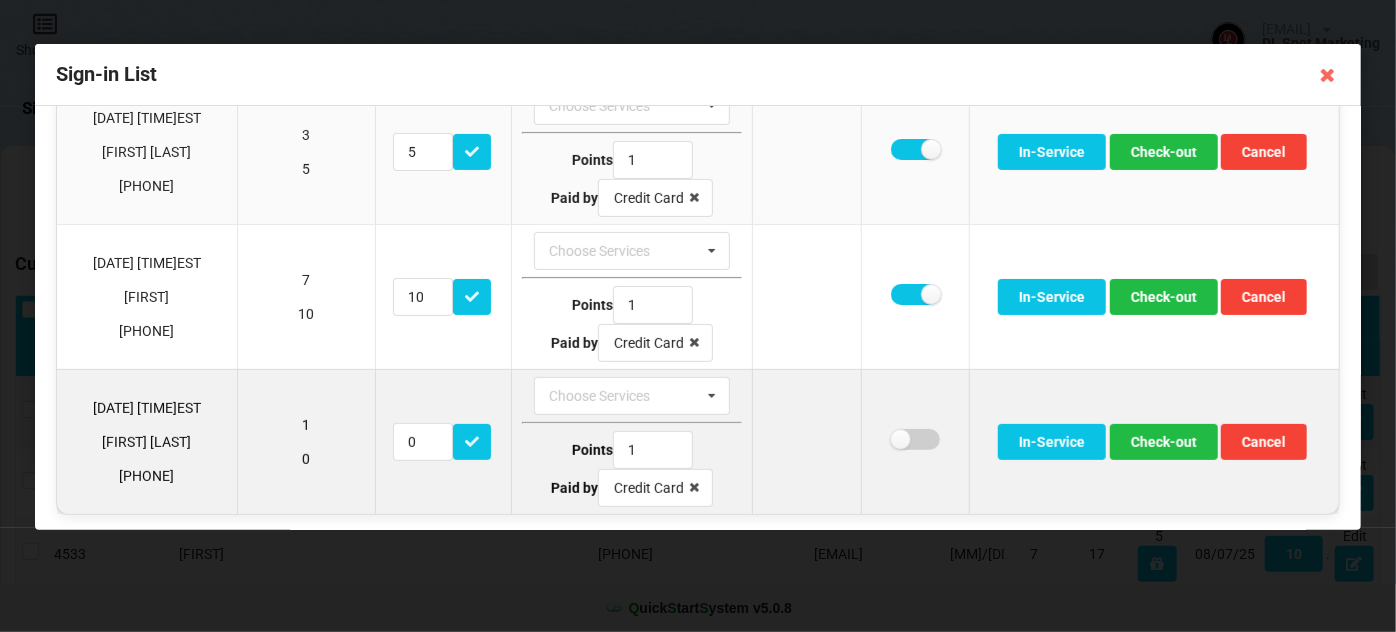 checkbox on "false" 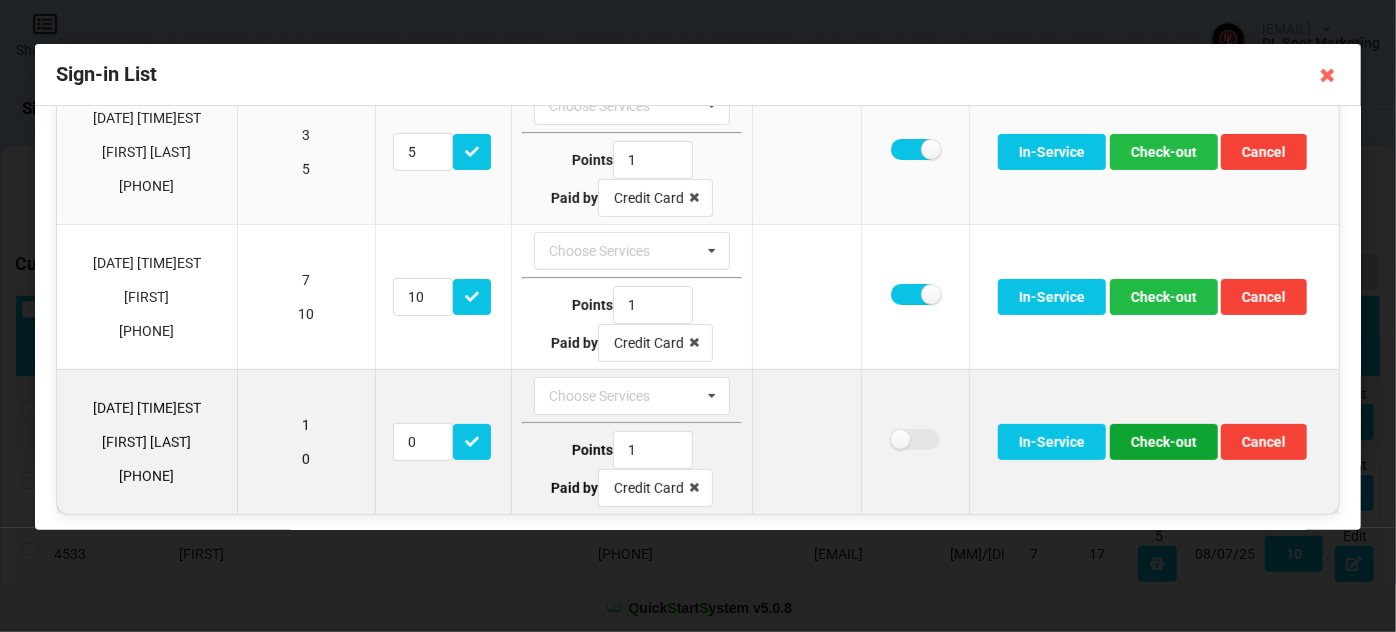 click on "Check-out" at bounding box center (1164, 442) 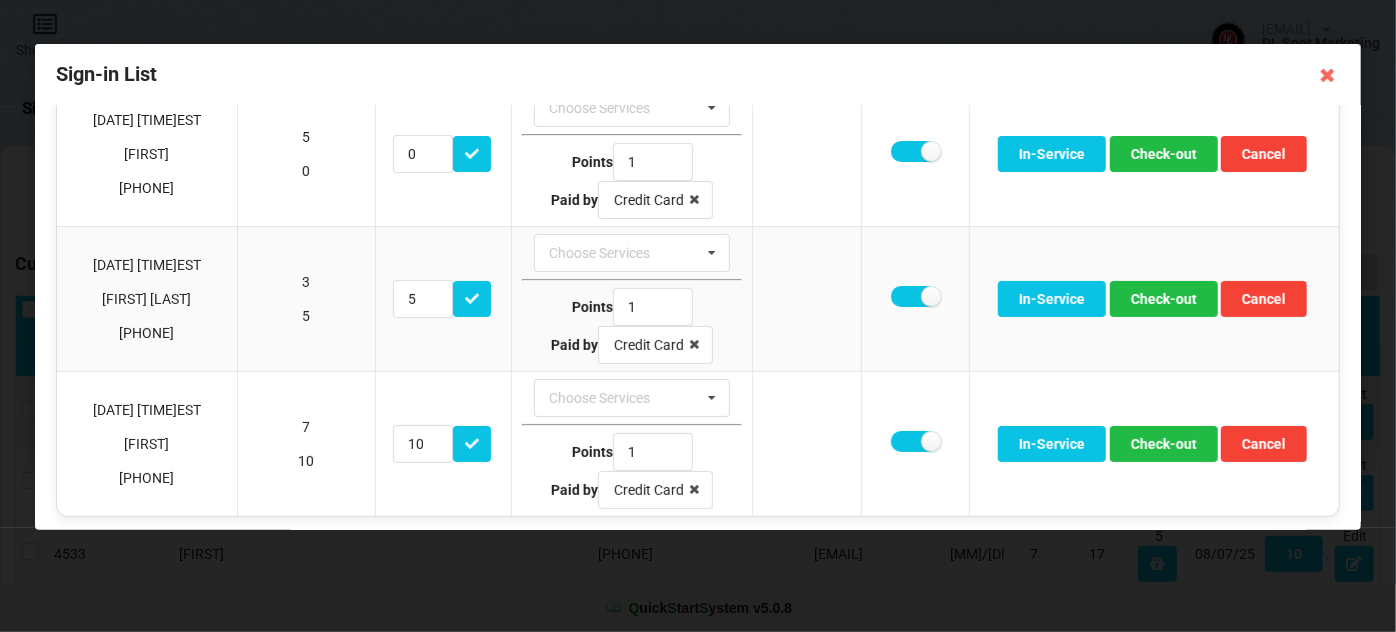 scroll, scrollTop: 97, scrollLeft: 0, axis: vertical 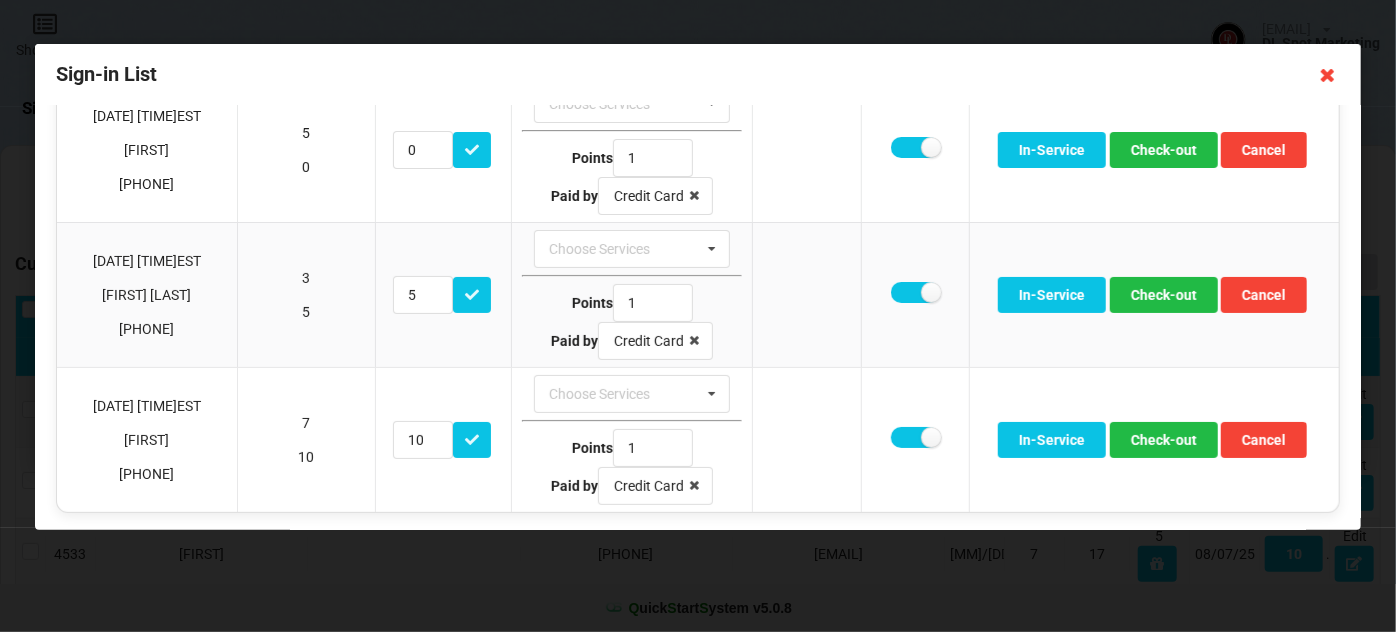 click at bounding box center [1328, 75] 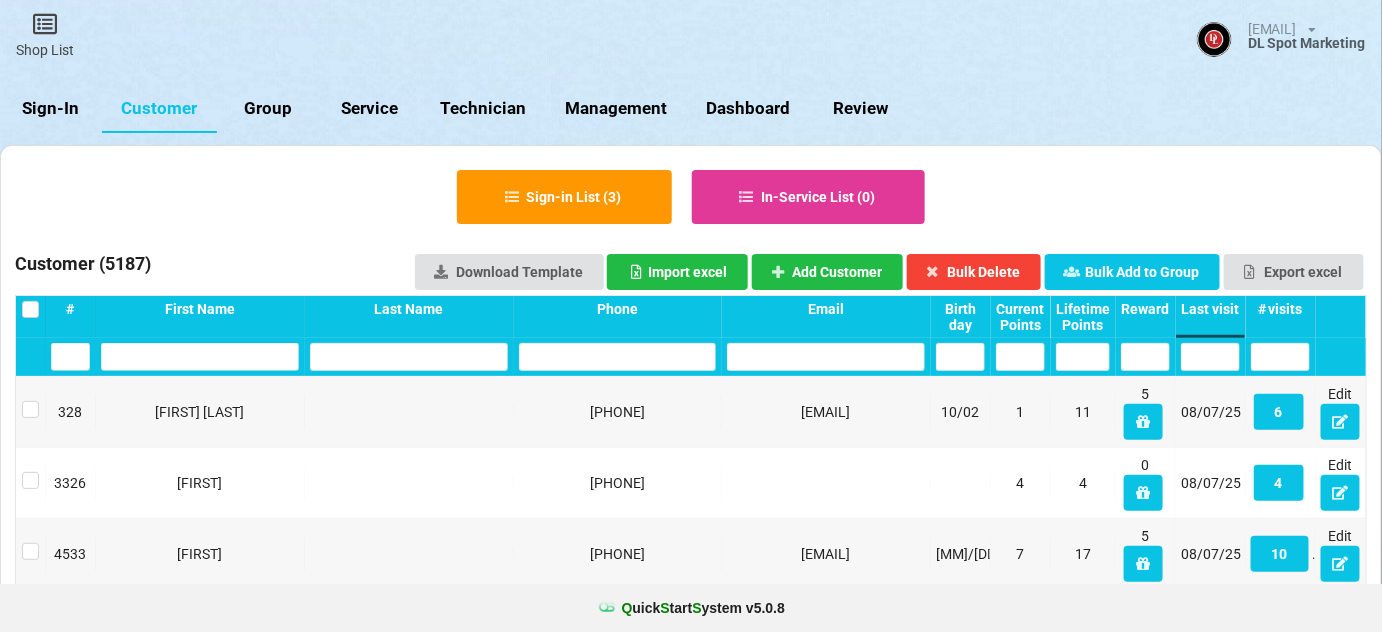 click on "Sign-In" at bounding box center [51, 109] 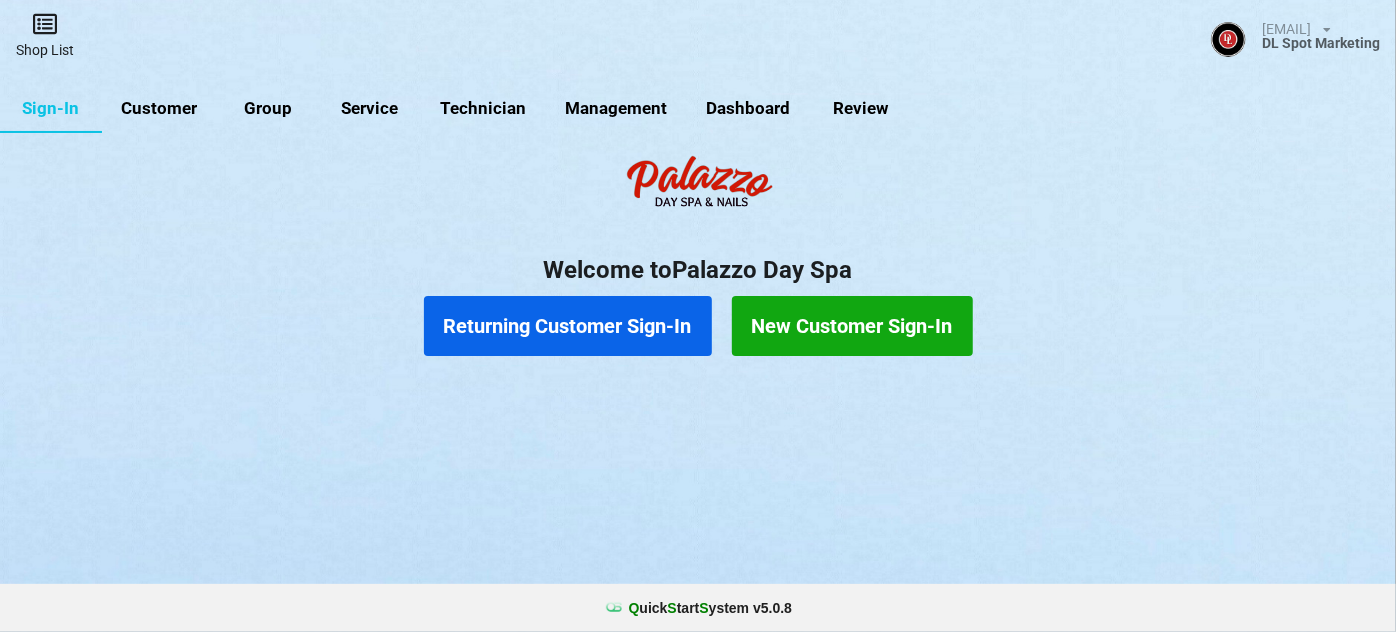 click at bounding box center (45, 24) 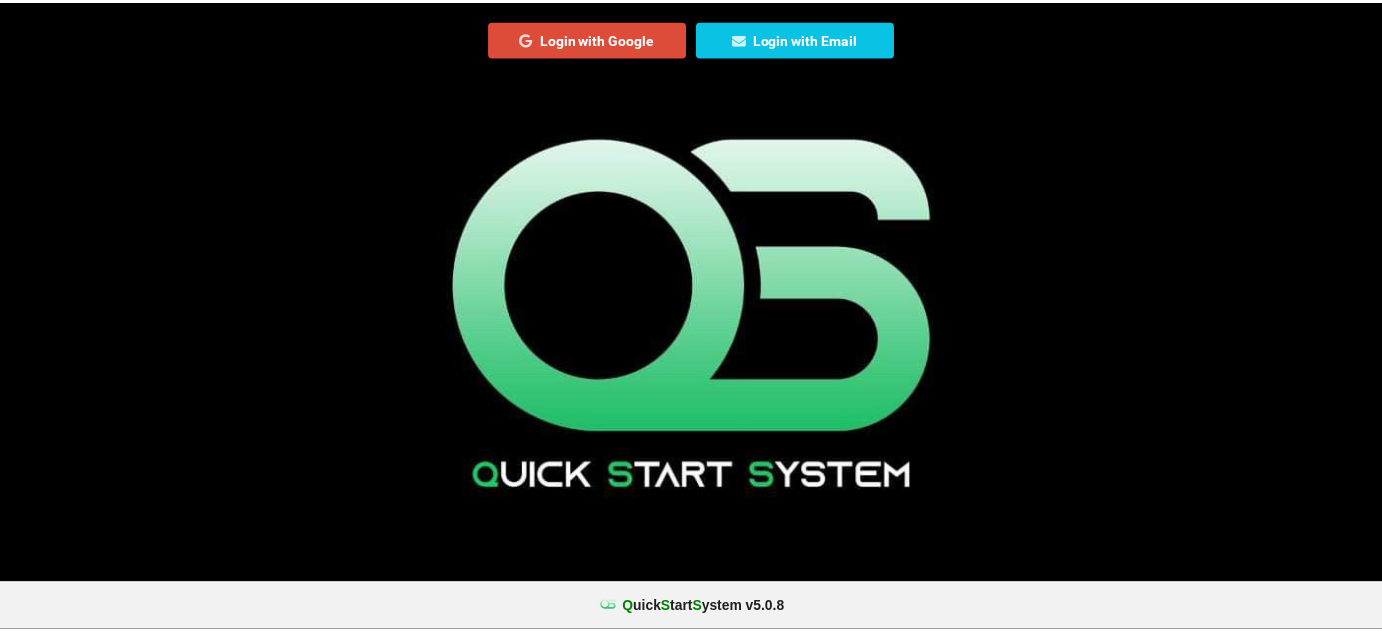 scroll, scrollTop: 0, scrollLeft: 0, axis: both 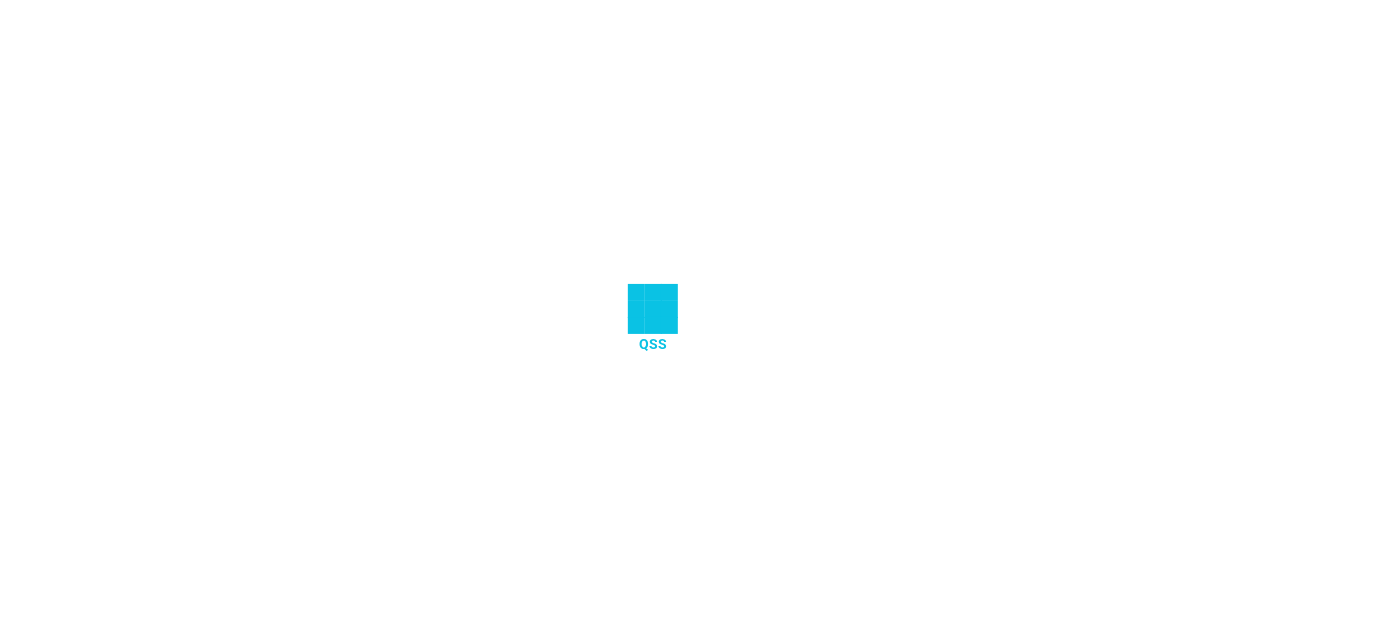 select on "25" 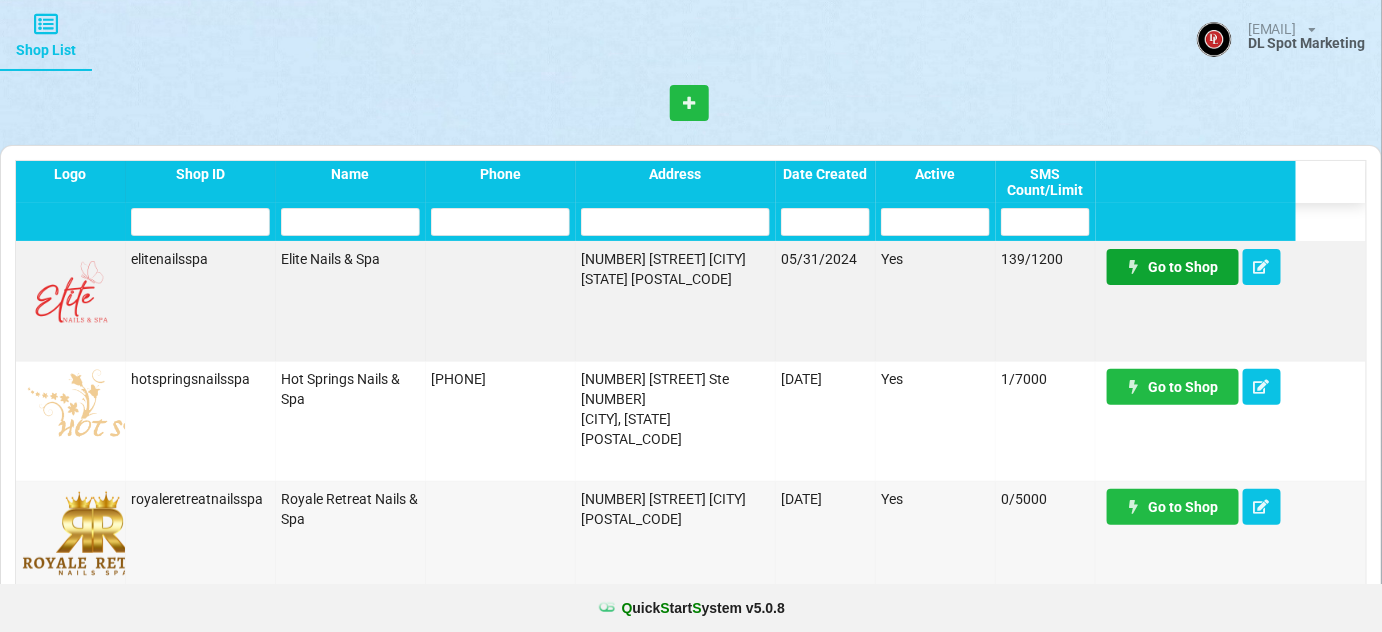 click on "Go to Shop" at bounding box center (1173, 267) 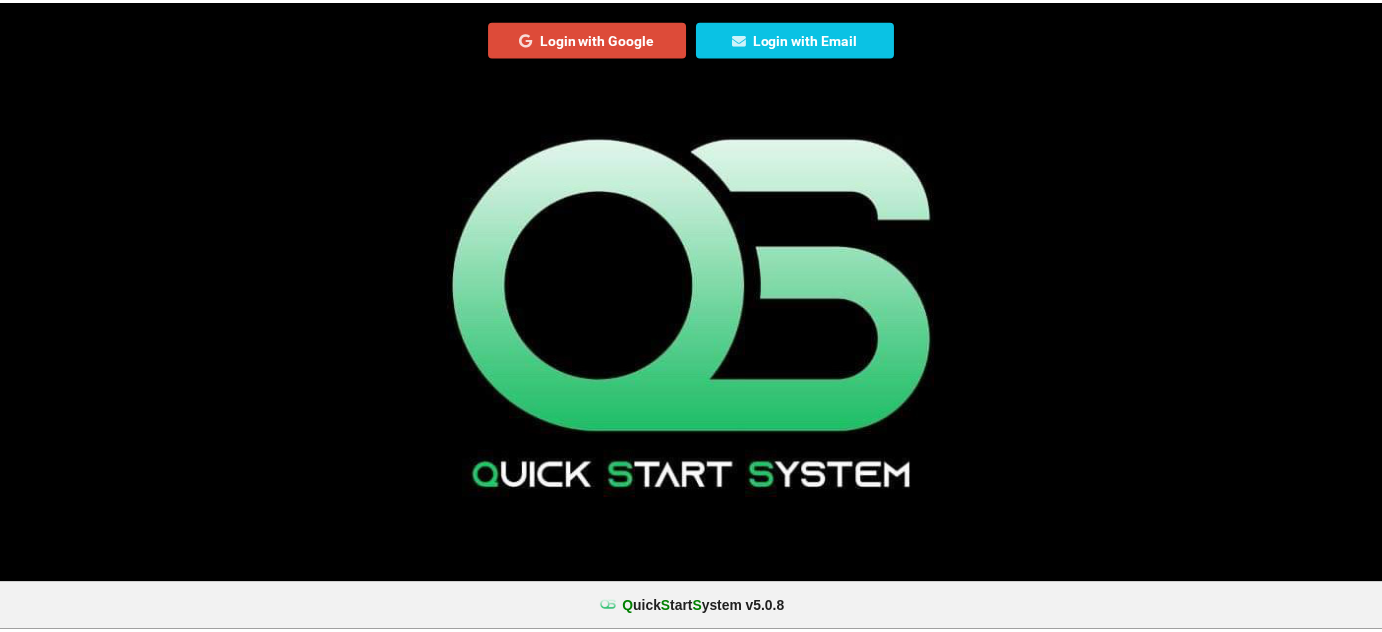 scroll, scrollTop: 0, scrollLeft: 0, axis: both 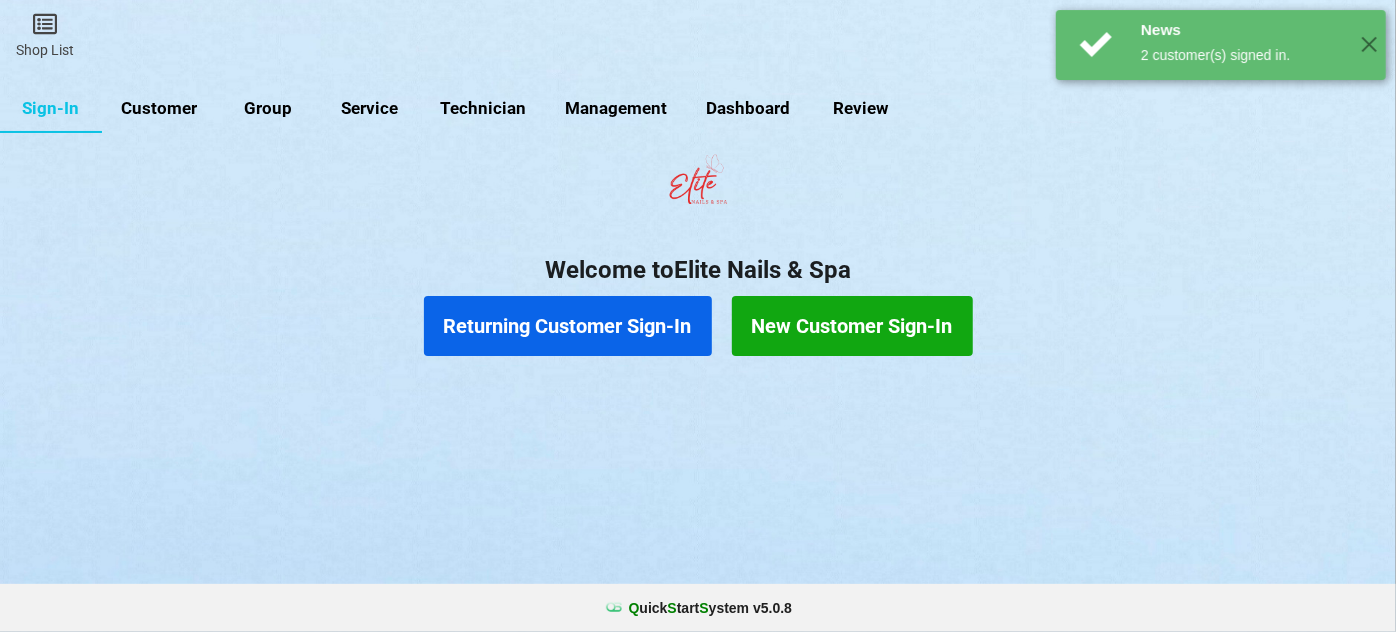 click on "Customer" at bounding box center (159, 109) 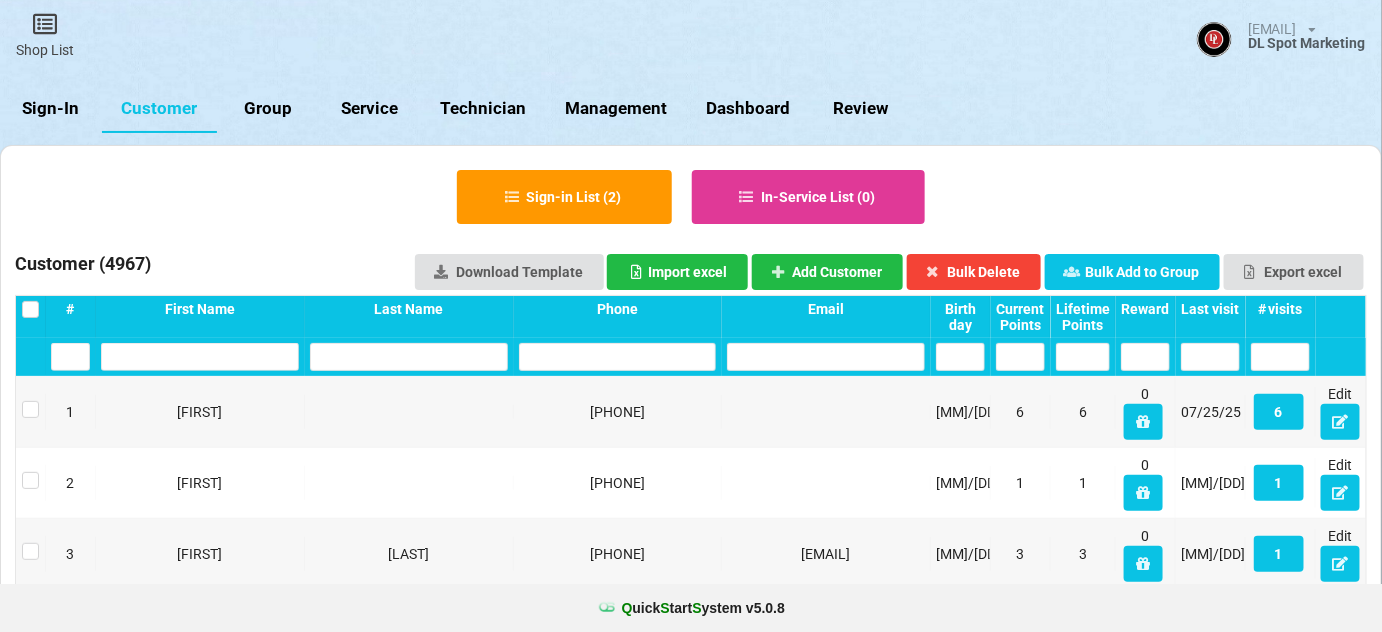 click on "Last visit" at bounding box center [1210, 309] 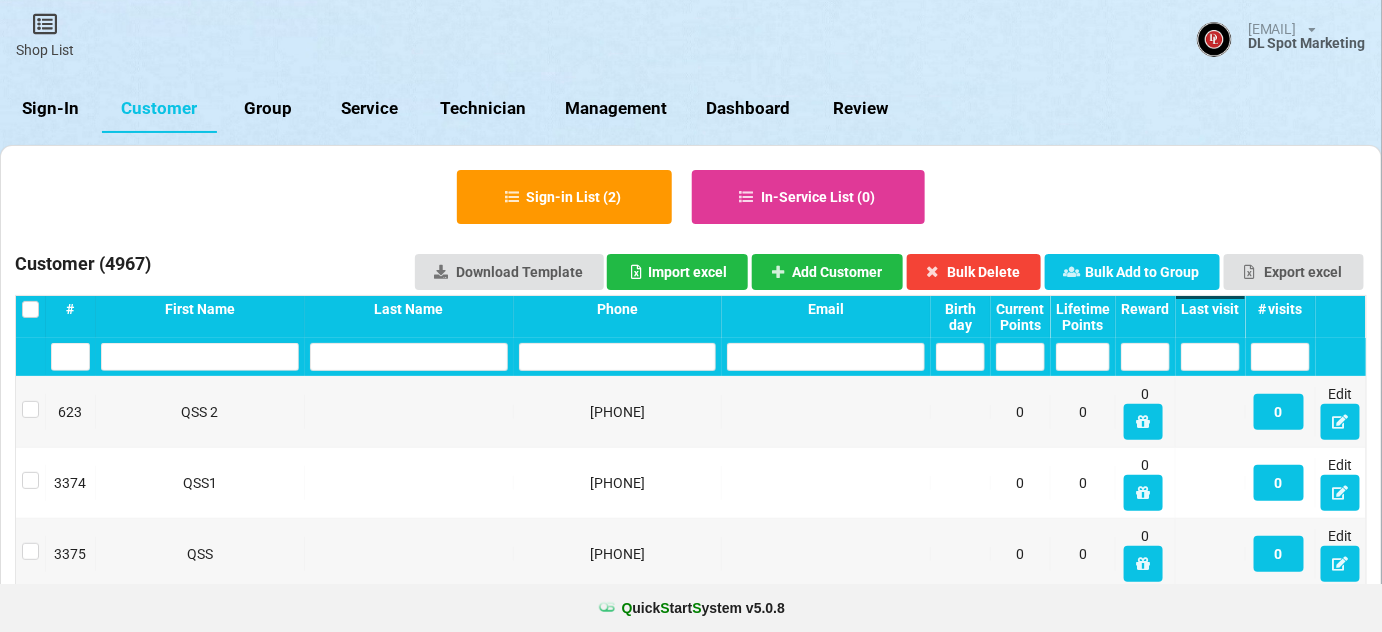 click on "Last visit" at bounding box center (1210, 309) 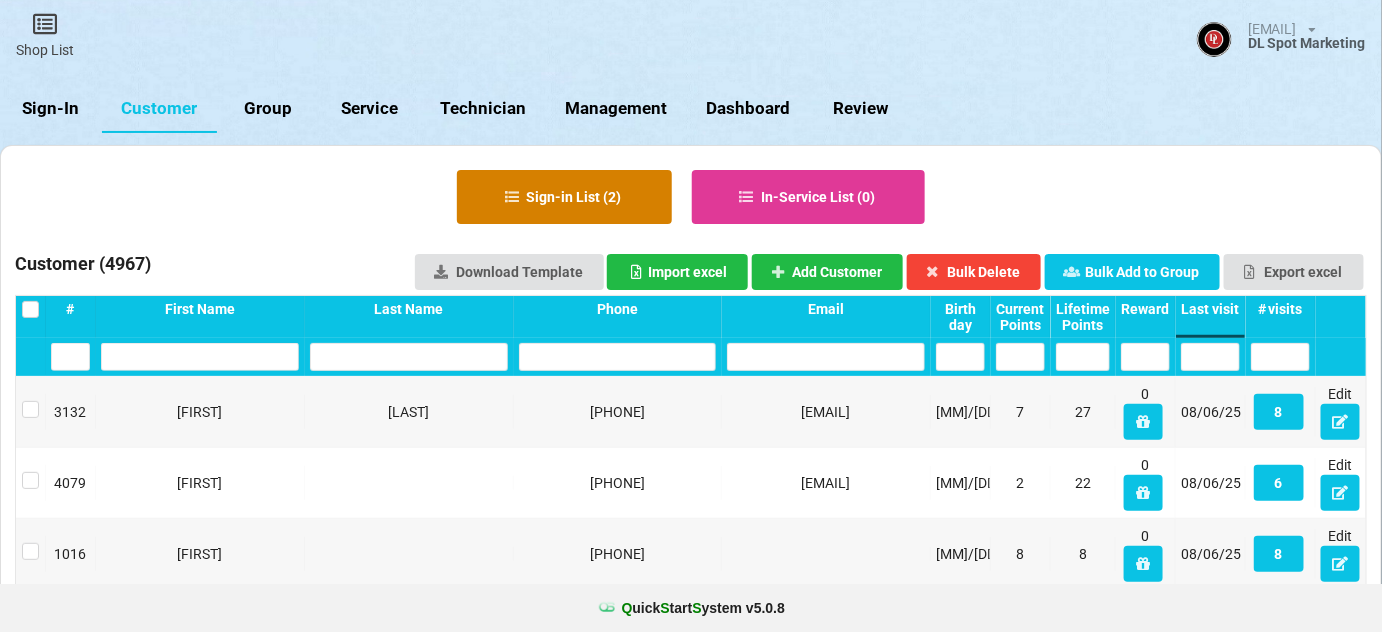 click on "Sign-in List ( 2 )" at bounding box center (564, 197) 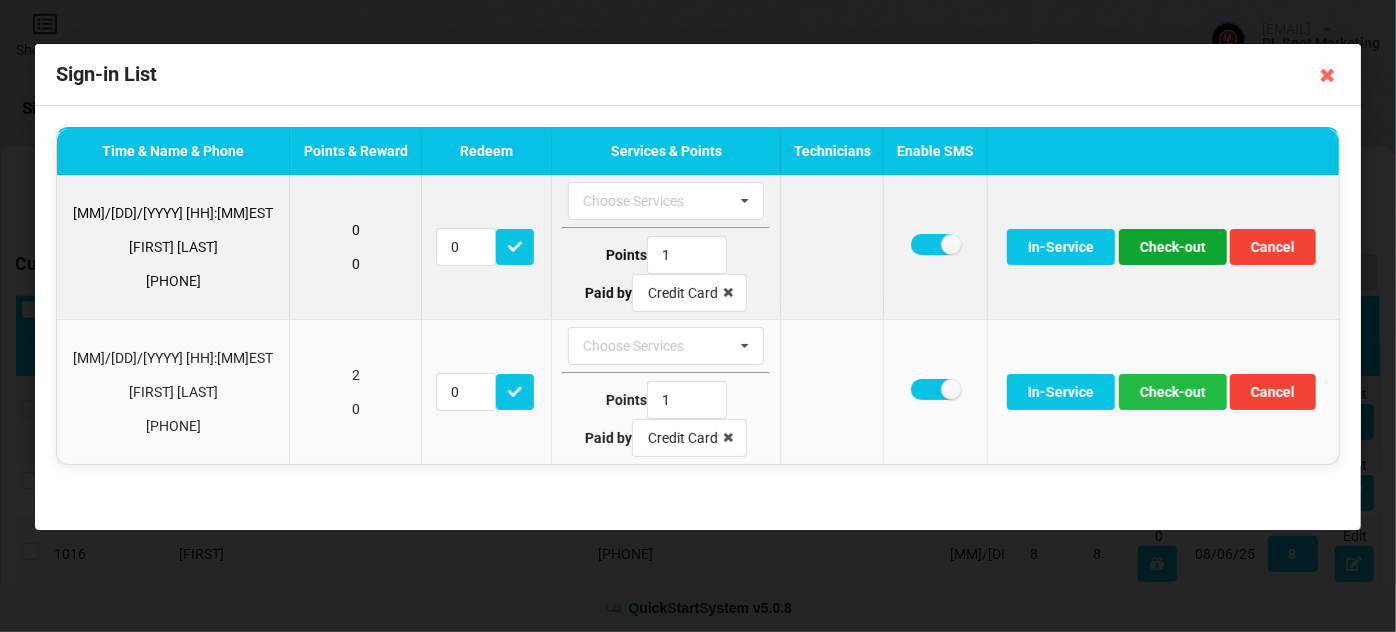 click on "Check-out" at bounding box center (1173, 247) 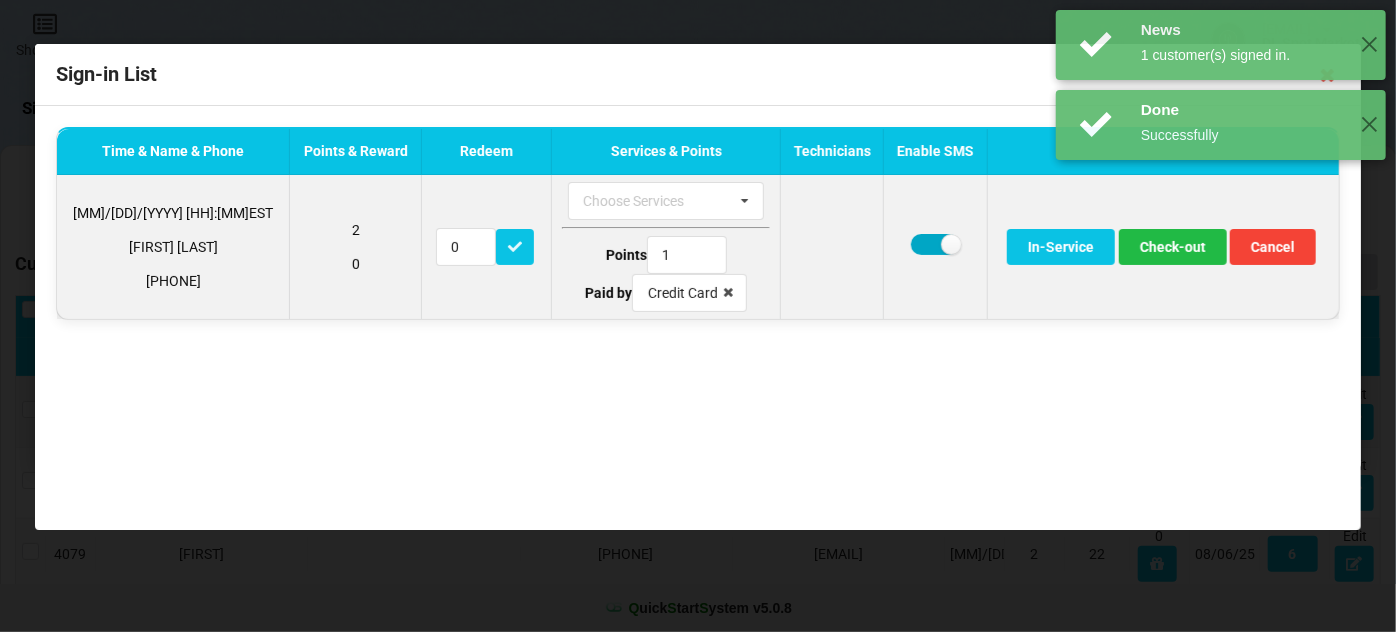 click at bounding box center [935, 244] 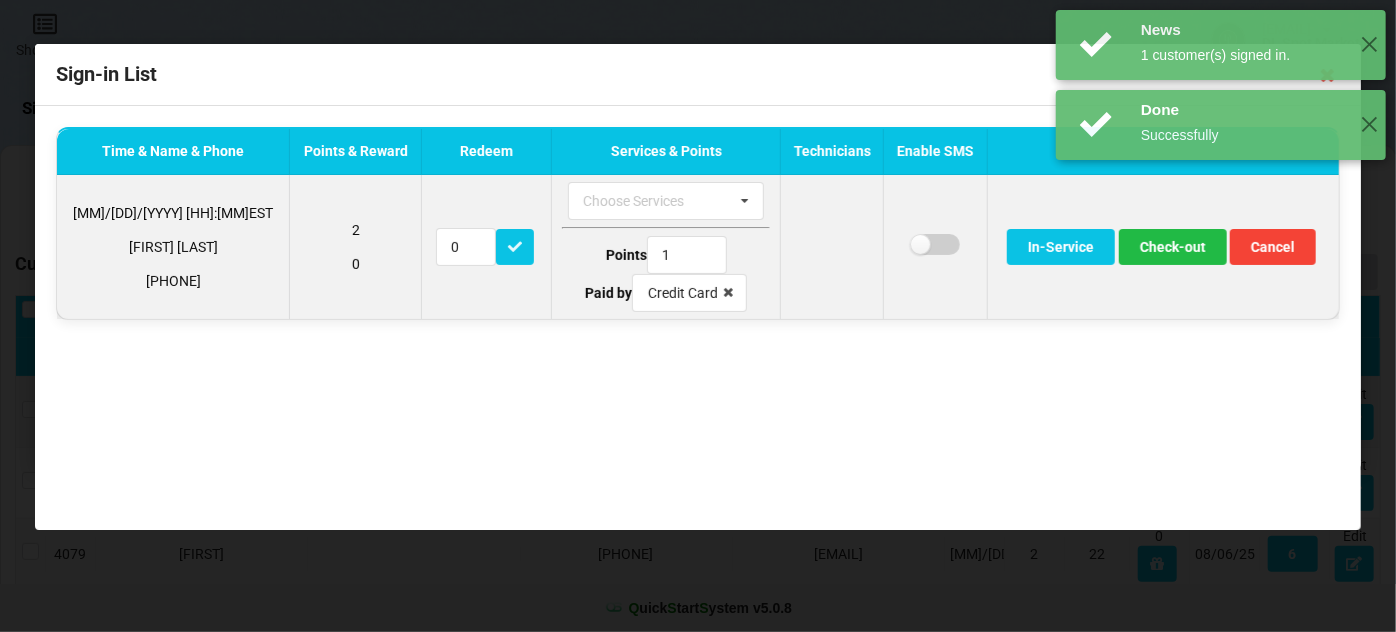 checkbox on "false" 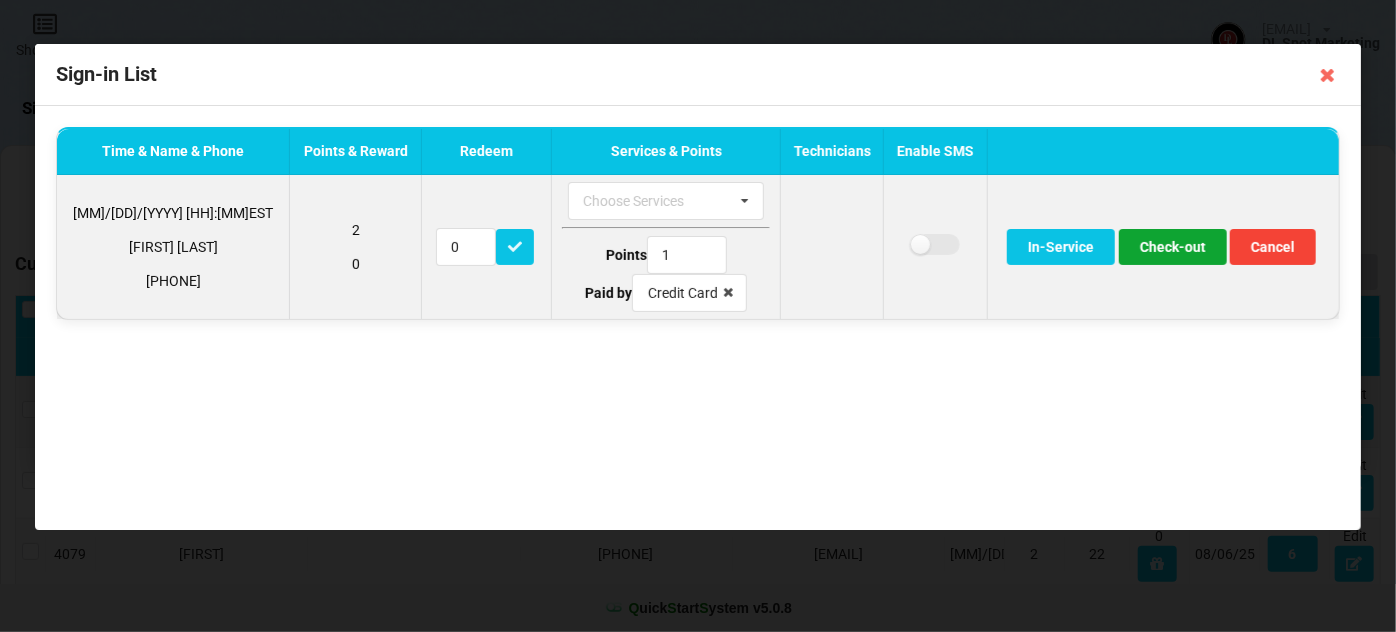 click on "Check-out" at bounding box center (1173, 247) 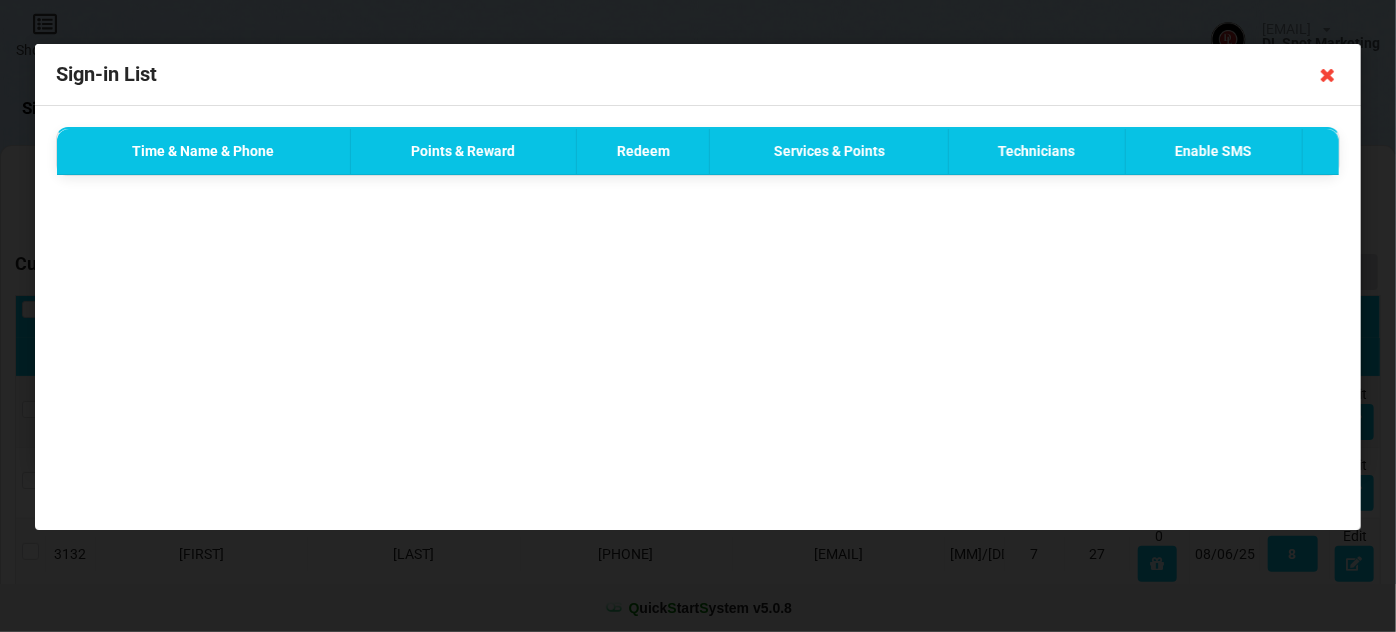 click at bounding box center (1328, 75) 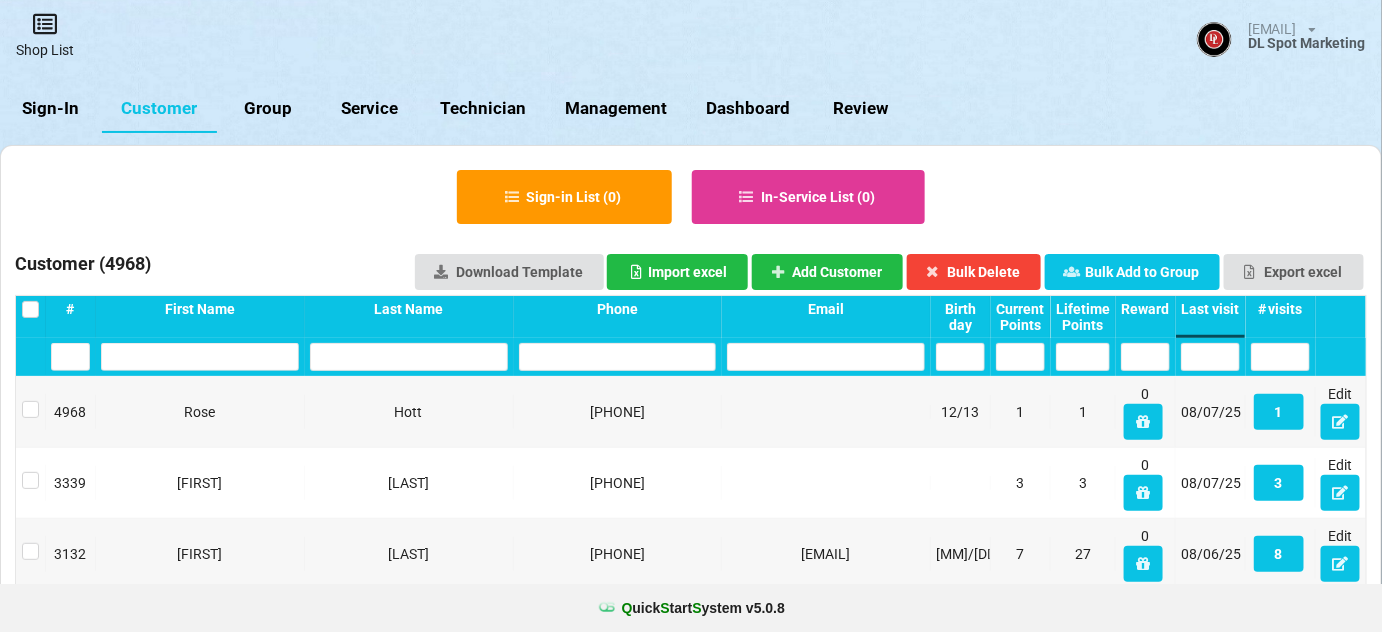 click on "Shop List" at bounding box center (45, 35) 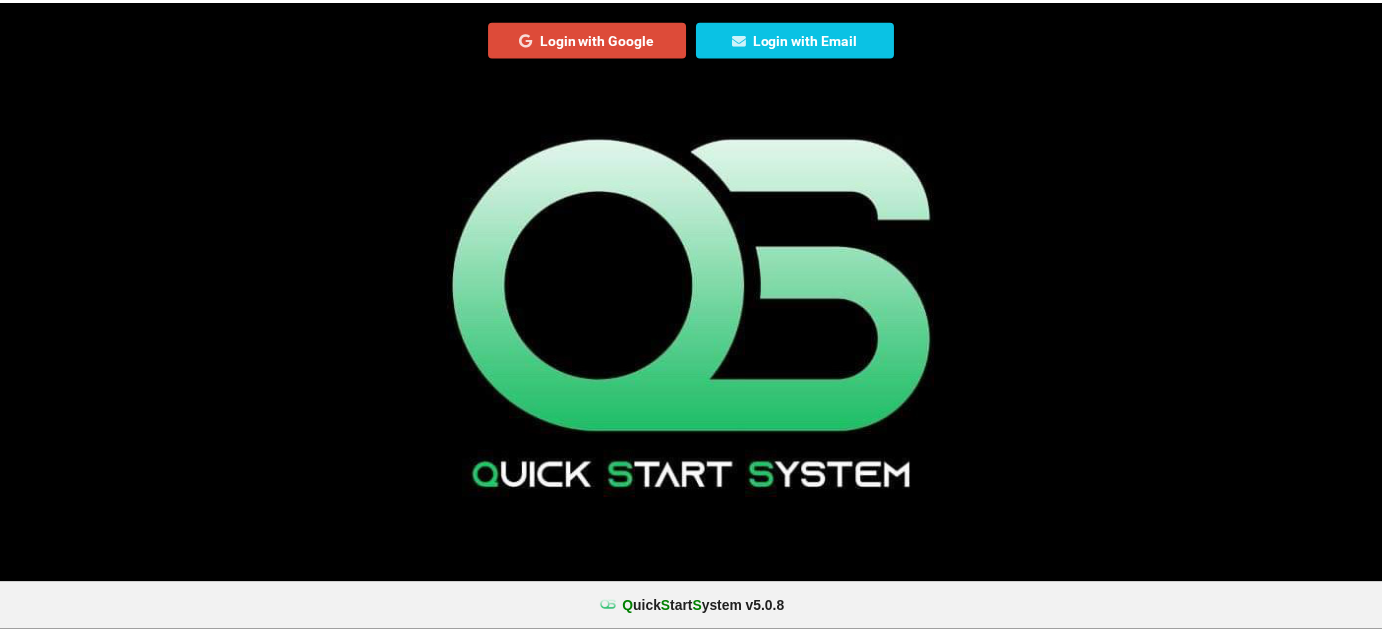 scroll, scrollTop: 0, scrollLeft: 0, axis: both 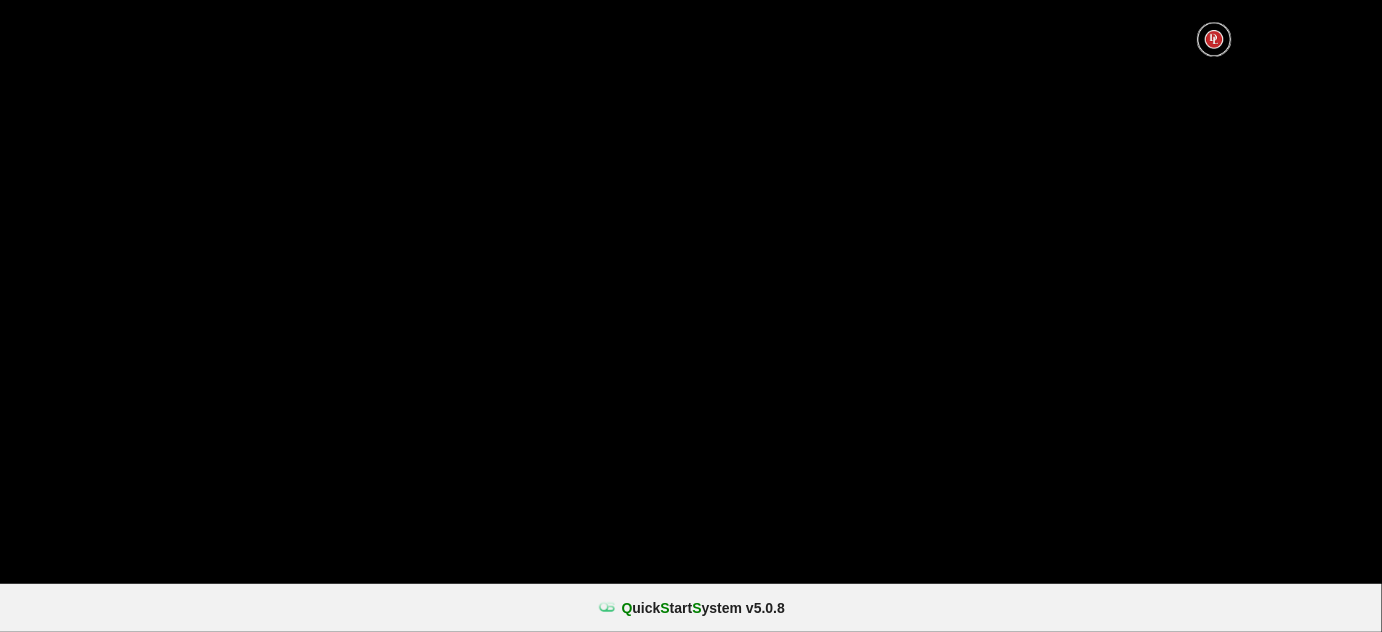 select on "25" 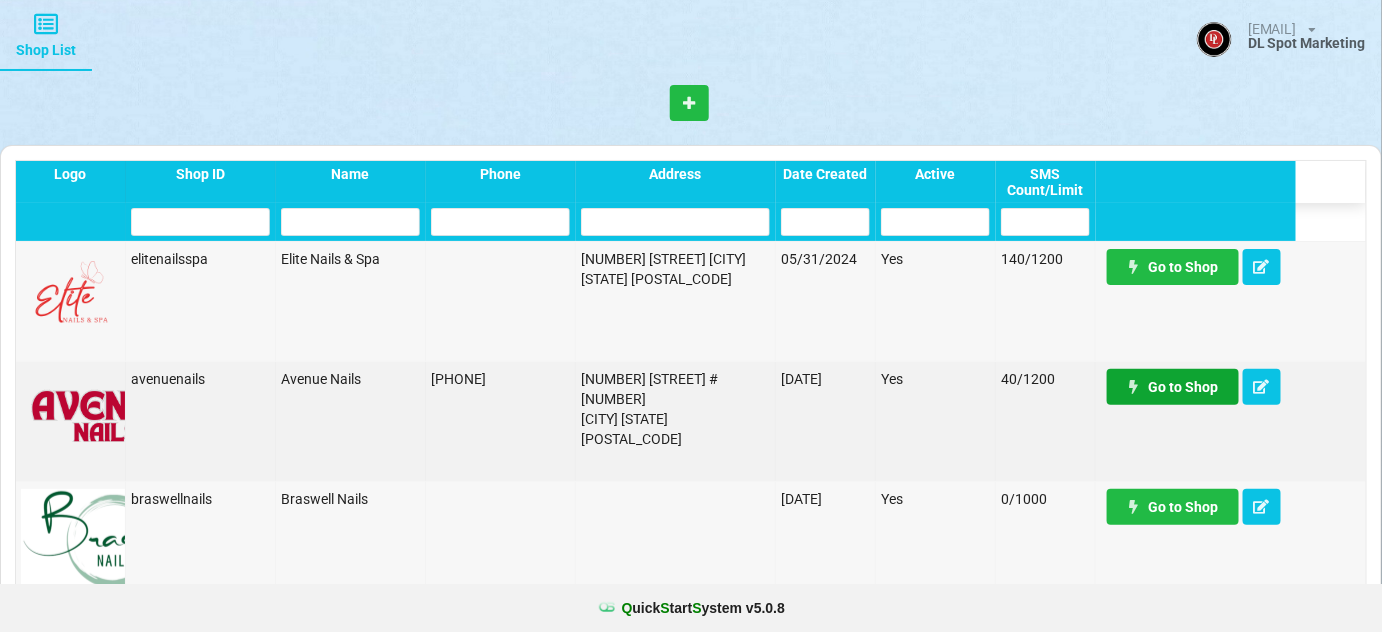 click on "Go to Shop" at bounding box center [1173, 387] 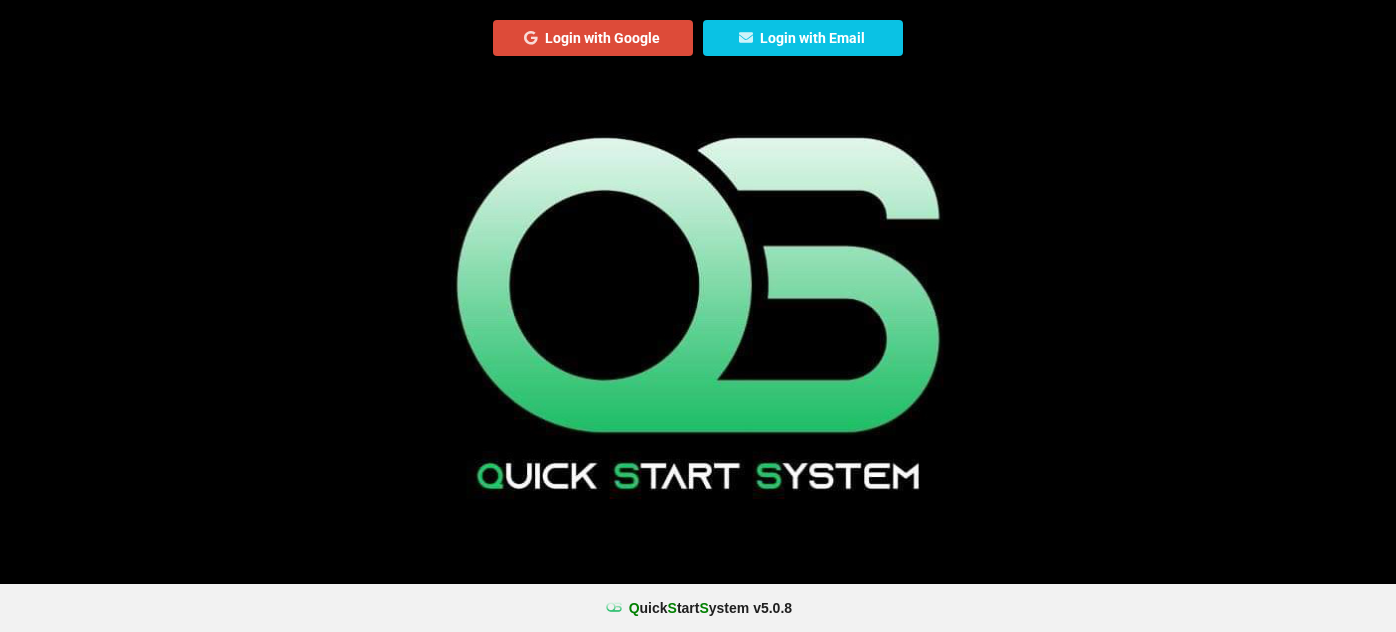 scroll, scrollTop: 0, scrollLeft: 0, axis: both 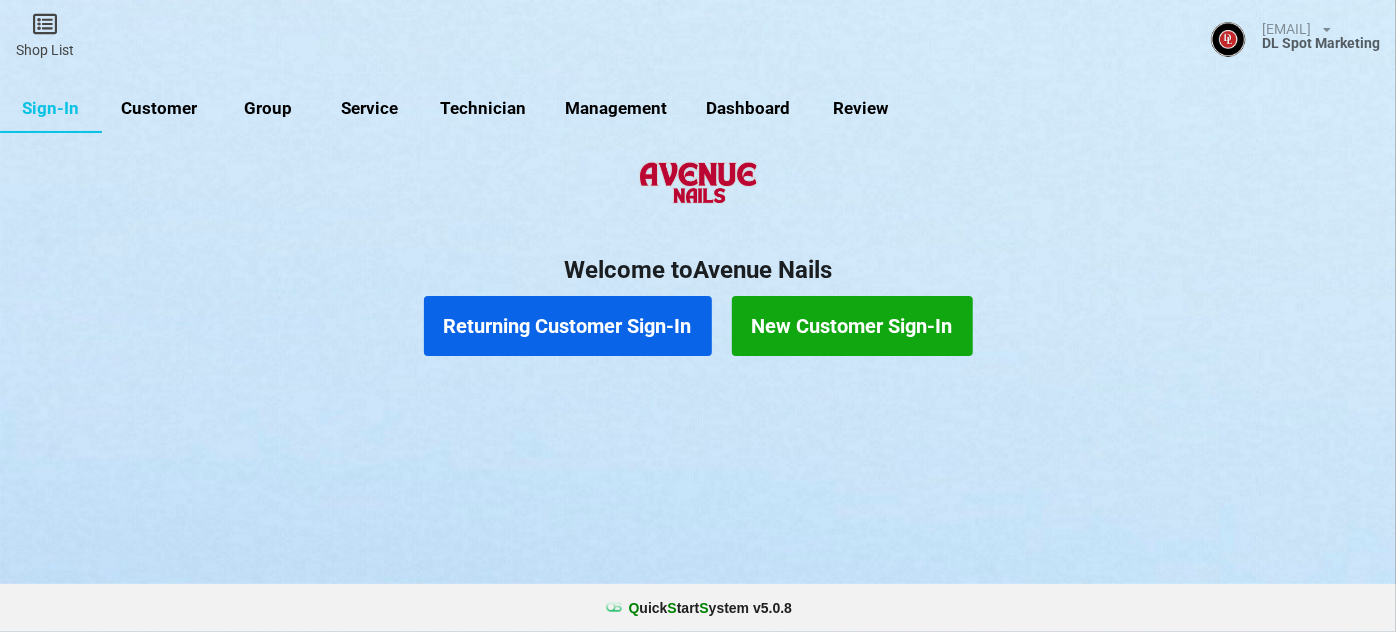 click on "Customer" at bounding box center (159, 109) 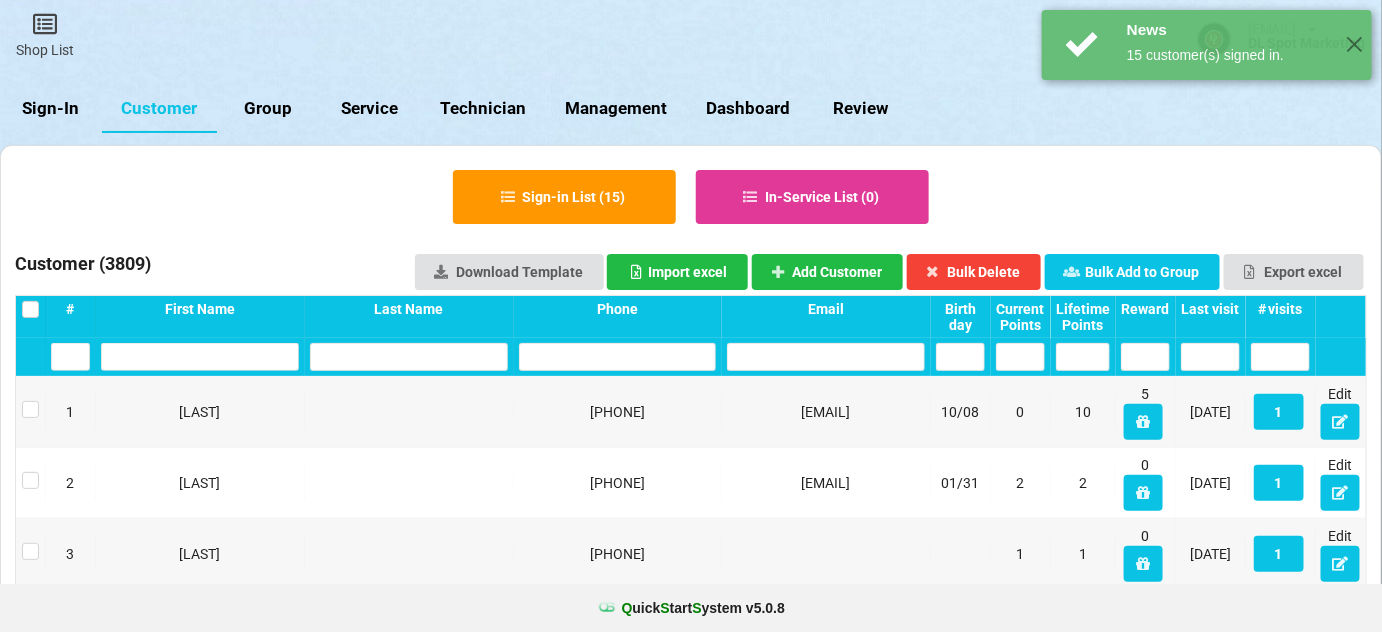 click on "Last visit" at bounding box center [1210, 309] 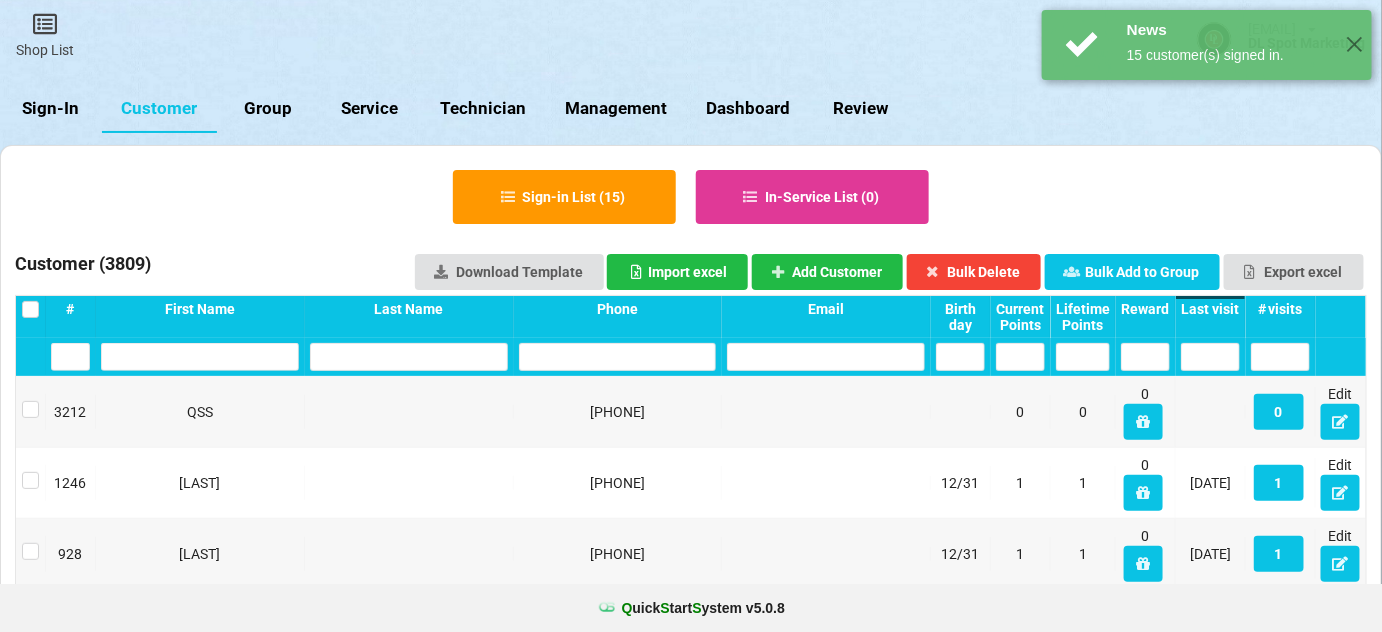 click on "Last visit" at bounding box center (1210, 309) 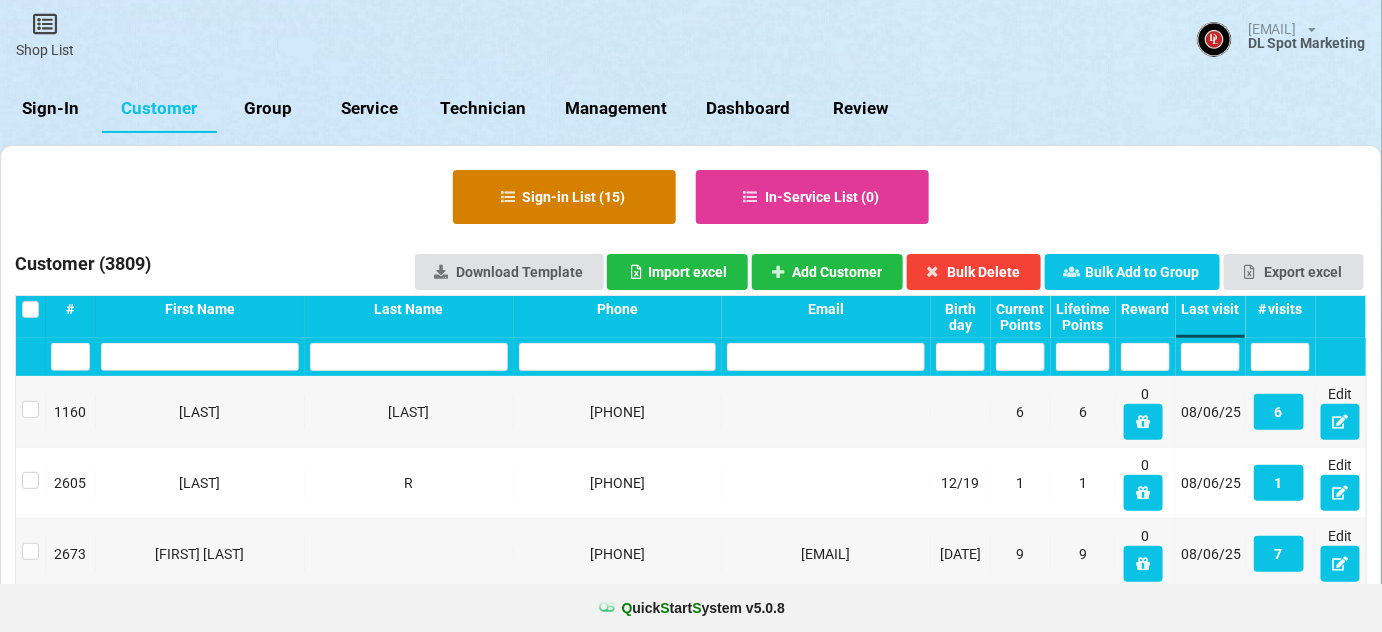 click on "Sign-in List ( 15 )" at bounding box center (564, 197) 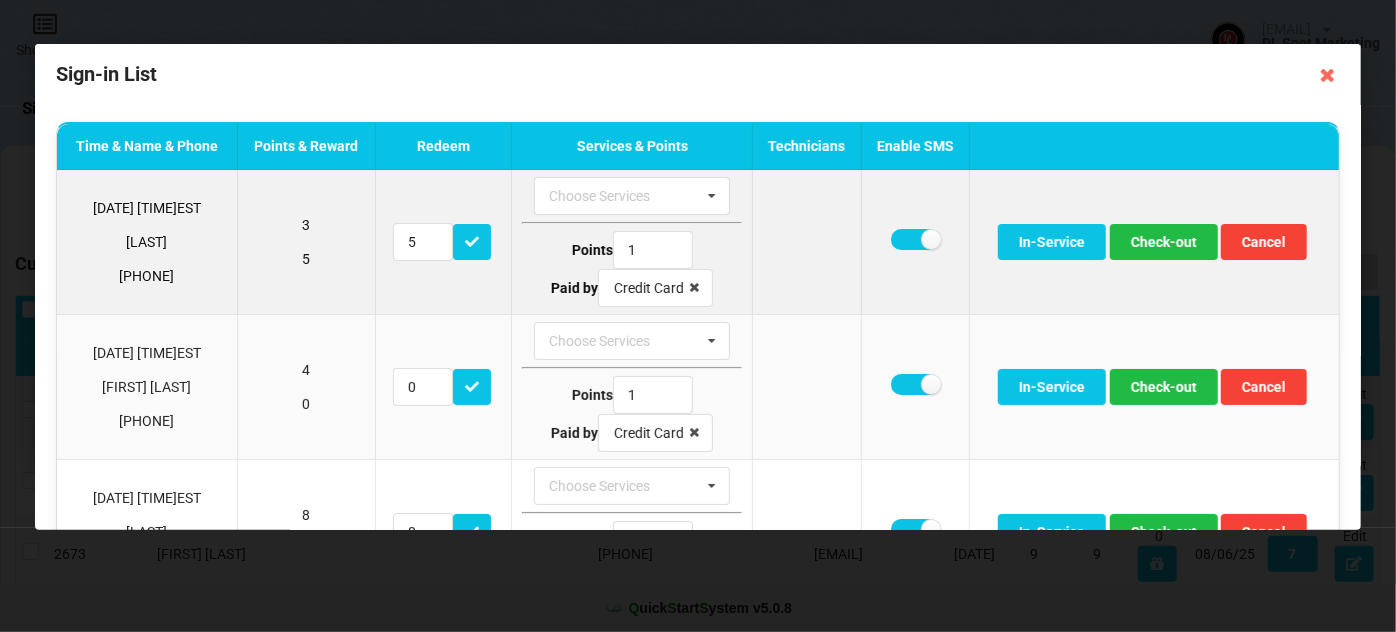 scroll, scrollTop: 0, scrollLeft: 0, axis: both 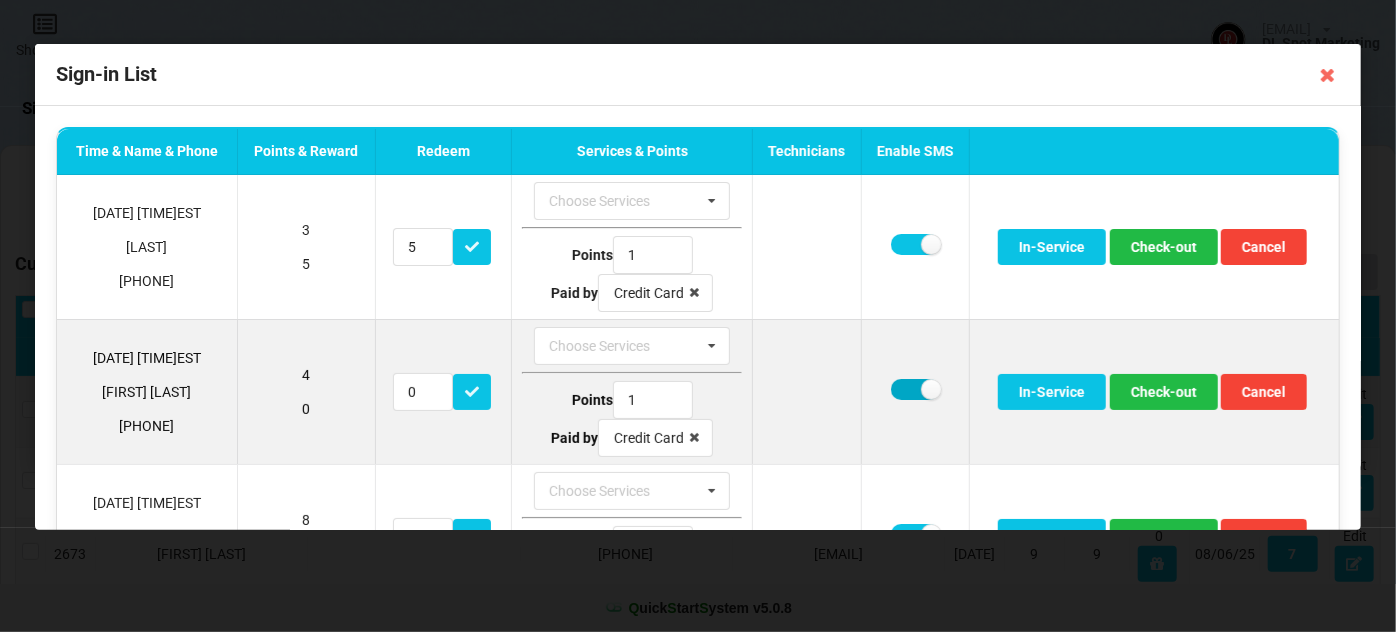 click at bounding box center (915, 389) 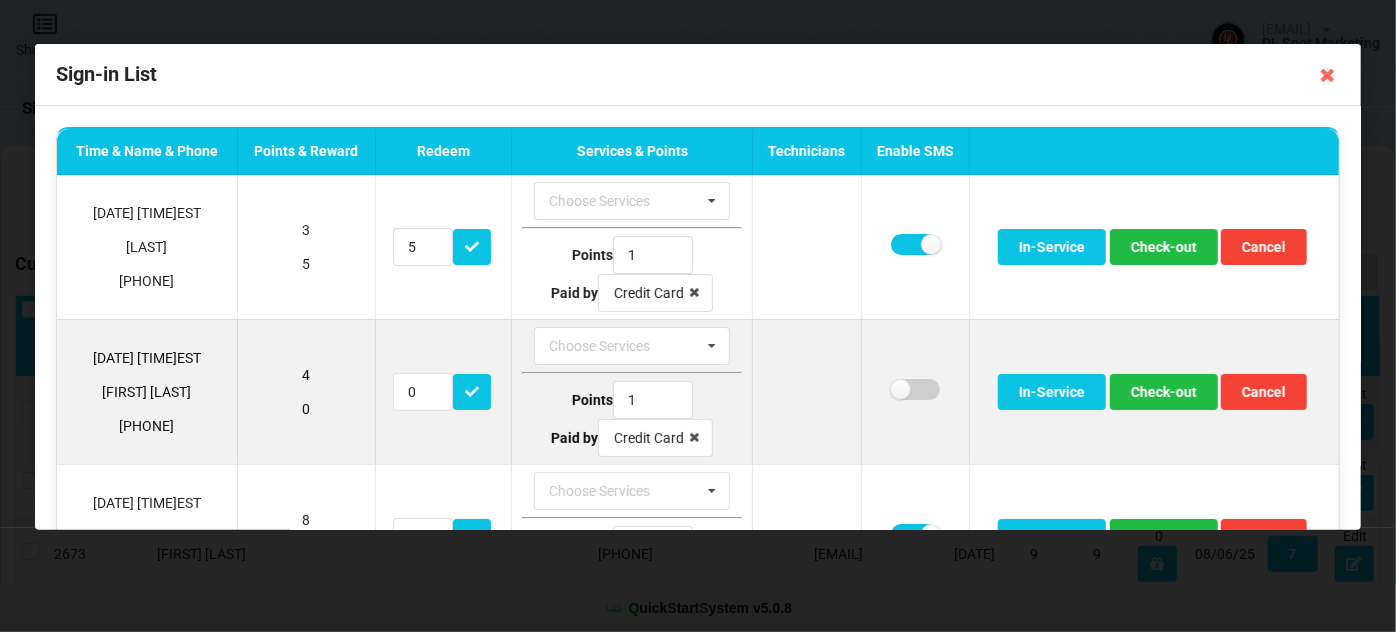 checkbox on "false" 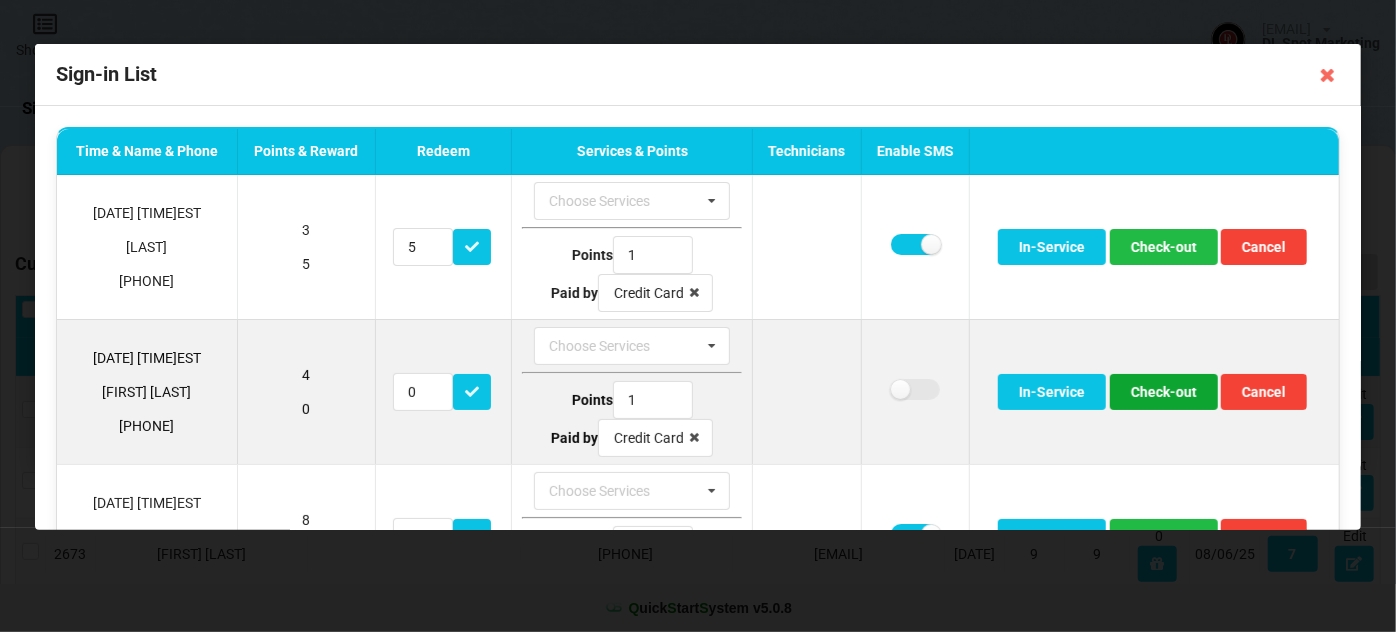 click on "Check-out" at bounding box center (1164, 392) 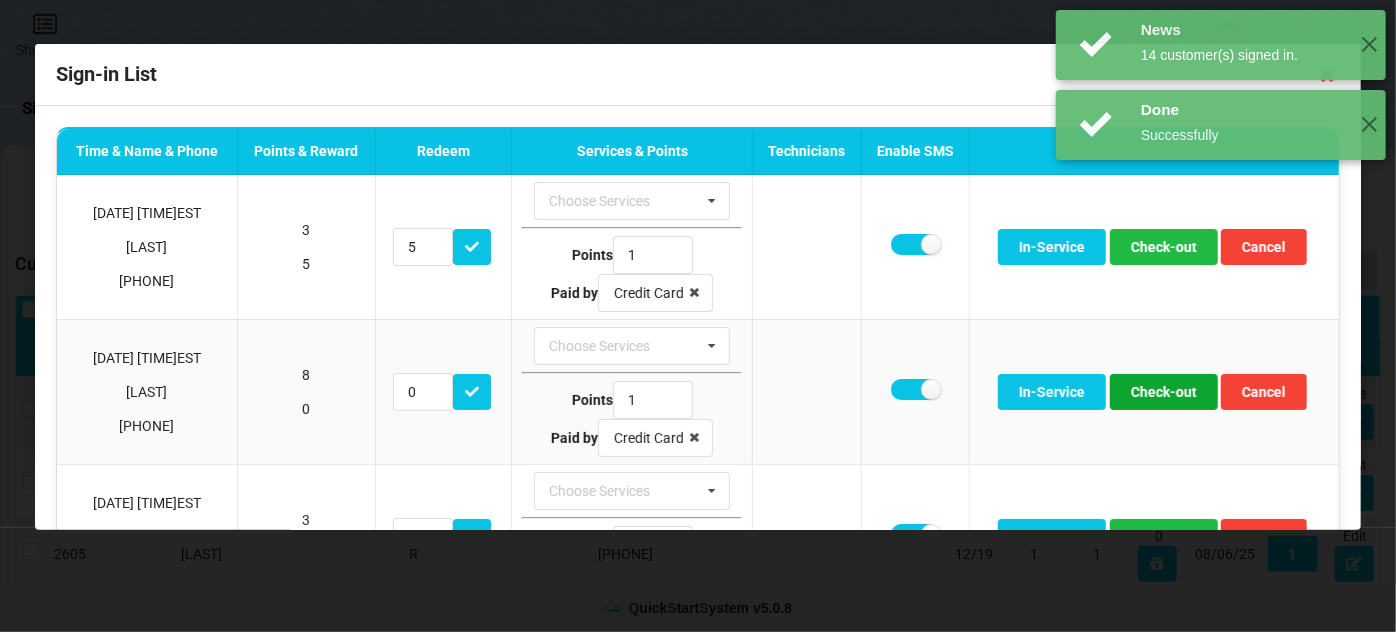 click on "Check-out" at bounding box center [1164, 392] 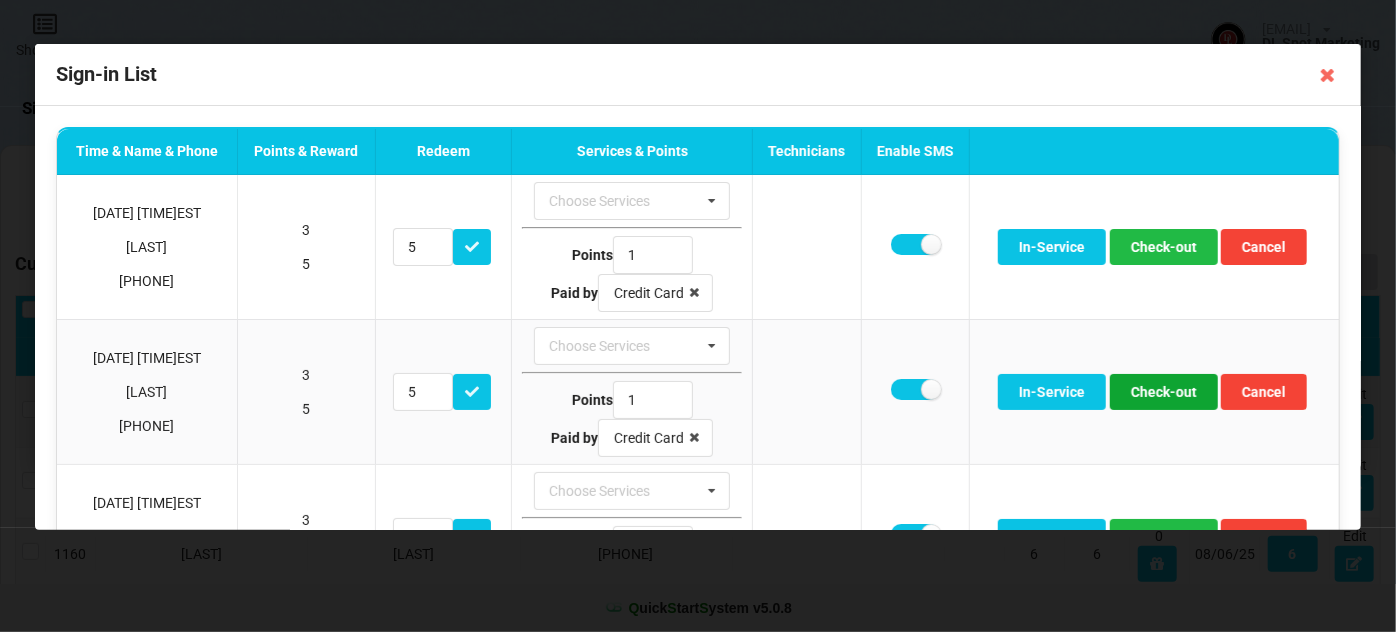 click on "Check-out" at bounding box center [1164, 392] 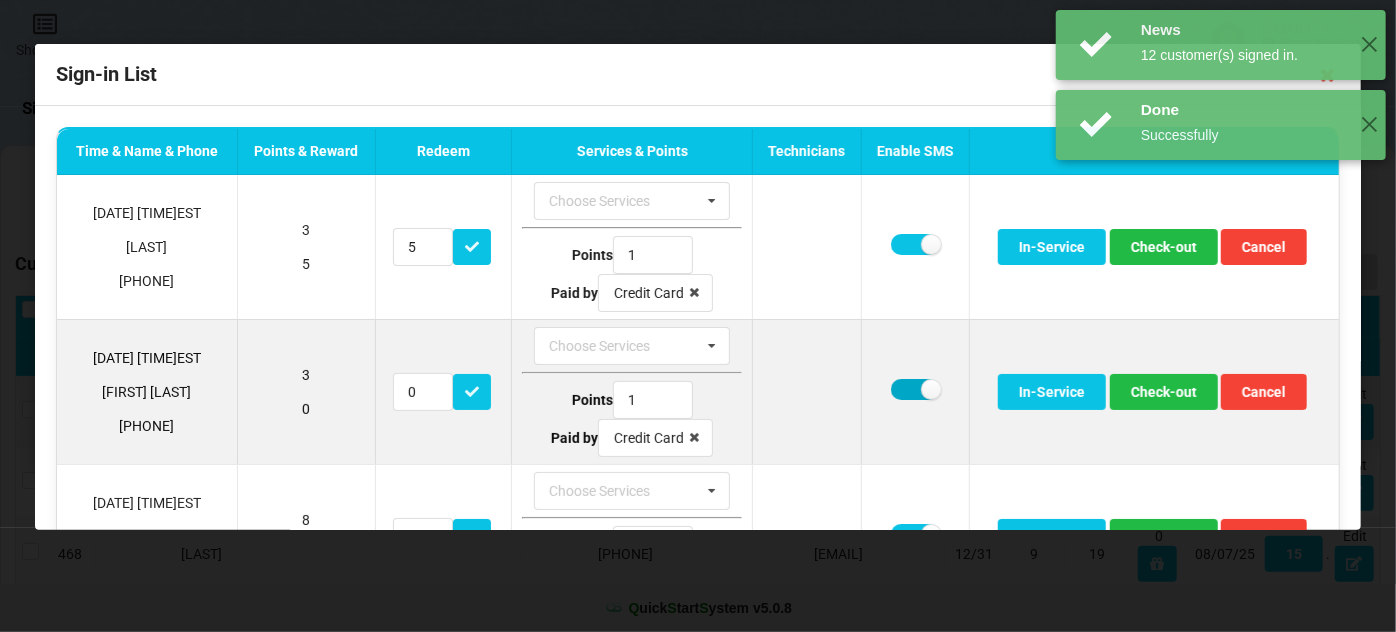 click at bounding box center [915, 389] 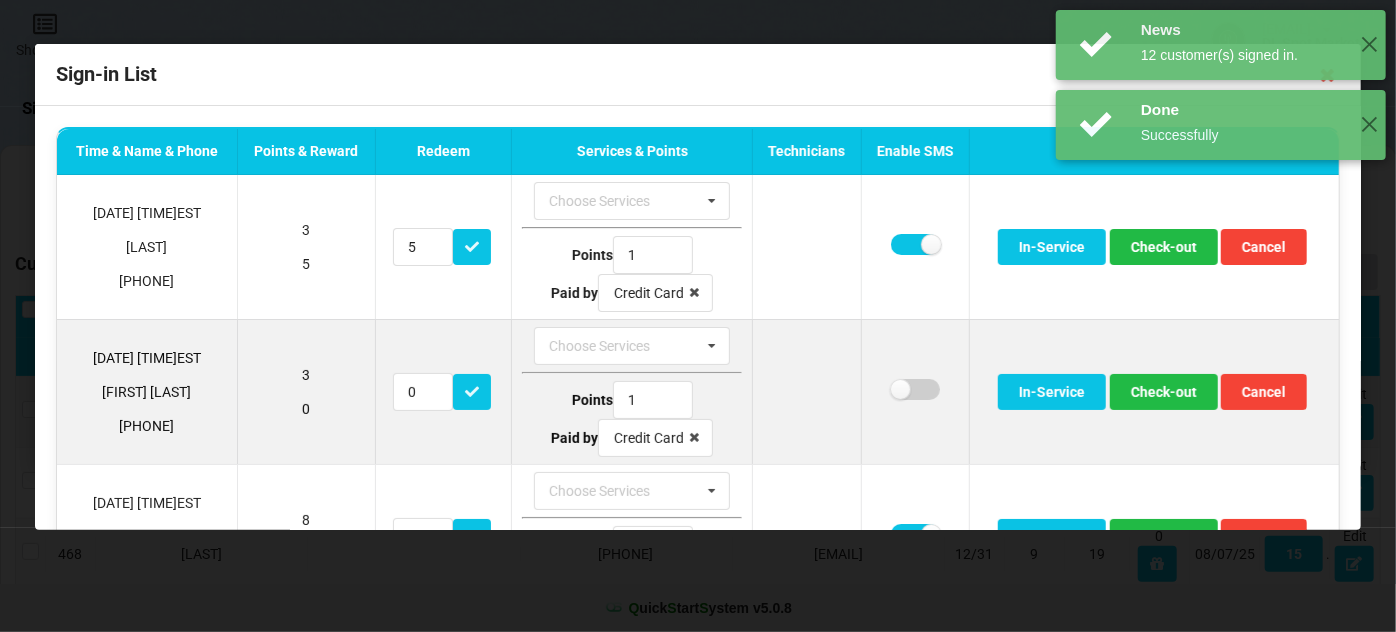 checkbox on "false" 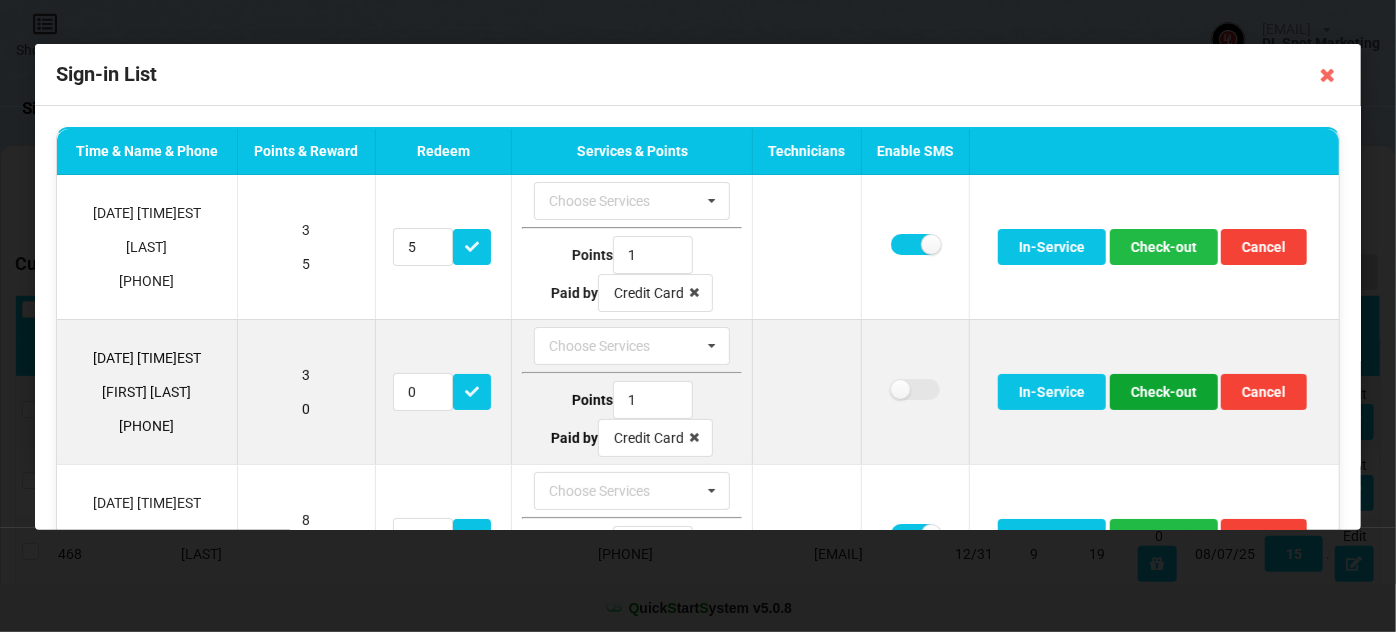 click on "Check-out" at bounding box center [1164, 392] 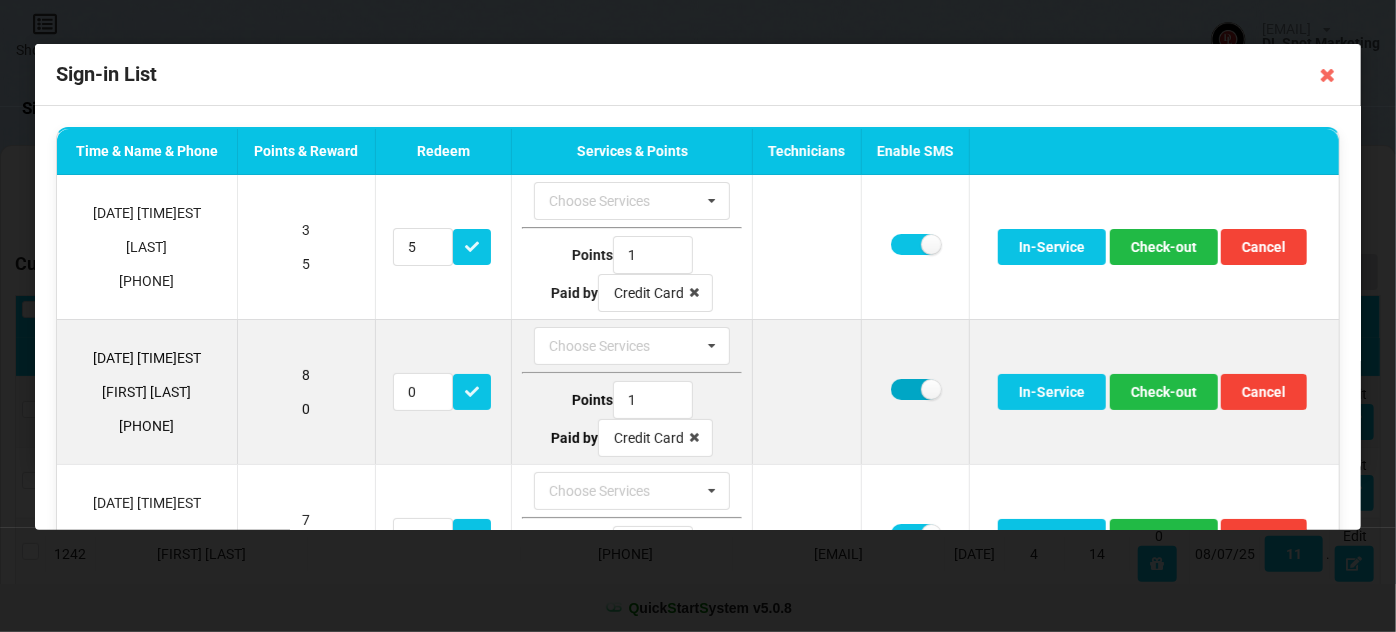 click at bounding box center [915, 389] 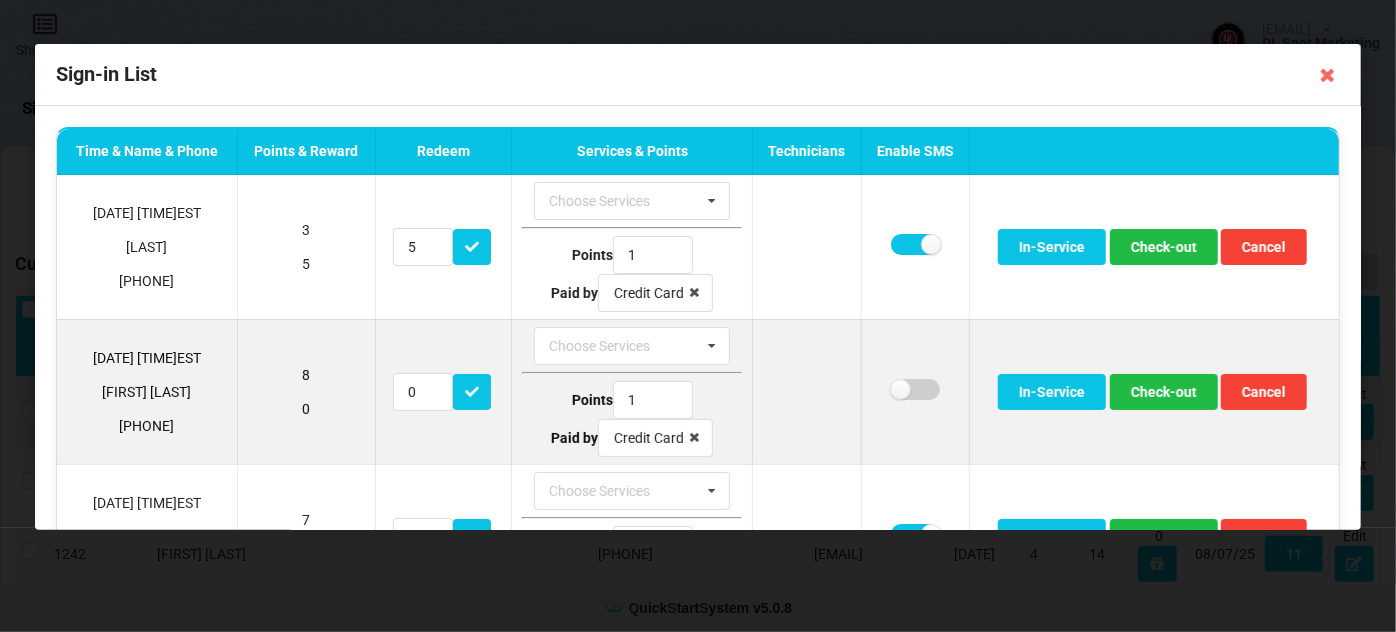 checkbox on "false" 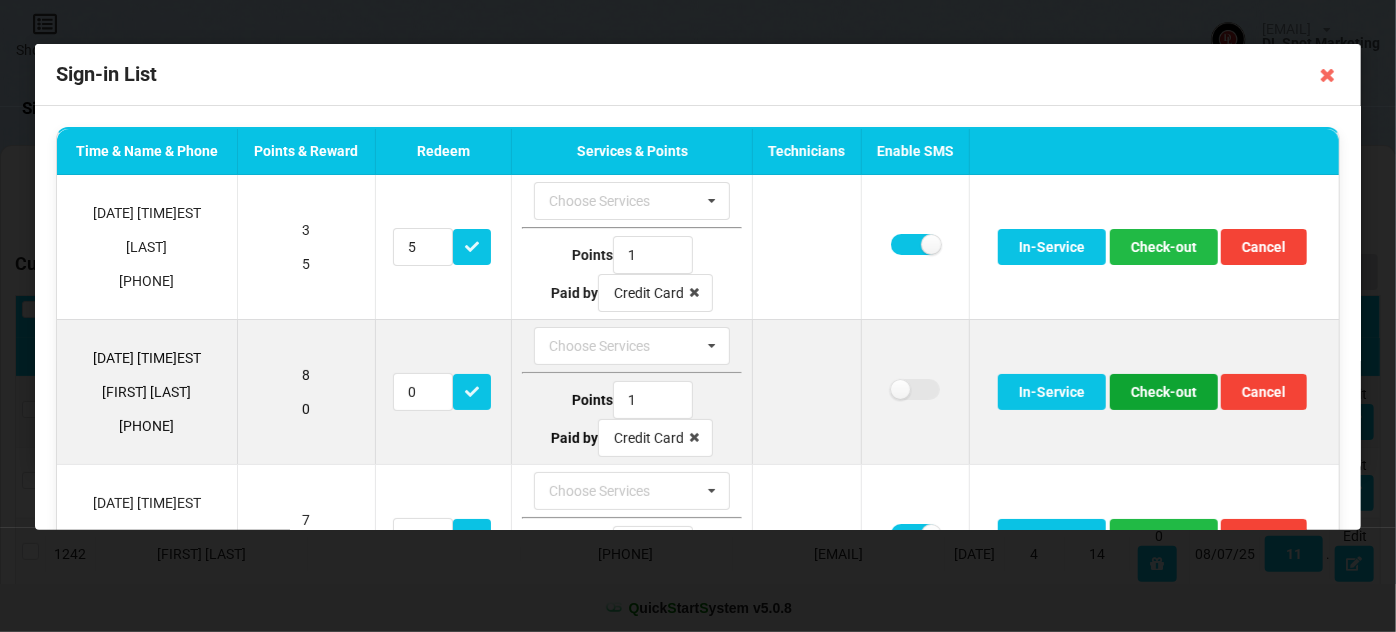 click on "Check-out" at bounding box center (1164, 392) 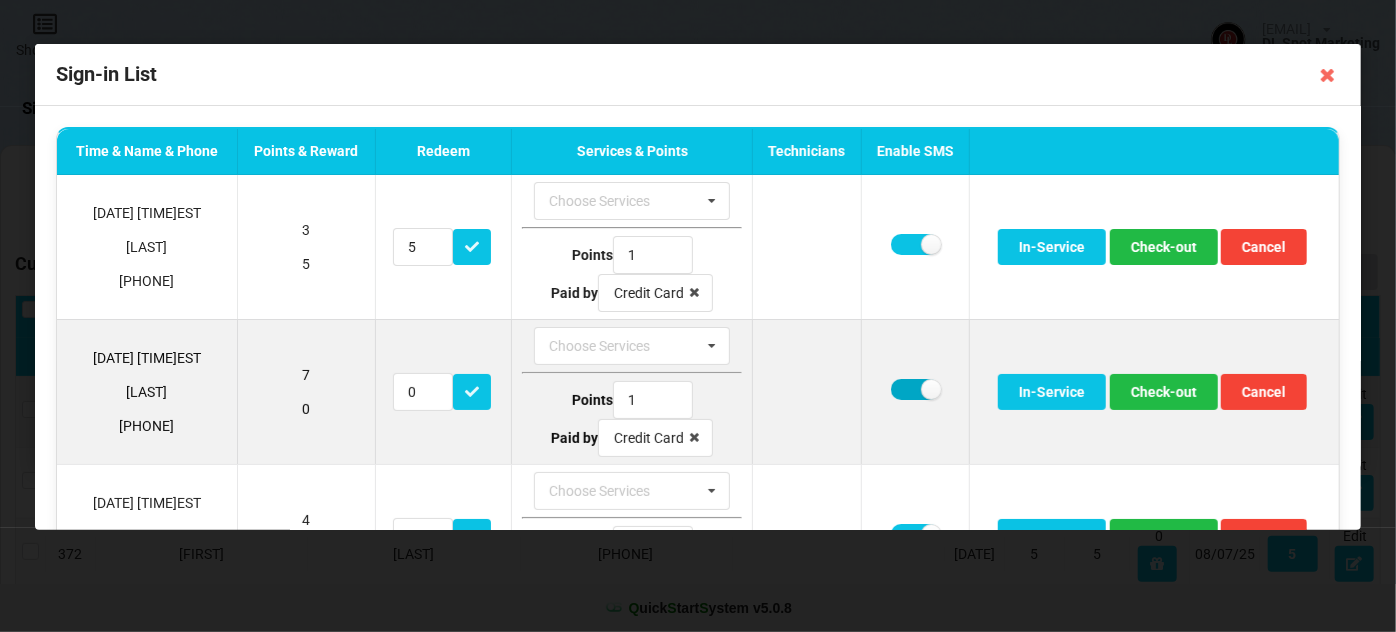 click at bounding box center (915, 389) 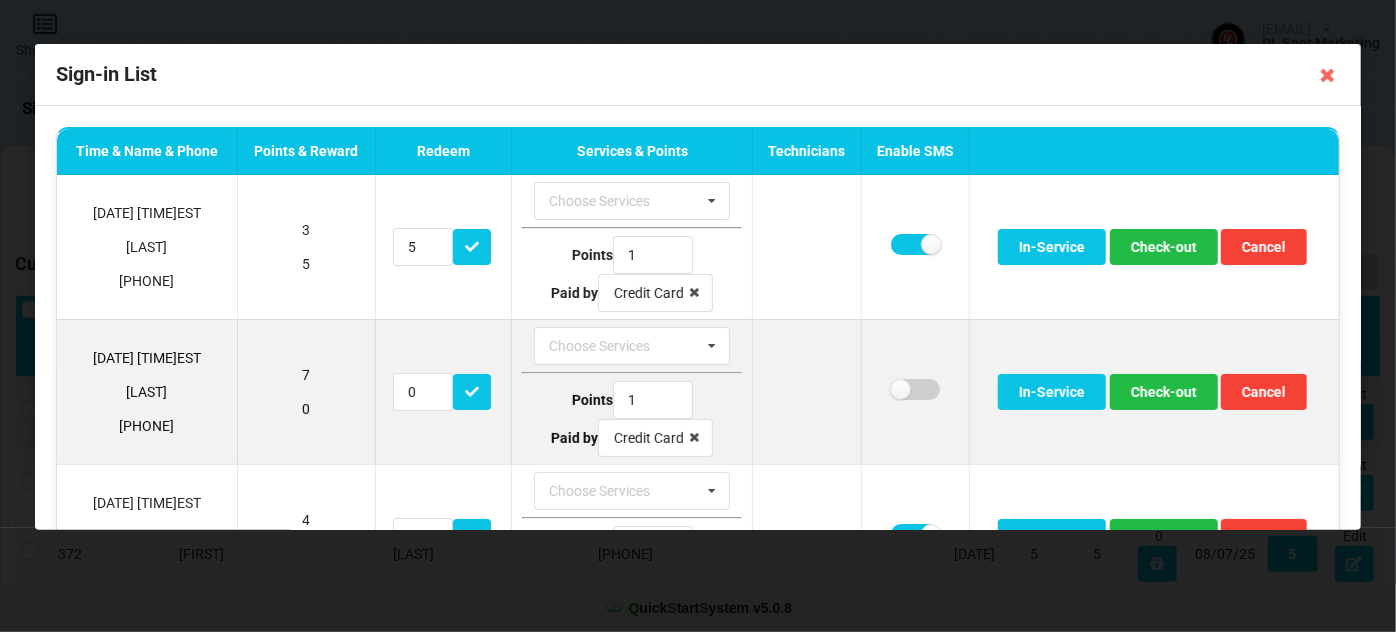 checkbox on "false" 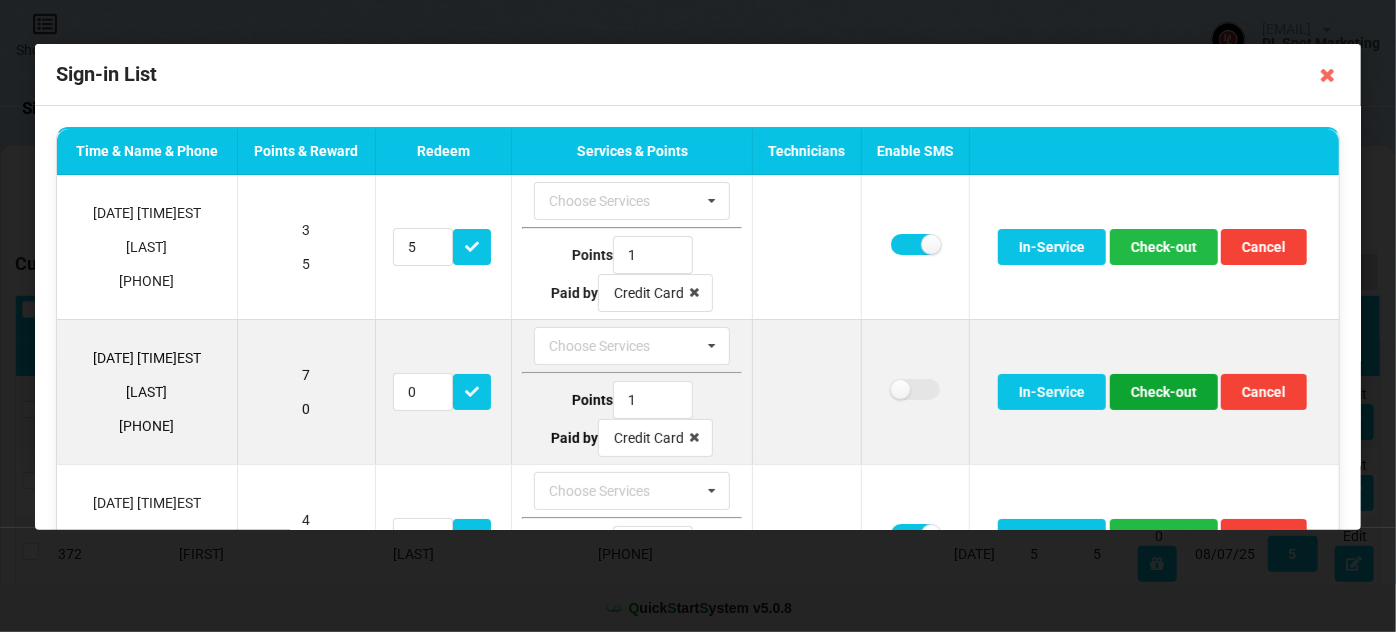 click on "Check-out" at bounding box center (1164, 392) 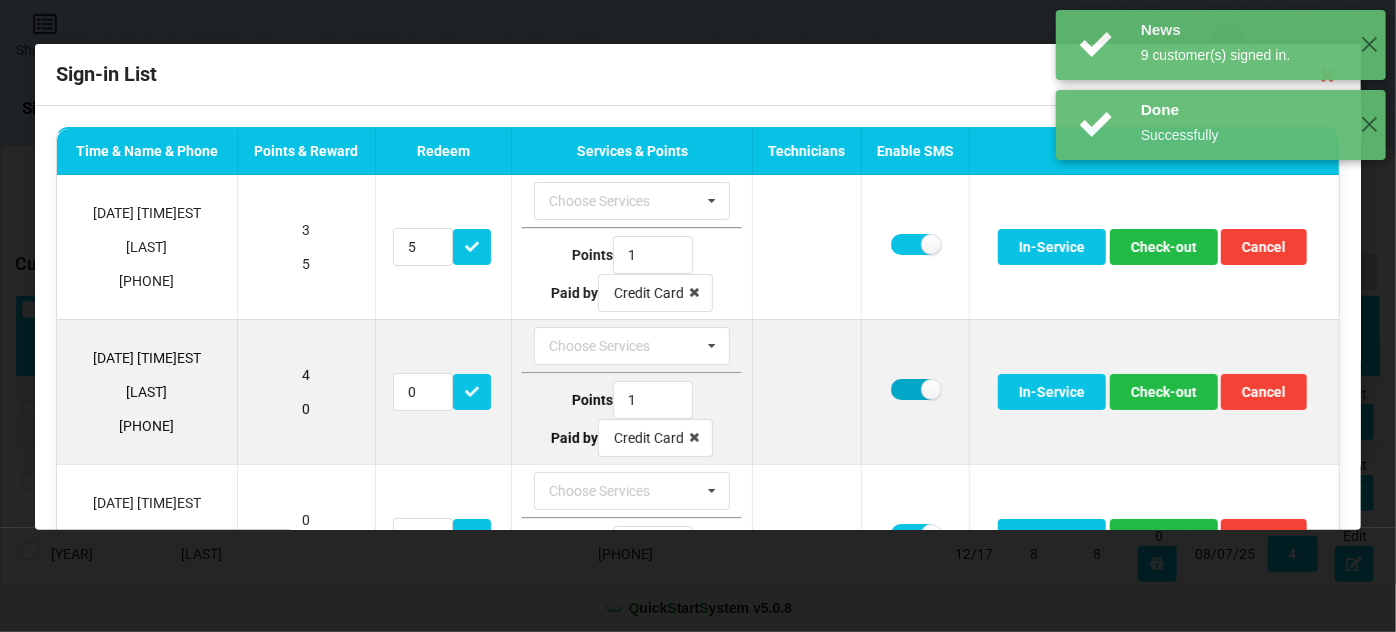 click at bounding box center [915, 389] 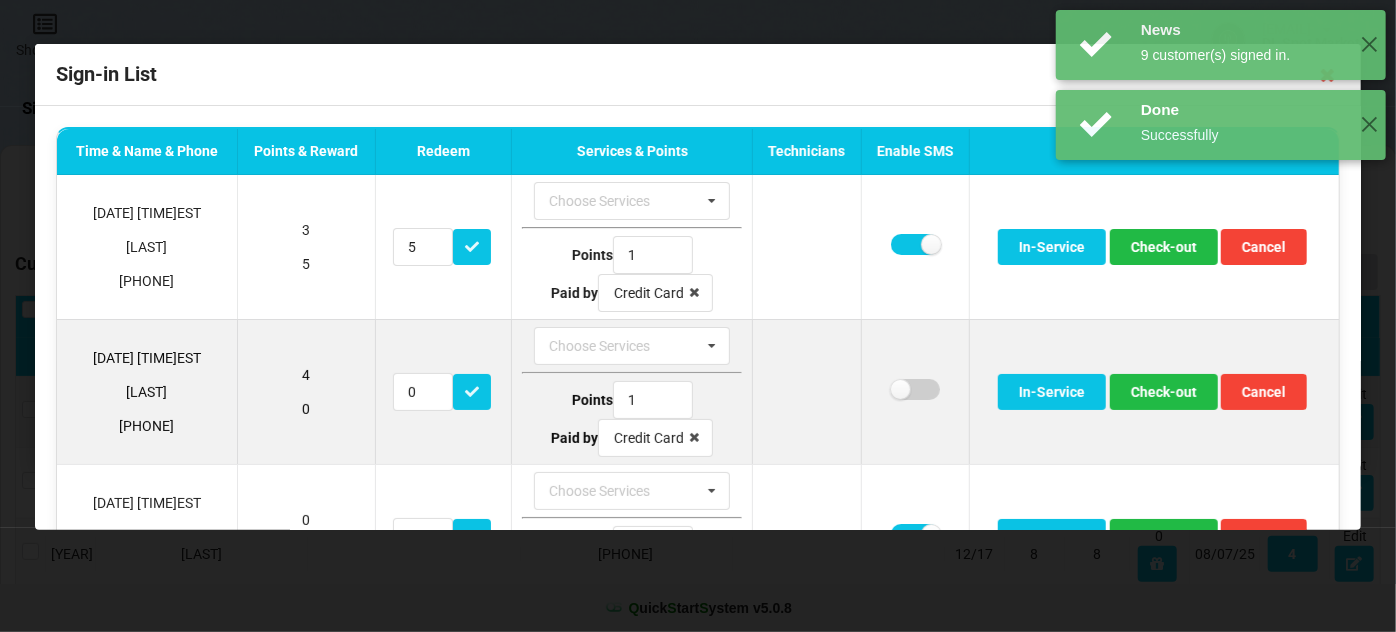 checkbox on "false" 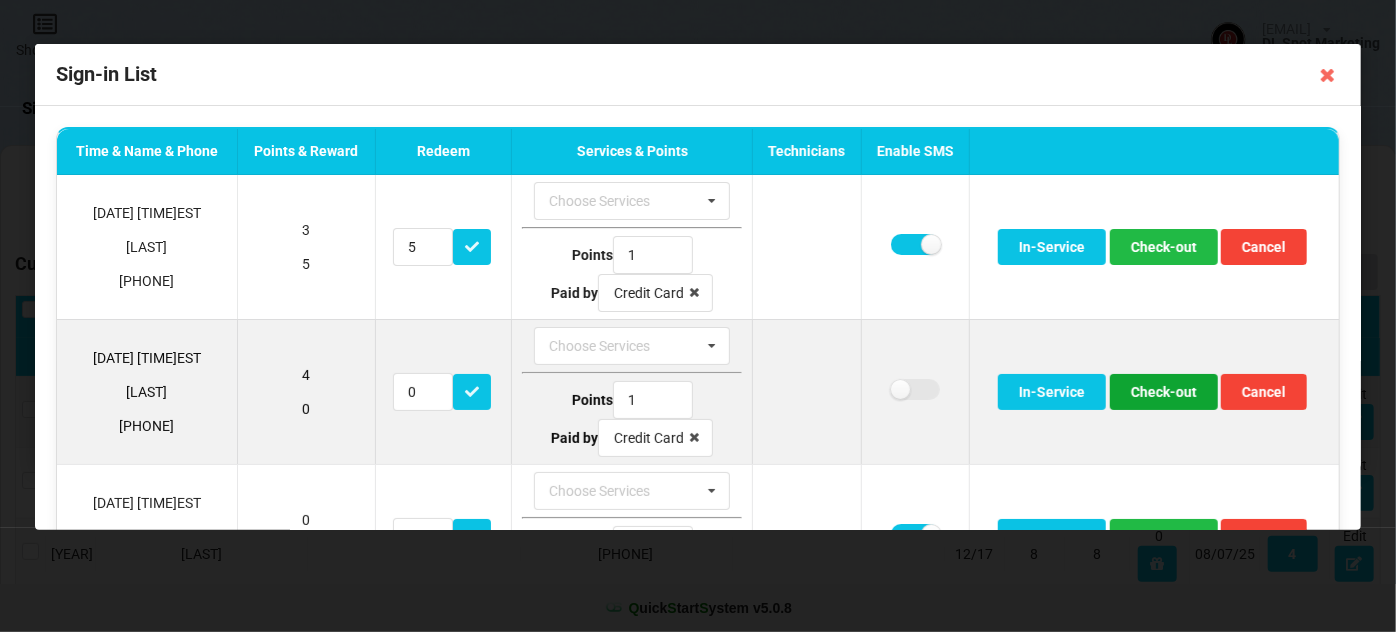 click on "Check-out" at bounding box center (1164, 392) 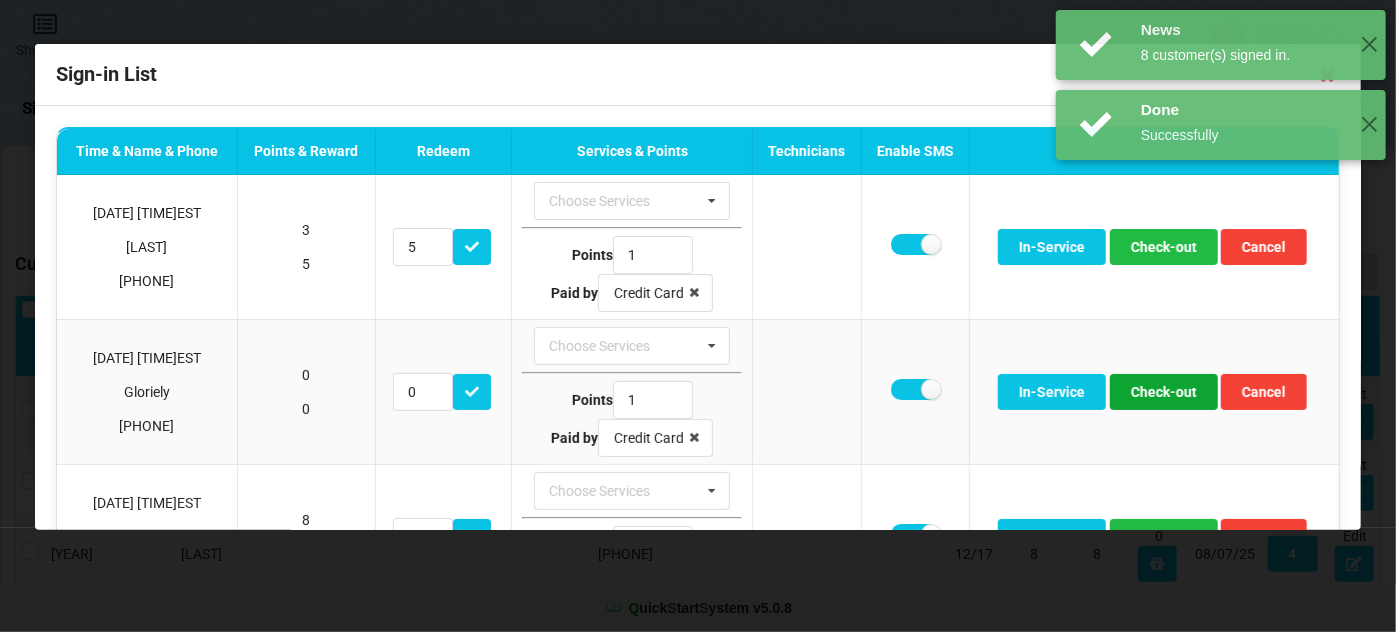 click on "Check-out" at bounding box center (1164, 392) 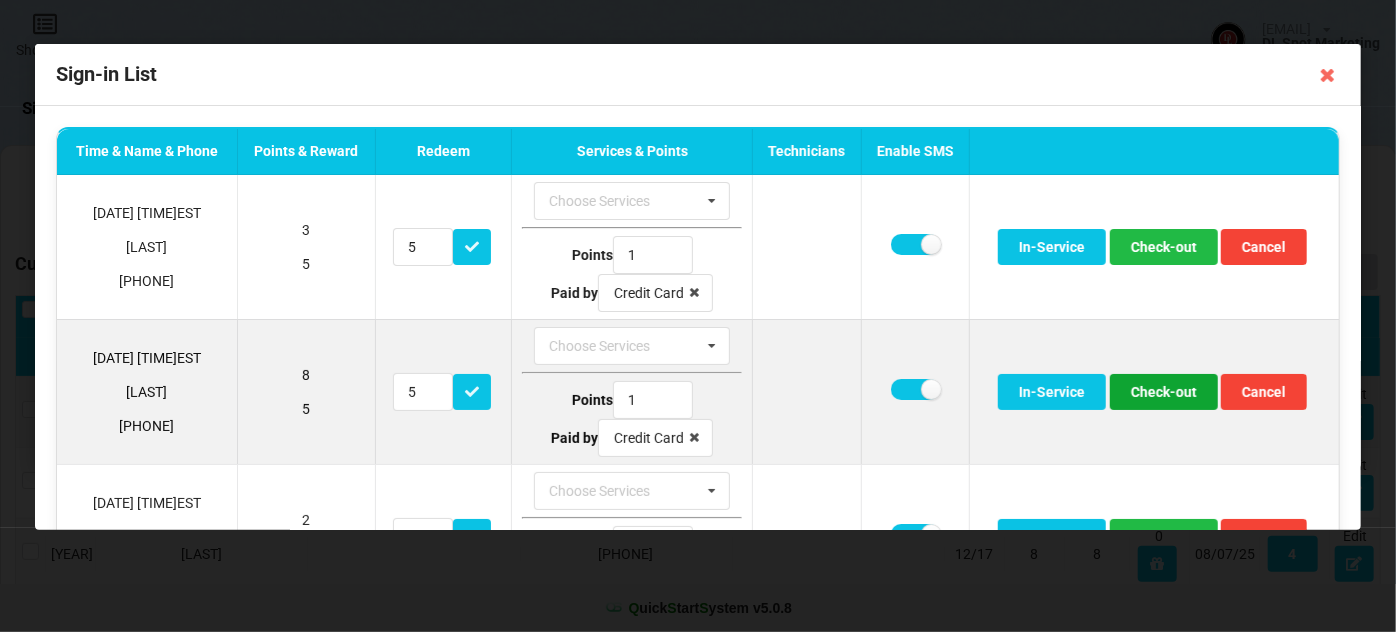 click on "Check-out" at bounding box center [1164, 392] 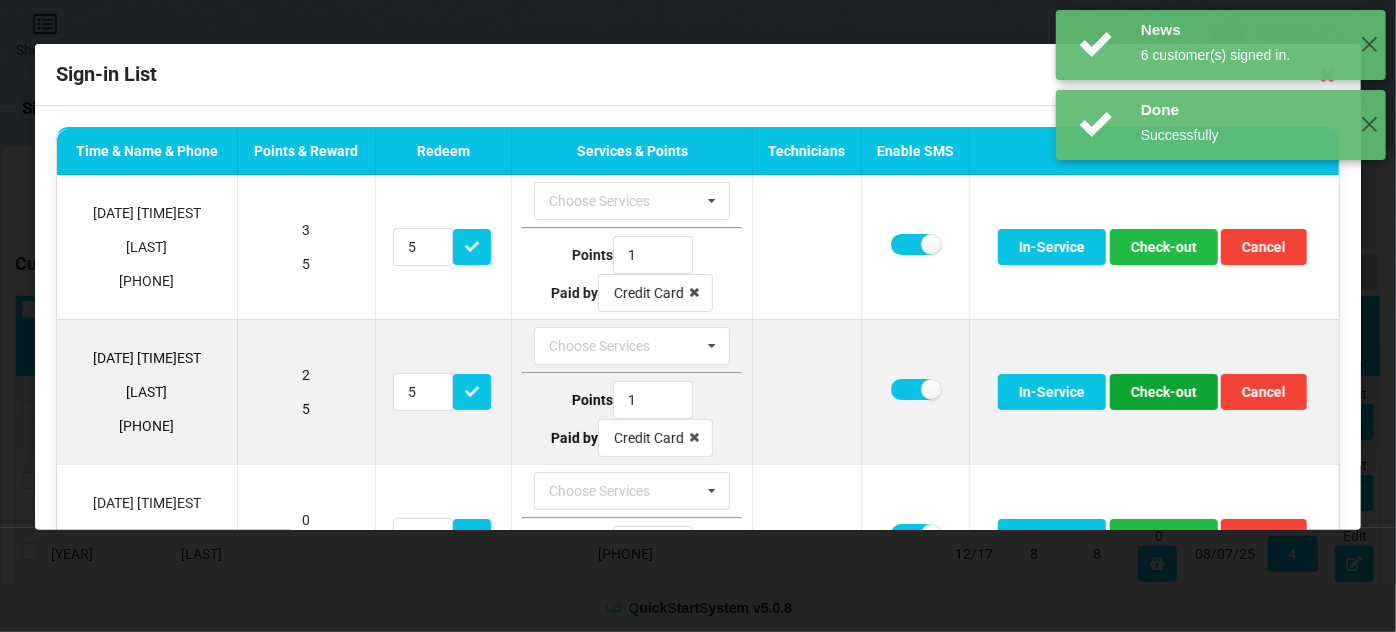 click on "Check-out" at bounding box center (1164, 392) 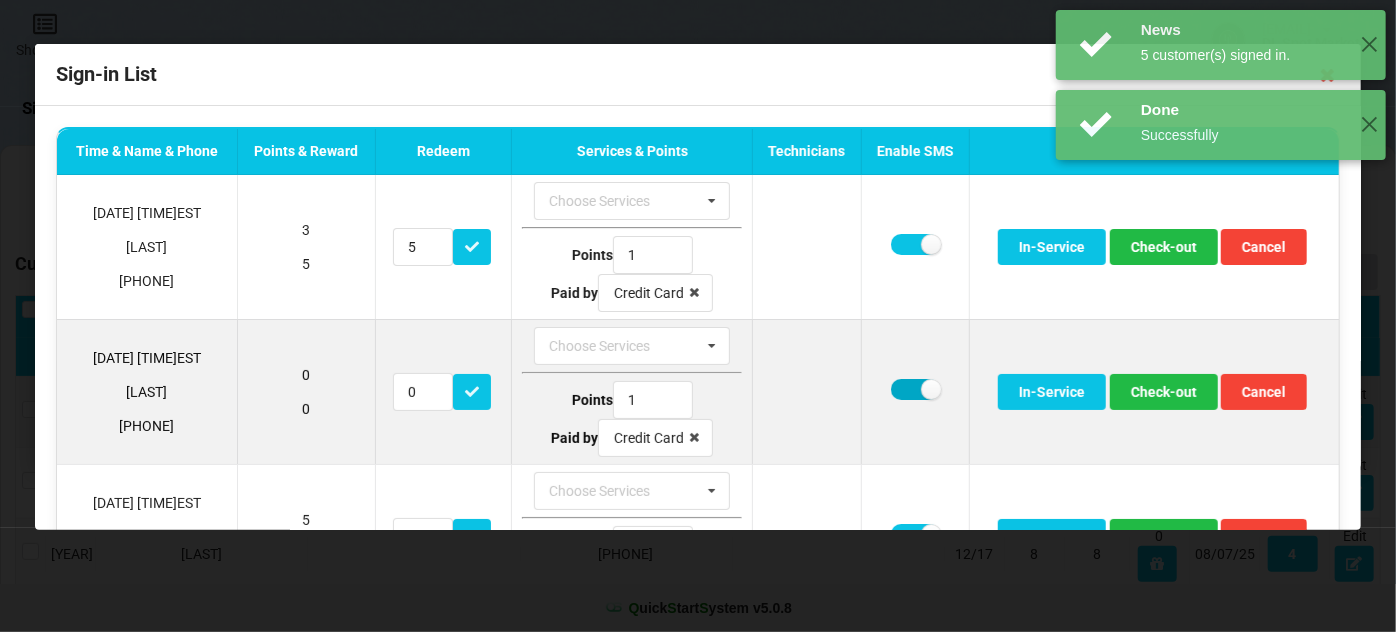 click at bounding box center [915, 389] 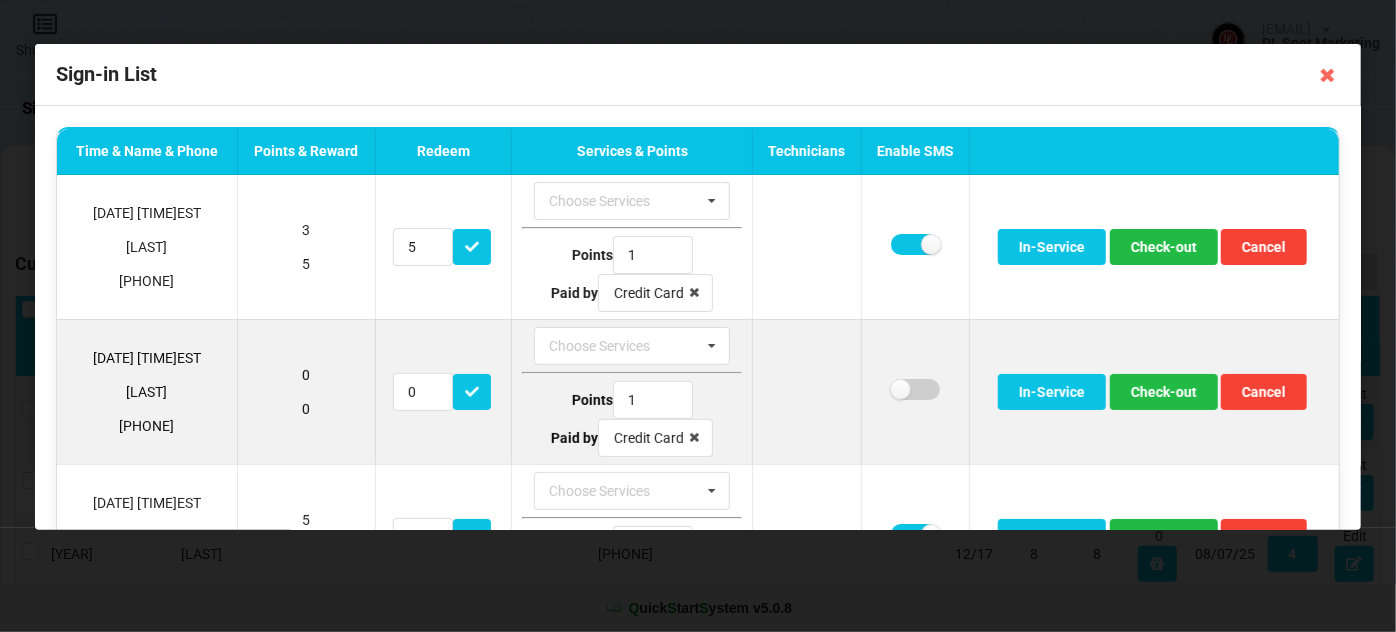 click at bounding box center (915, 389) 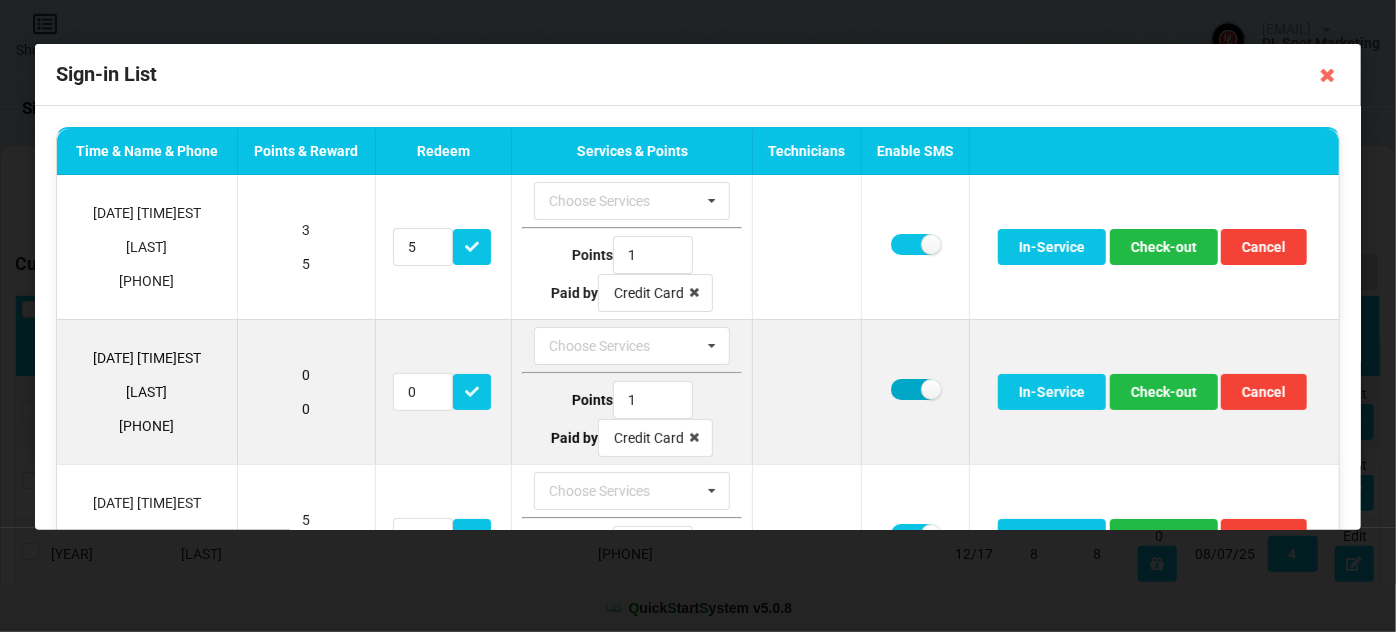 checkbox on "true" 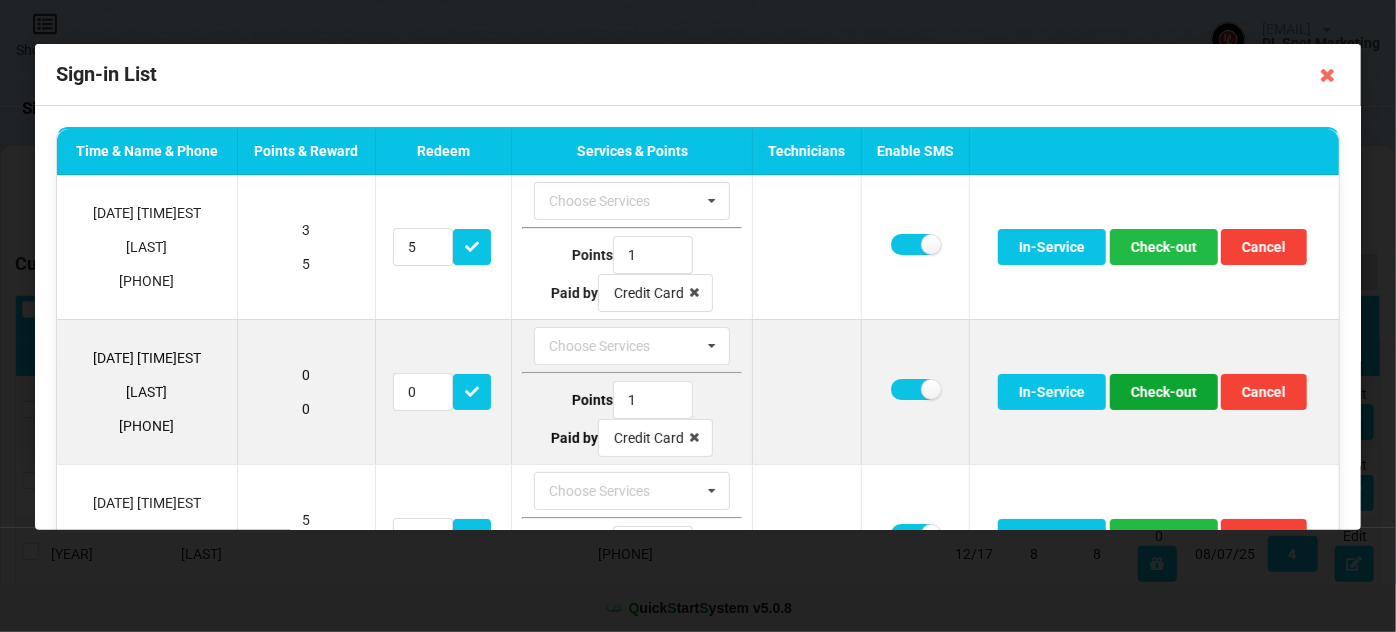 click on "Check-out" at bounding box center [1164, 392] 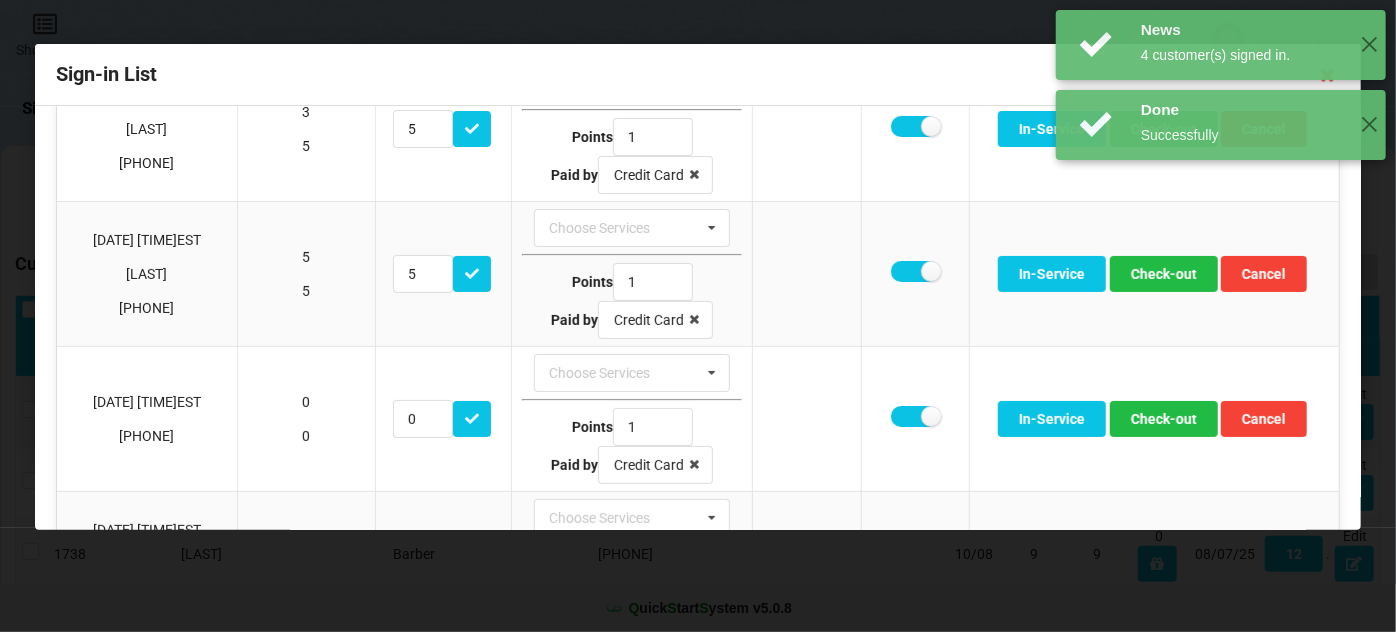 scroll, scrollTop: 121, scrollLeft: 0, axis: vertical 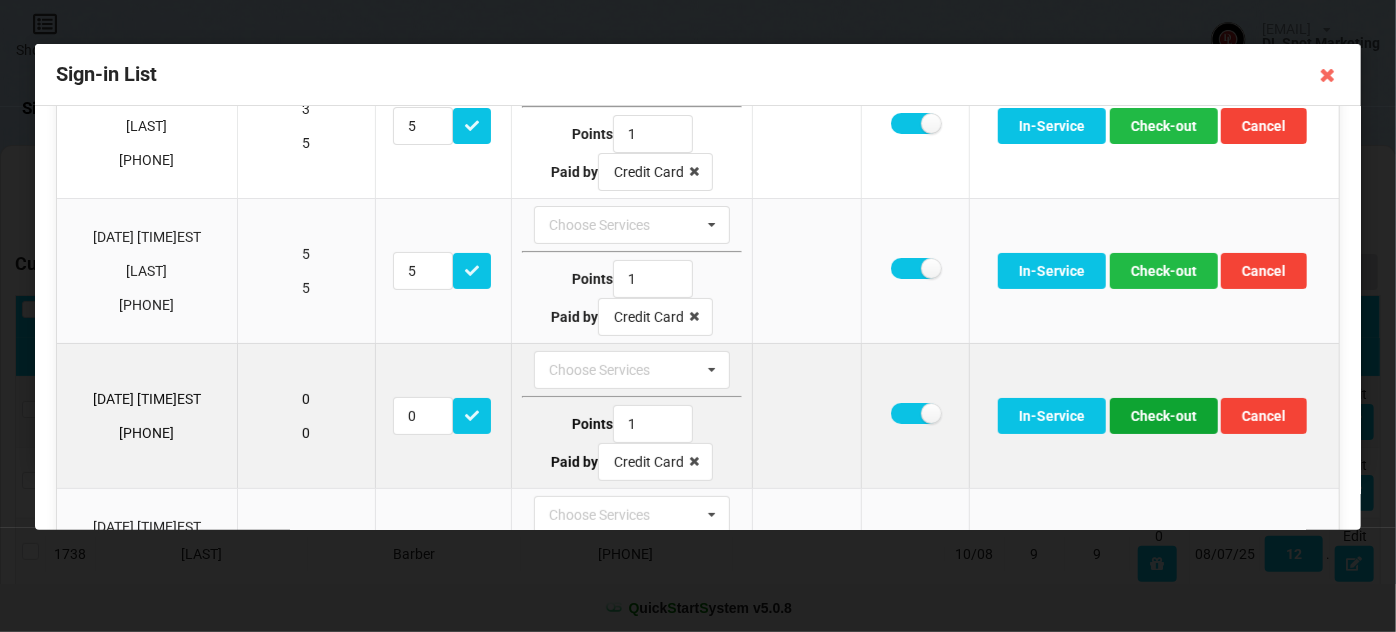 click on "Check-out" at bounding box center (1164, 416) 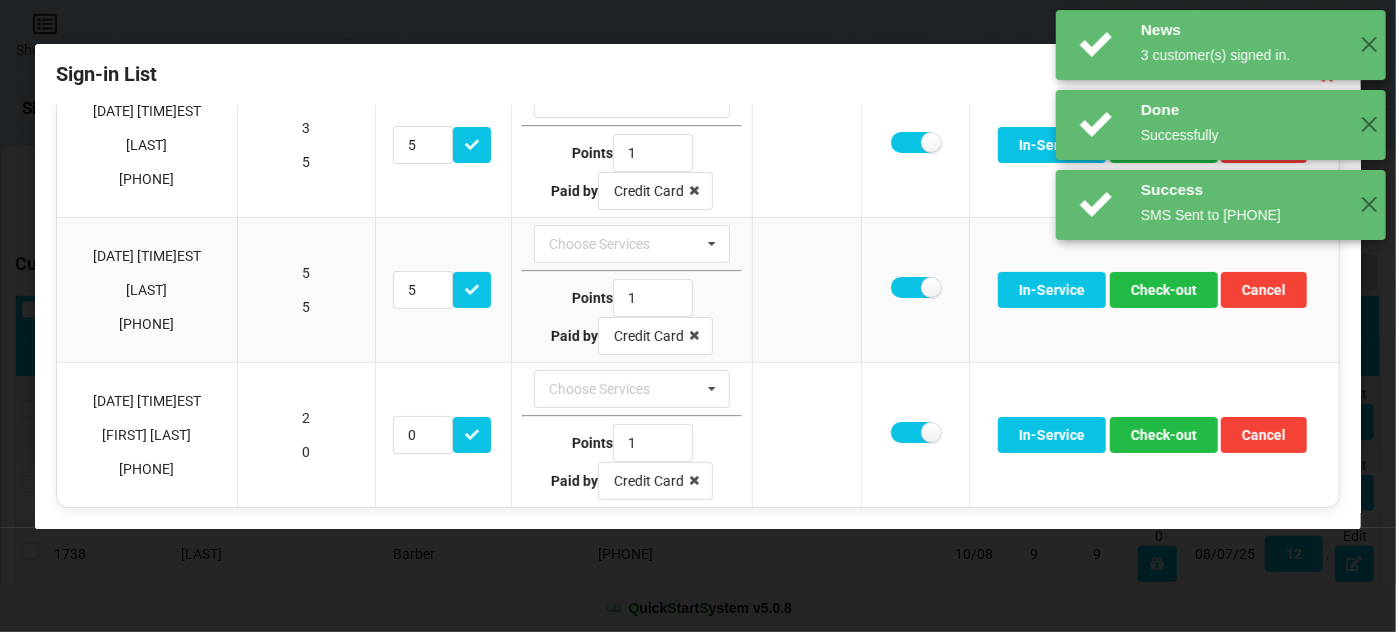 scroll, scrollTop: 97, scrollLeft: 0, axis: vertical 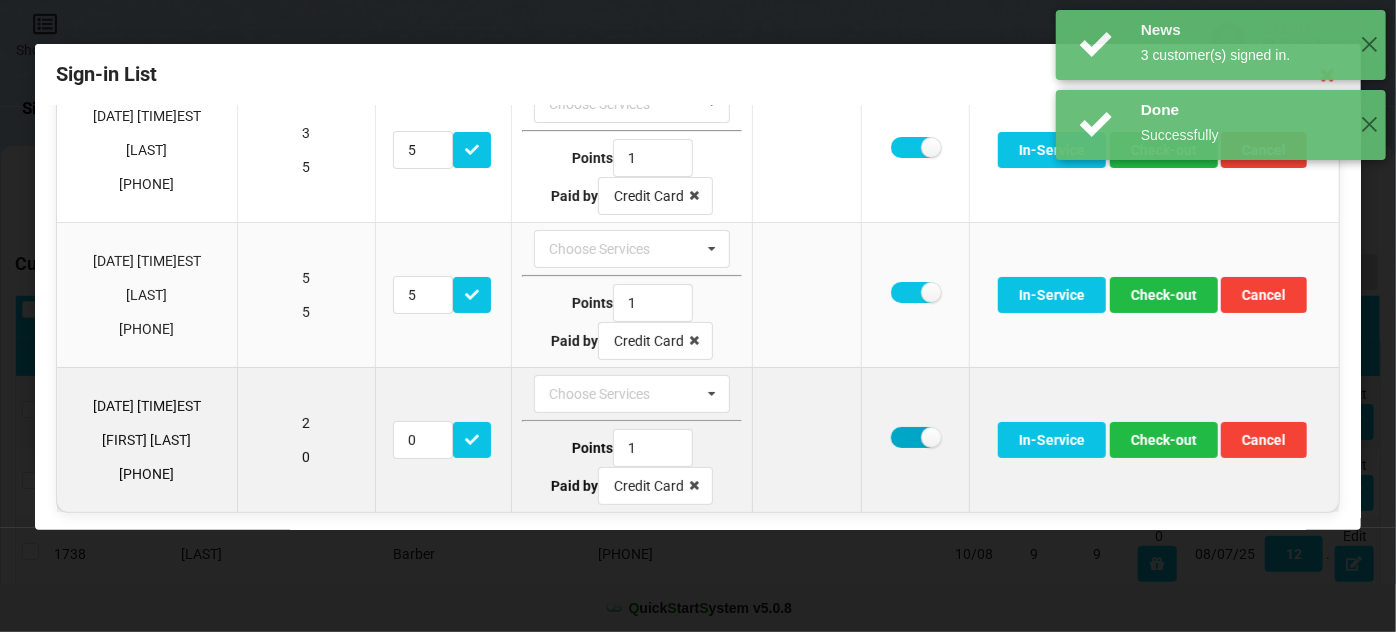 drag, startPoint x: 900, startPoint y: 428, endPoint x: 911, endPoint y: 428, distance: 11 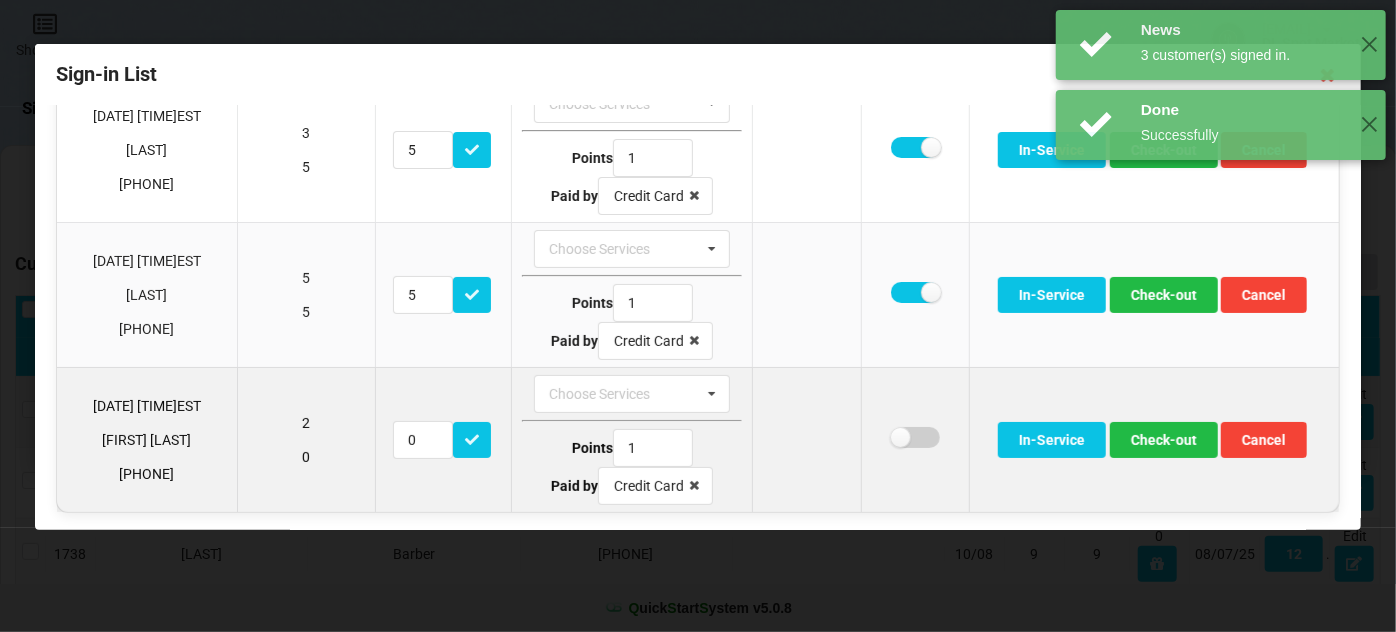 checkbox on "false" 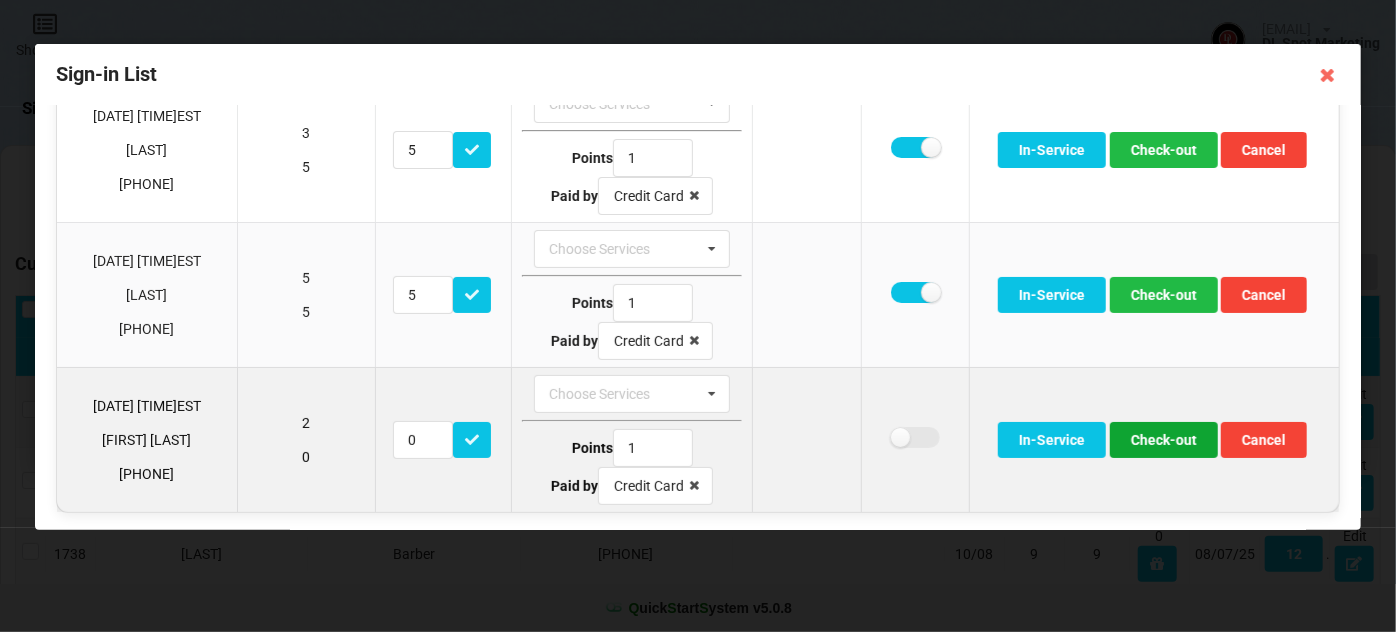 click on "Check-out" at bounding box center (1164, 440) 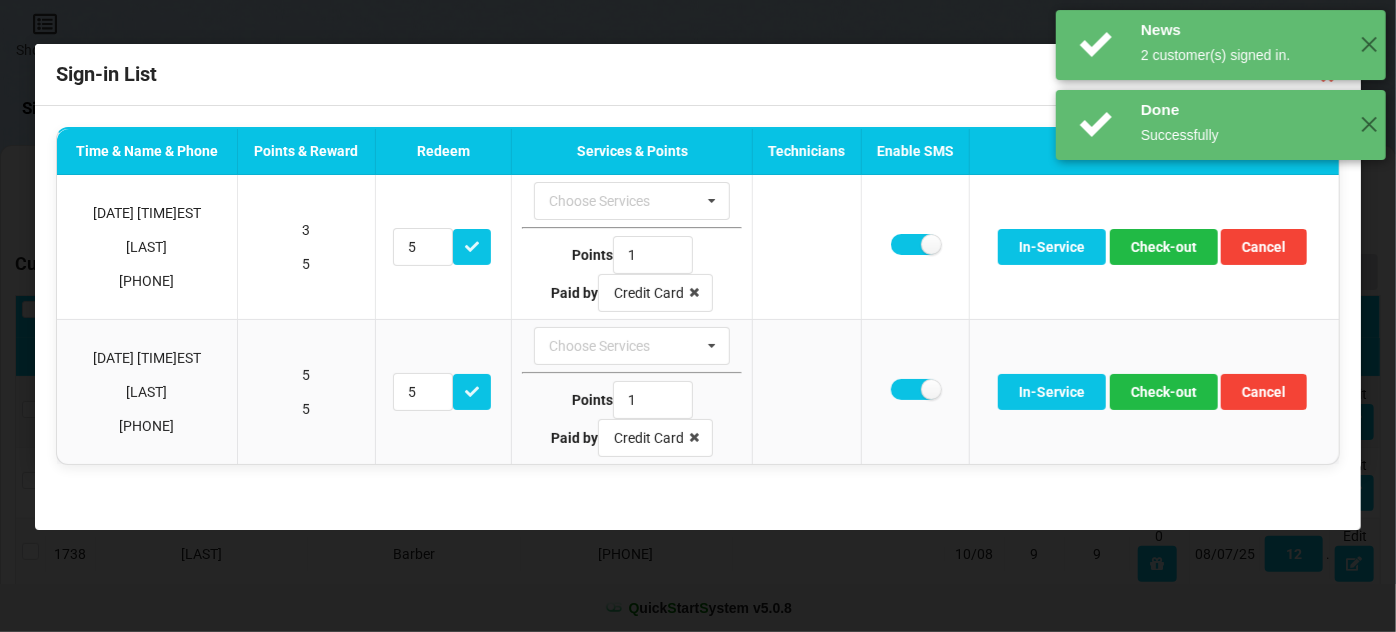 scroll, scrollTop: 0, scrollLeft: 0, axis: both 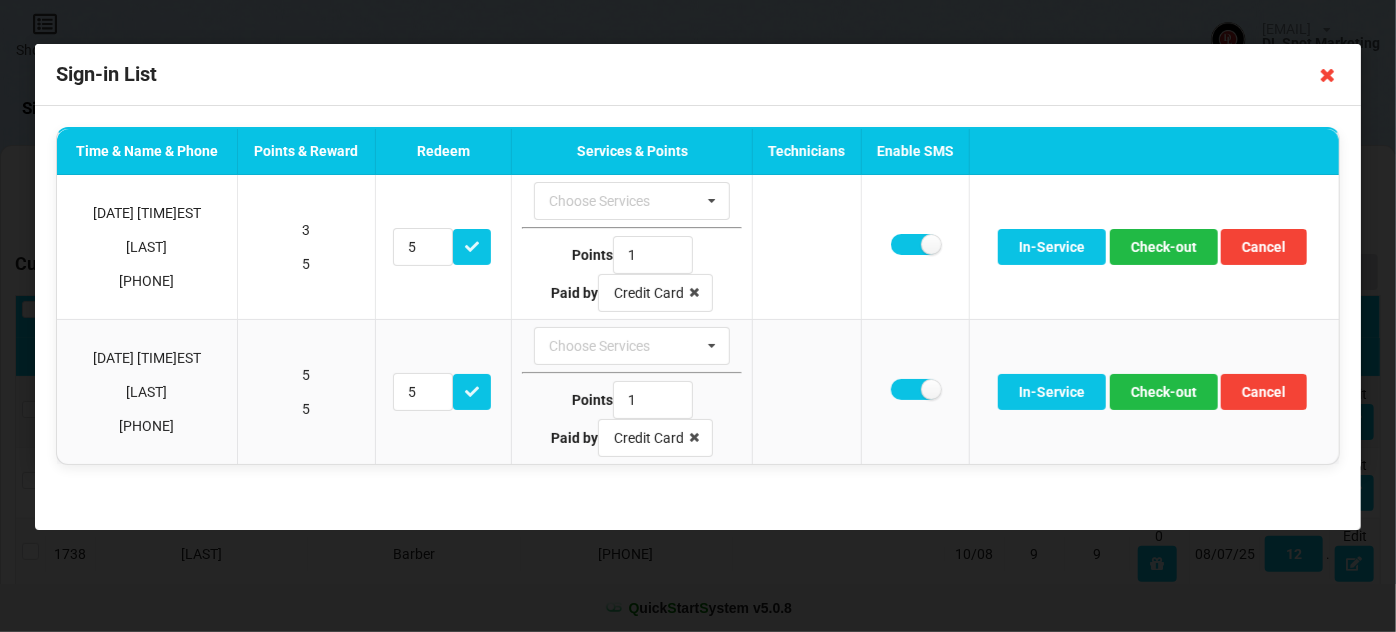 click at bounding box center (1328, 75) 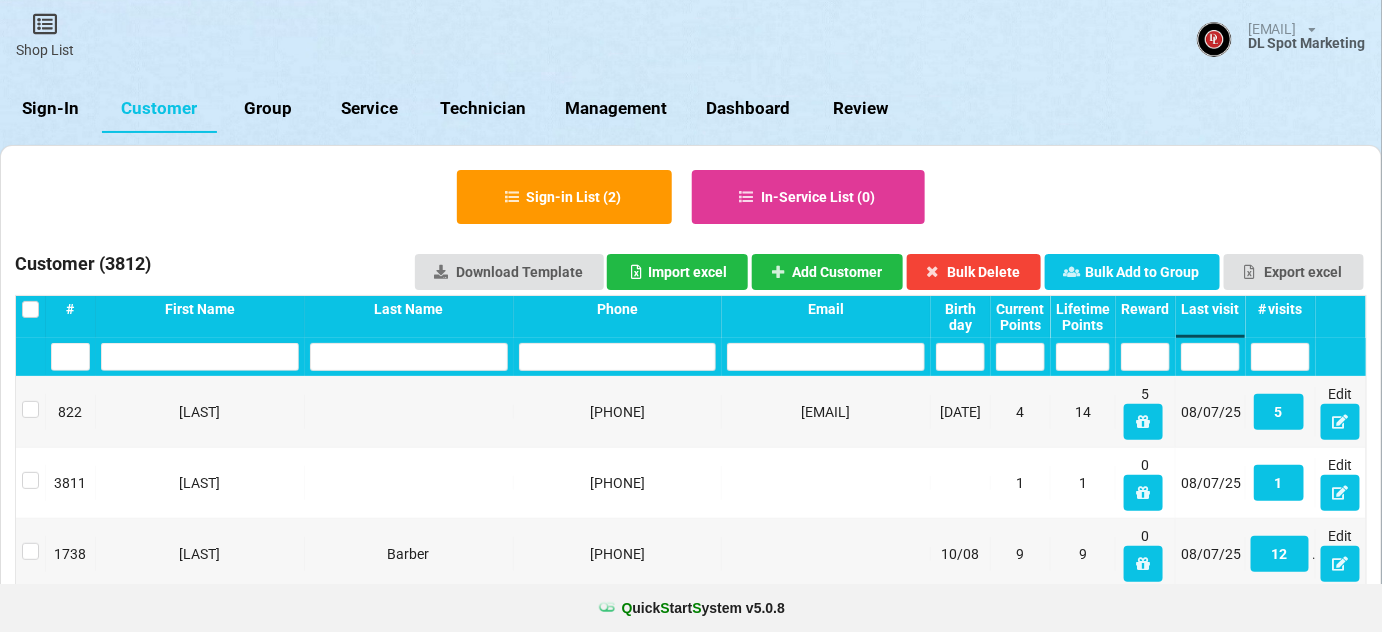 click on "Sign-In" at bounding box center [51, 109] 